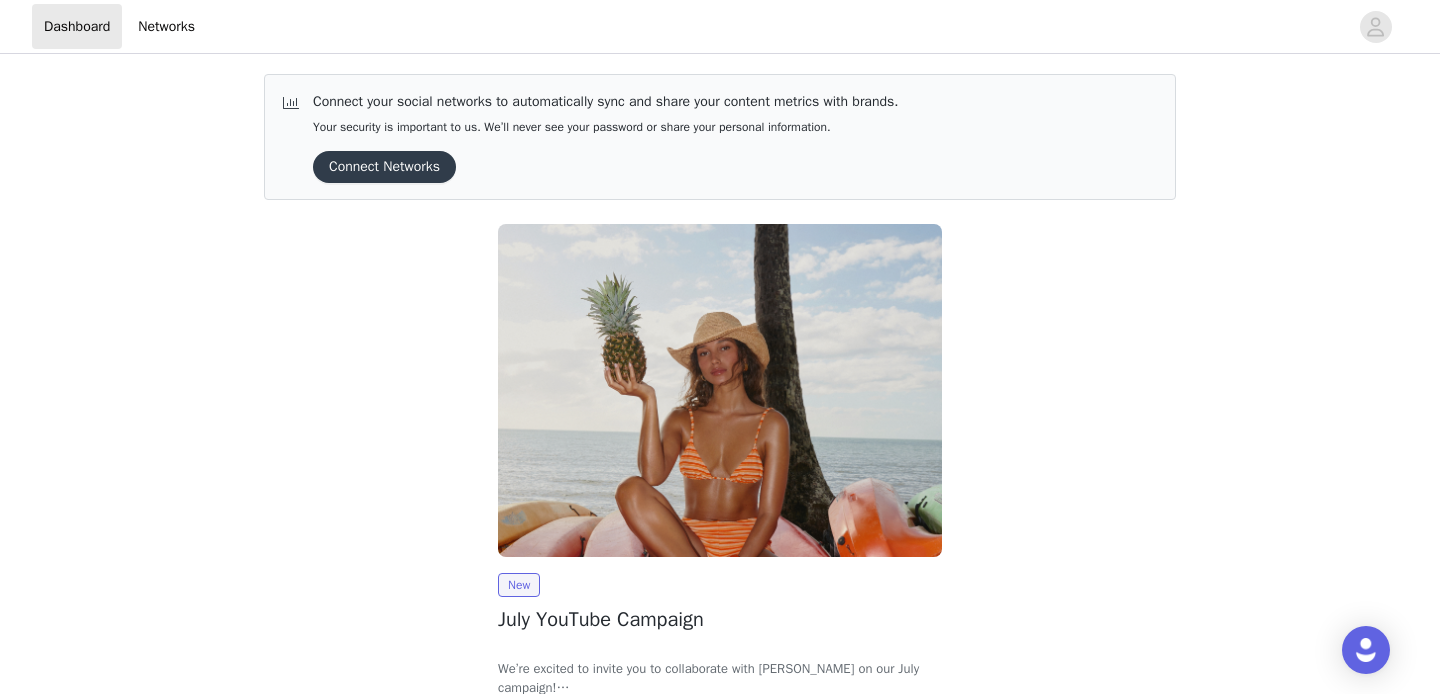 scroll, scrollTop: 152, scrollLeft: 0, axis: vertical 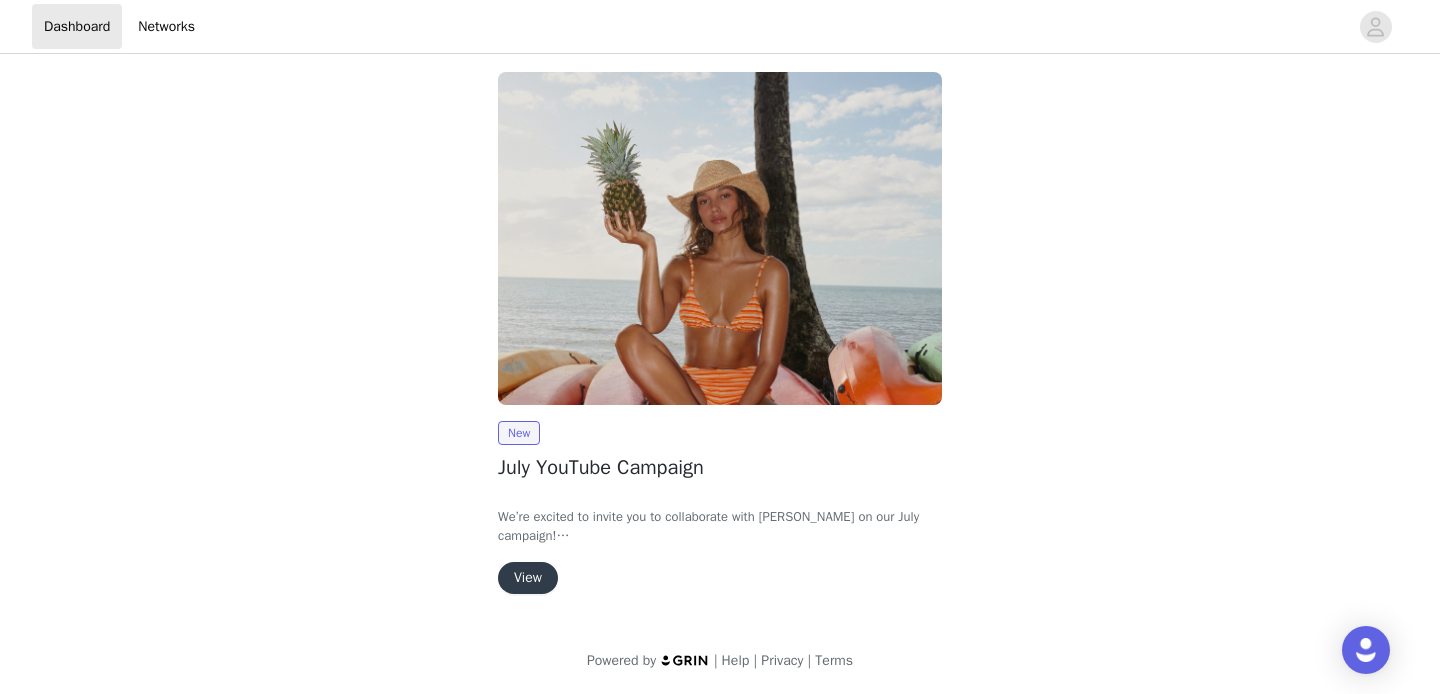 click on "View" at bounding box center [528, 578] 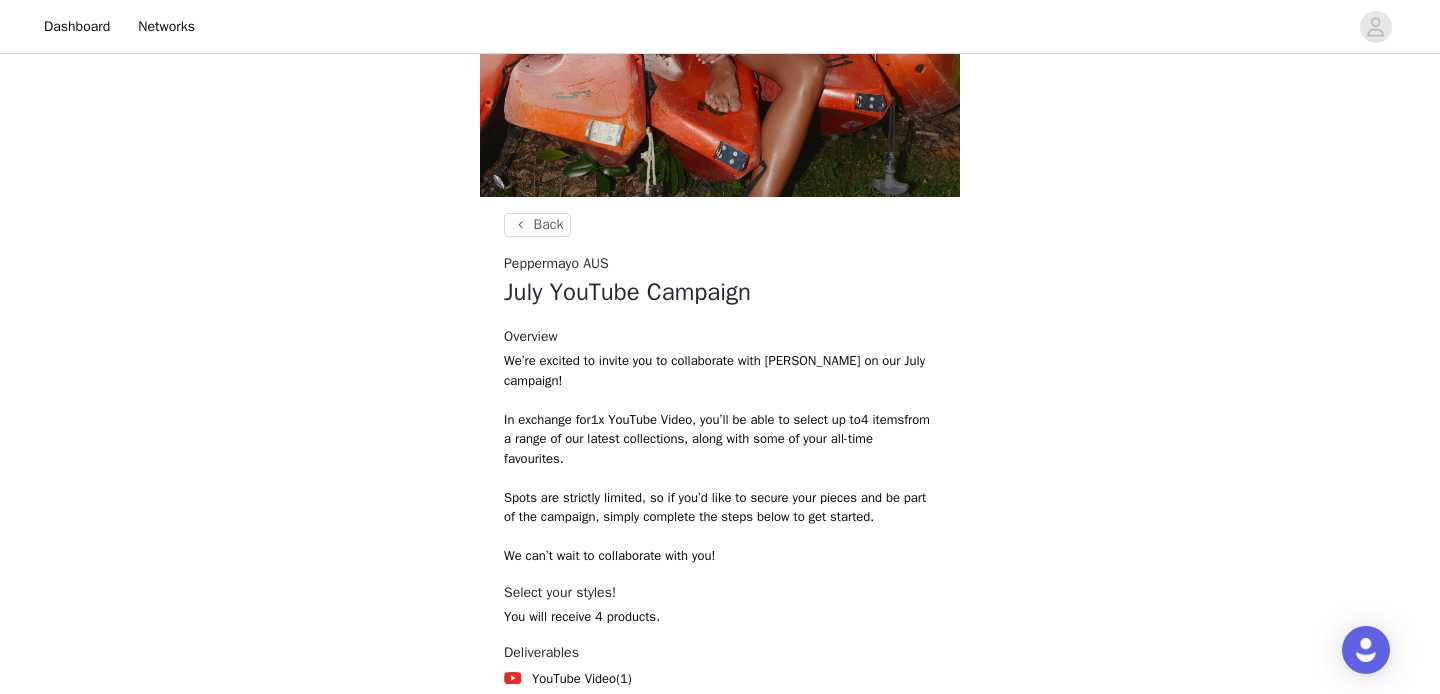 scroll, scrollTop: 714, scrollLeft: 0, axis: vertical 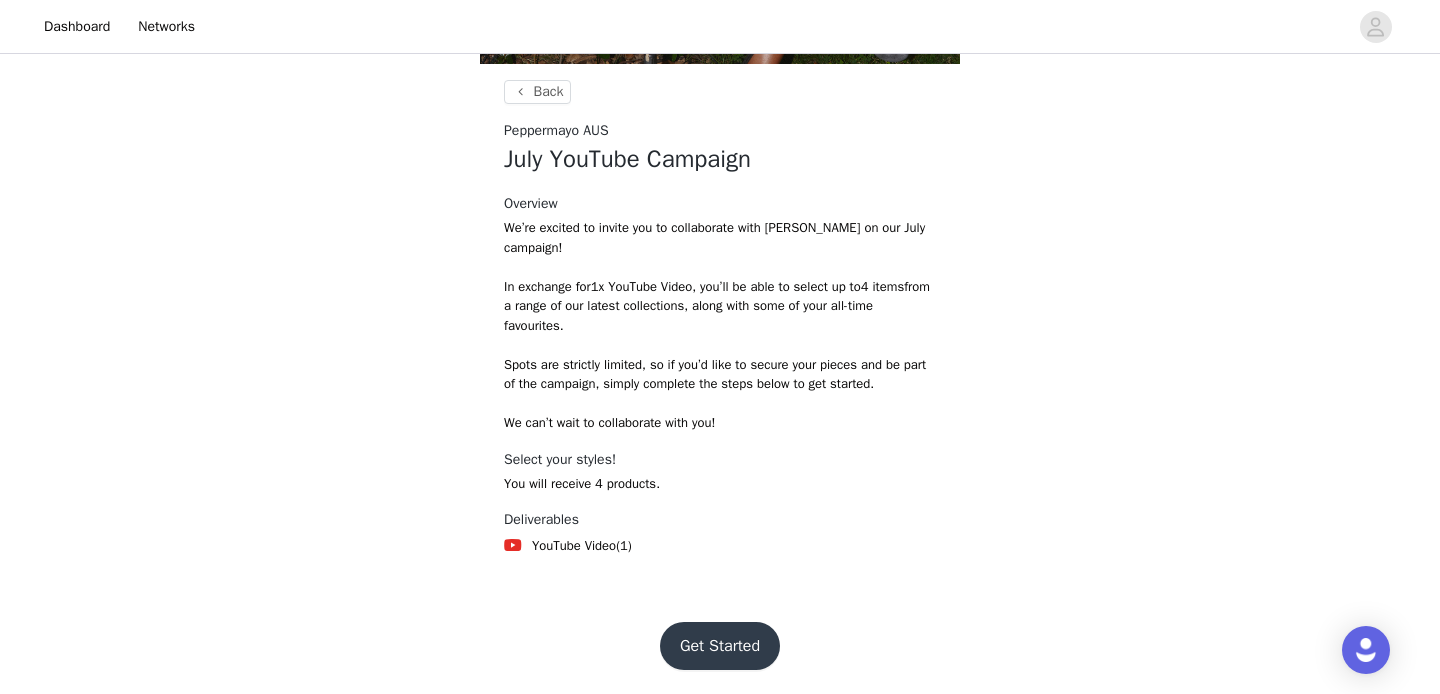 click on "Get Started" at bounding box center (720, 646) 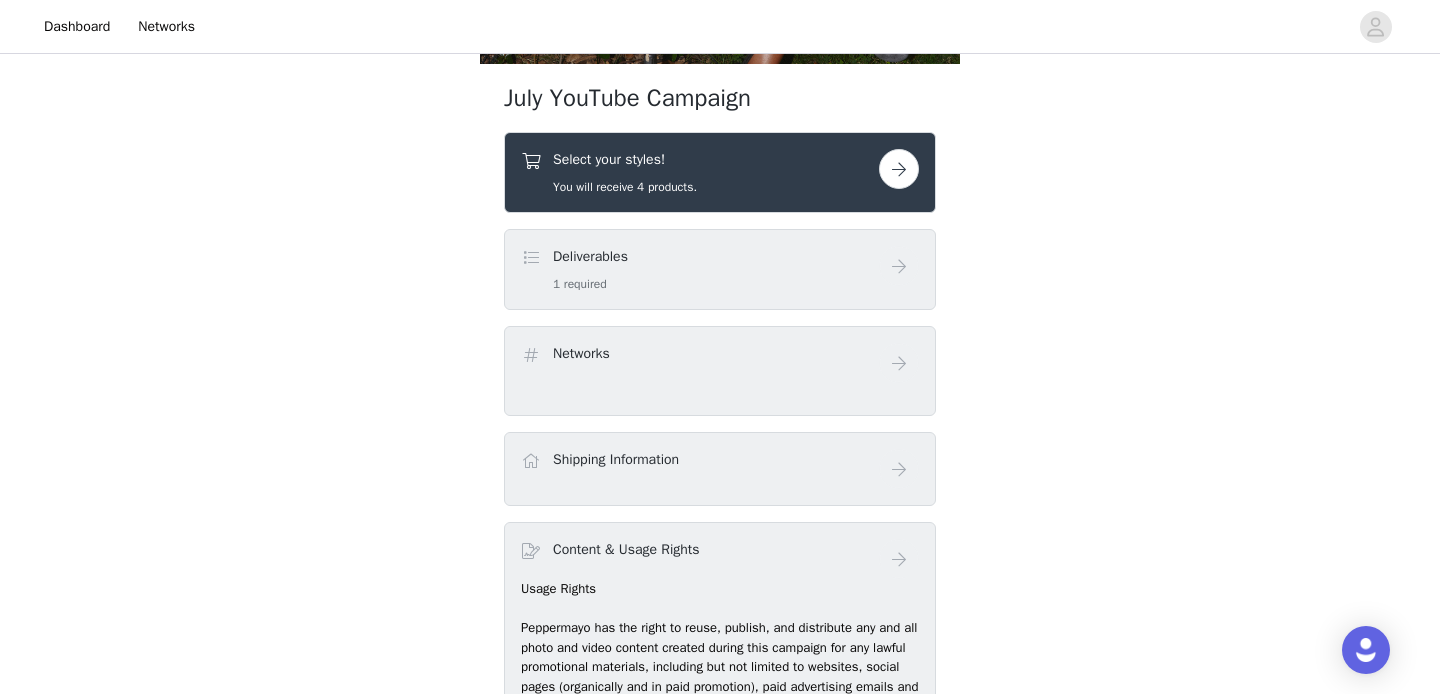 scroll, scrollTop: 715, scrollLeft: 0, axis: vertical 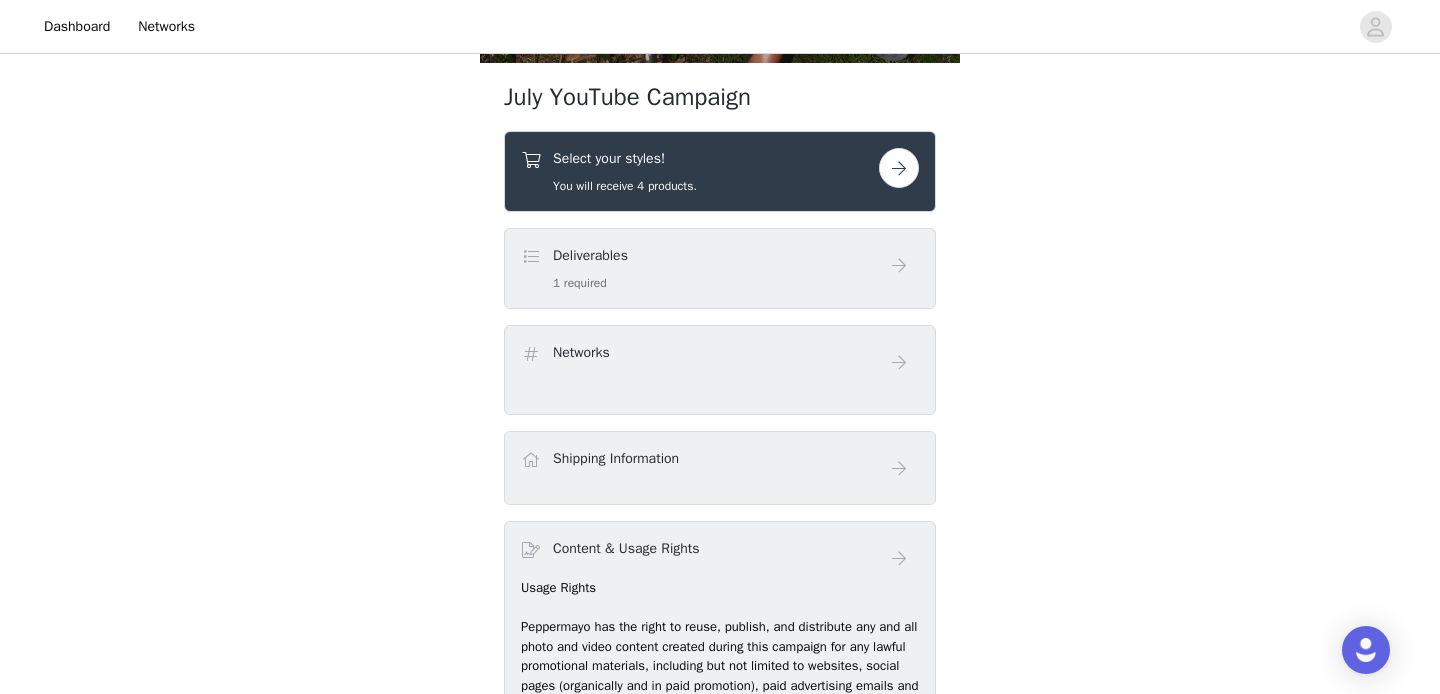 click at bounding box center (899, 168) 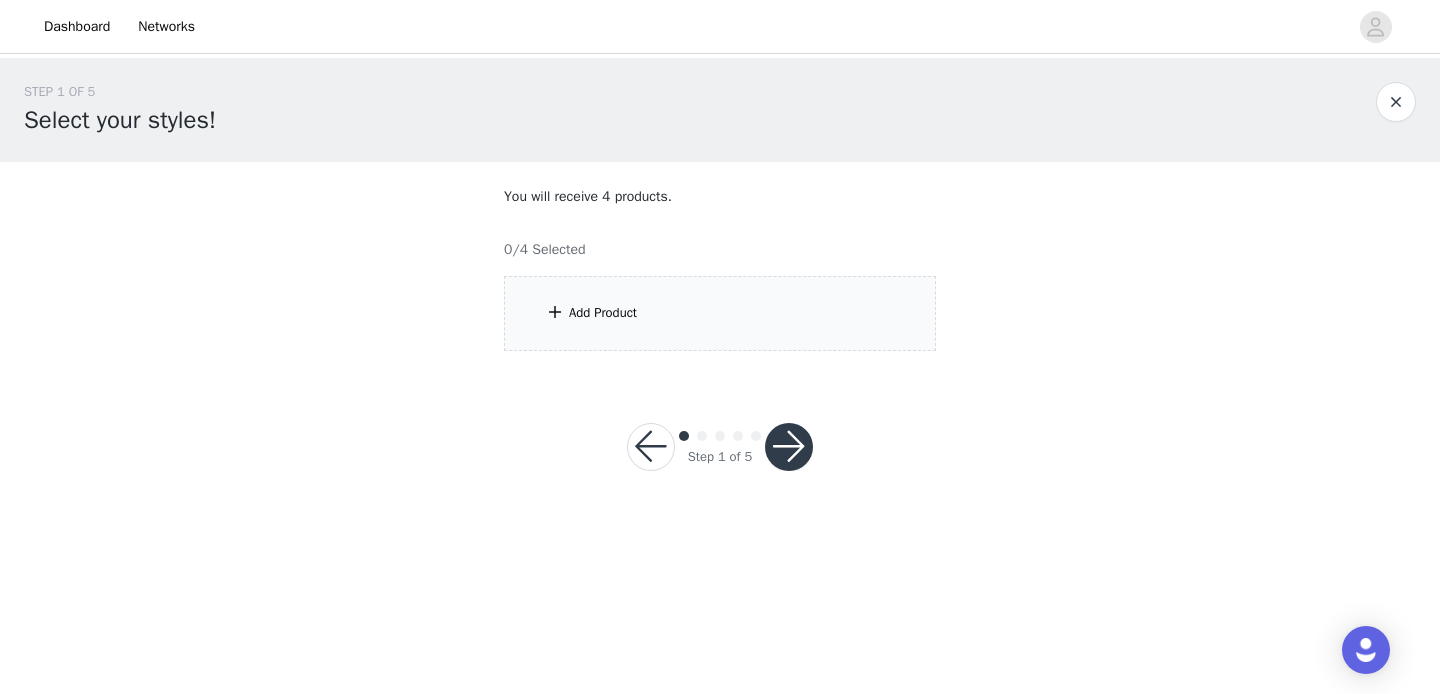 click on "Add Product" at bounding box center [720, 313] 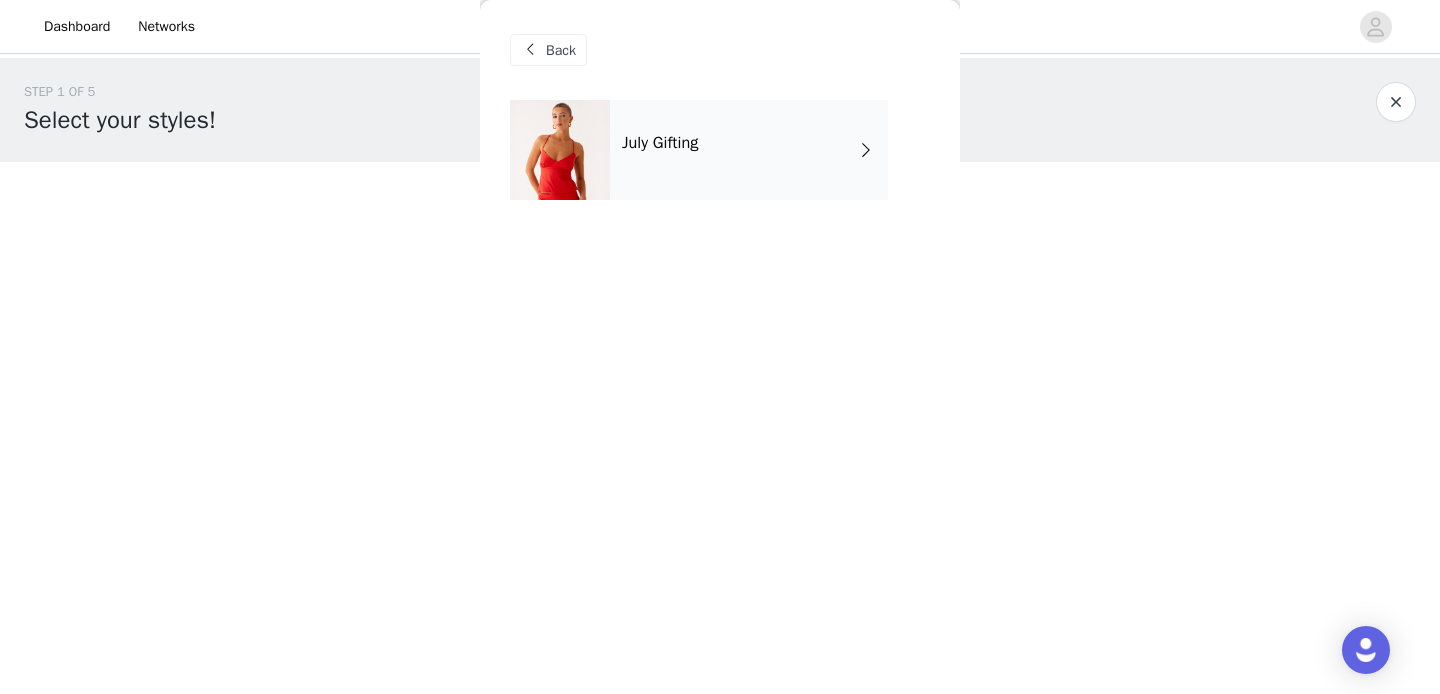 click on "July Gifting" at bounding box center (749, 150) 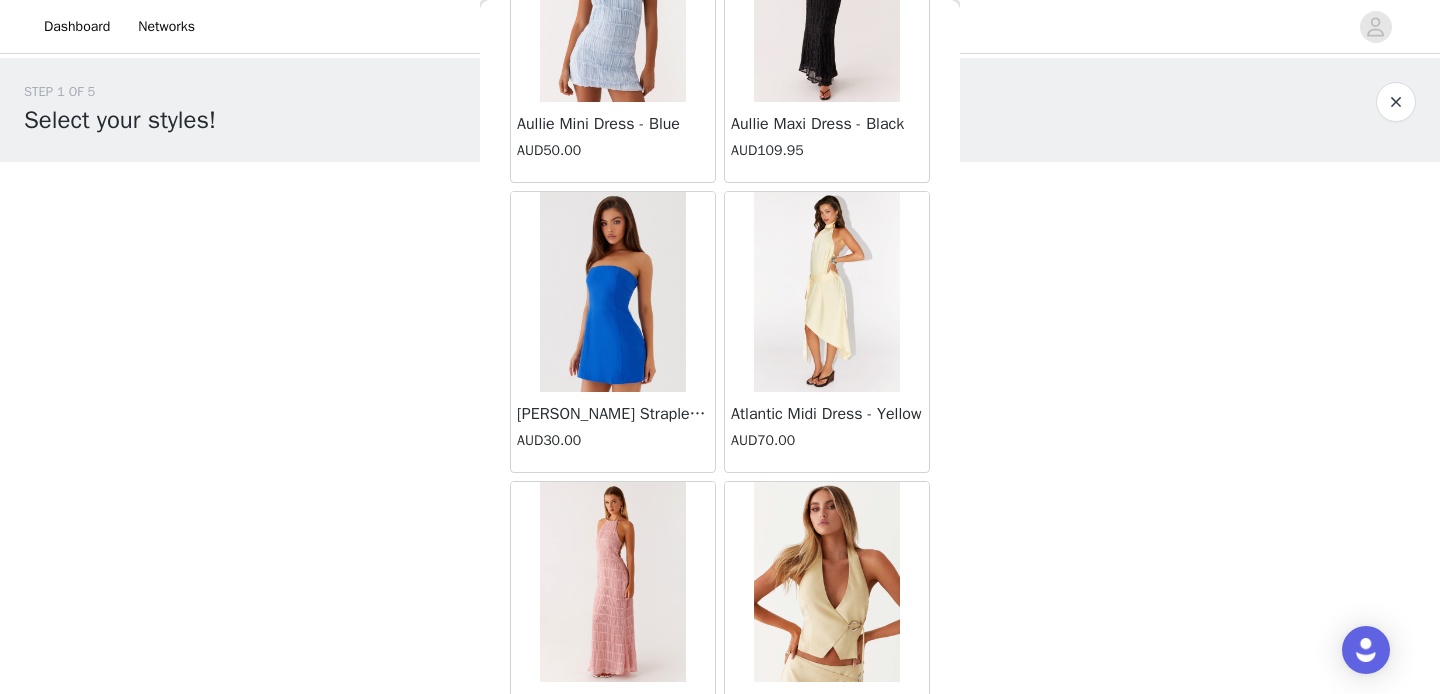 scroll, scrollTop: 2366, scrollLeft: 0, axis: vertical 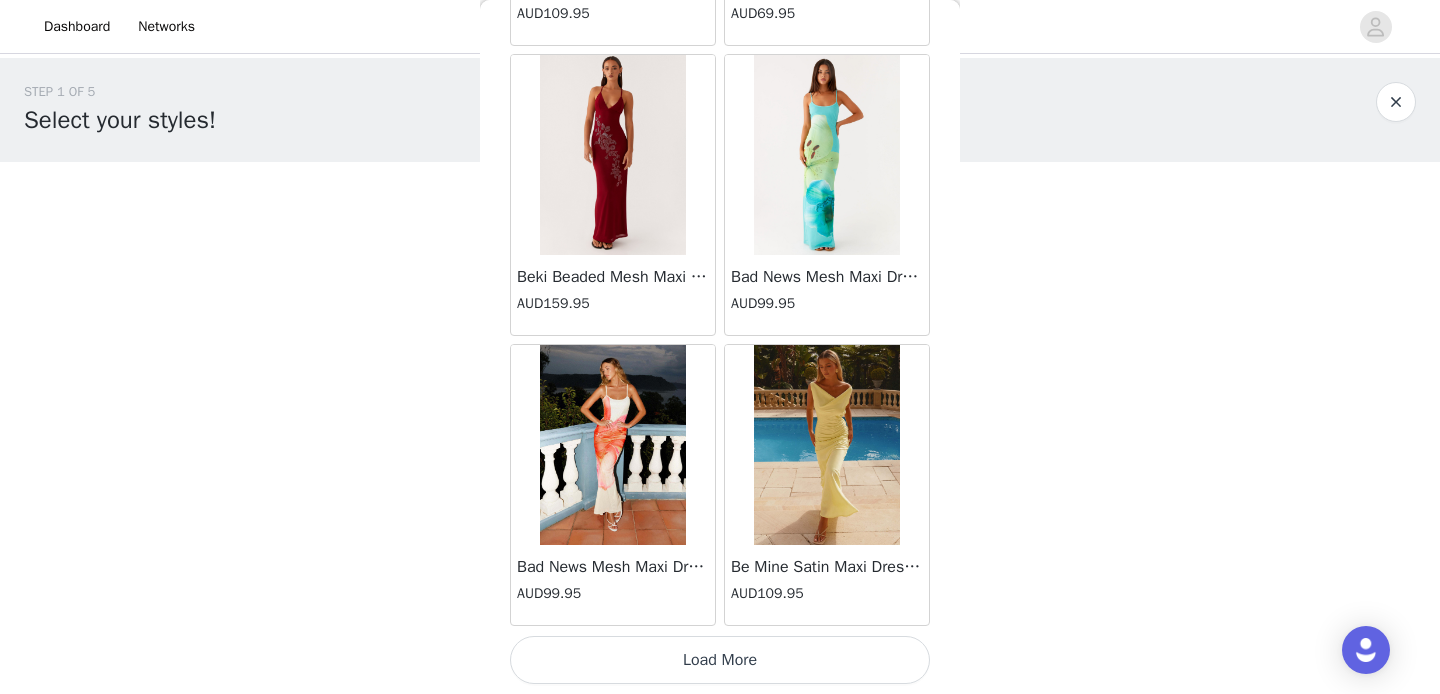 click on "Load More" at bounding box center (720, 660) 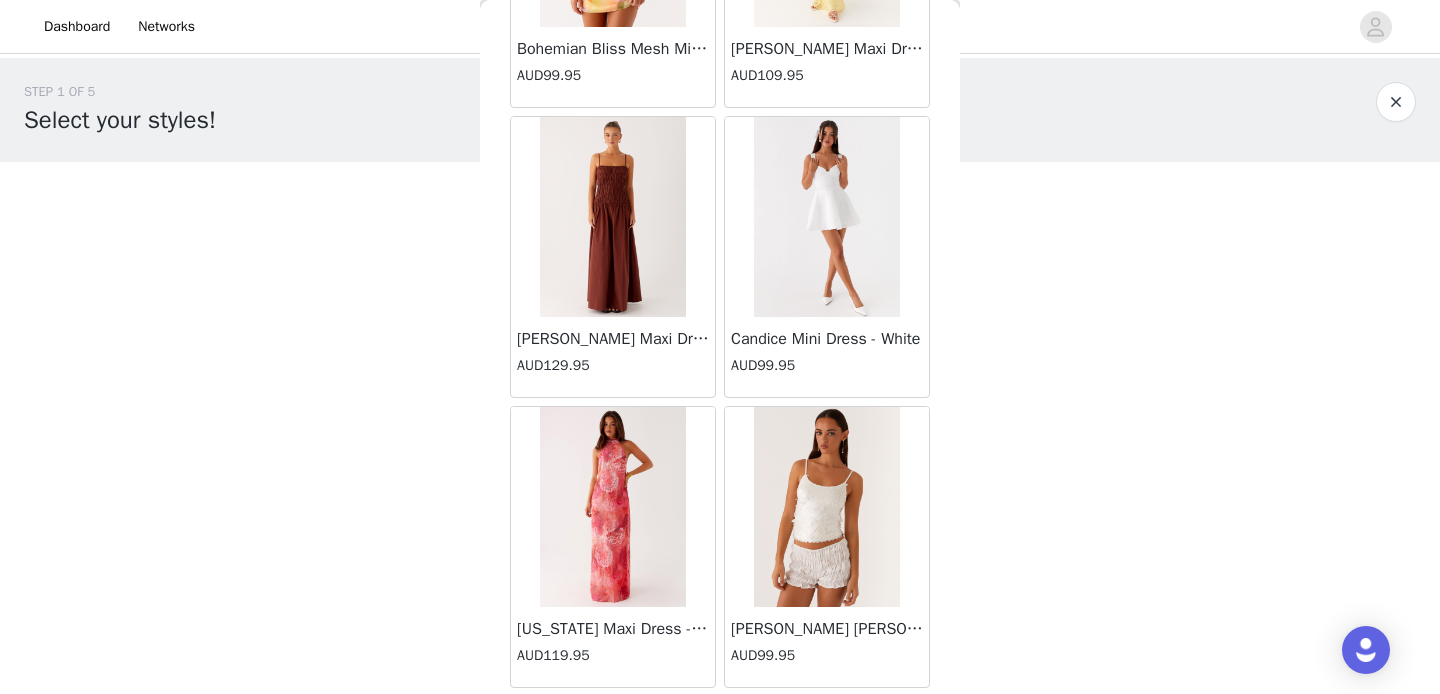 scroll, scrollTop: 5266, scrollLeft: 0, axis: vertical 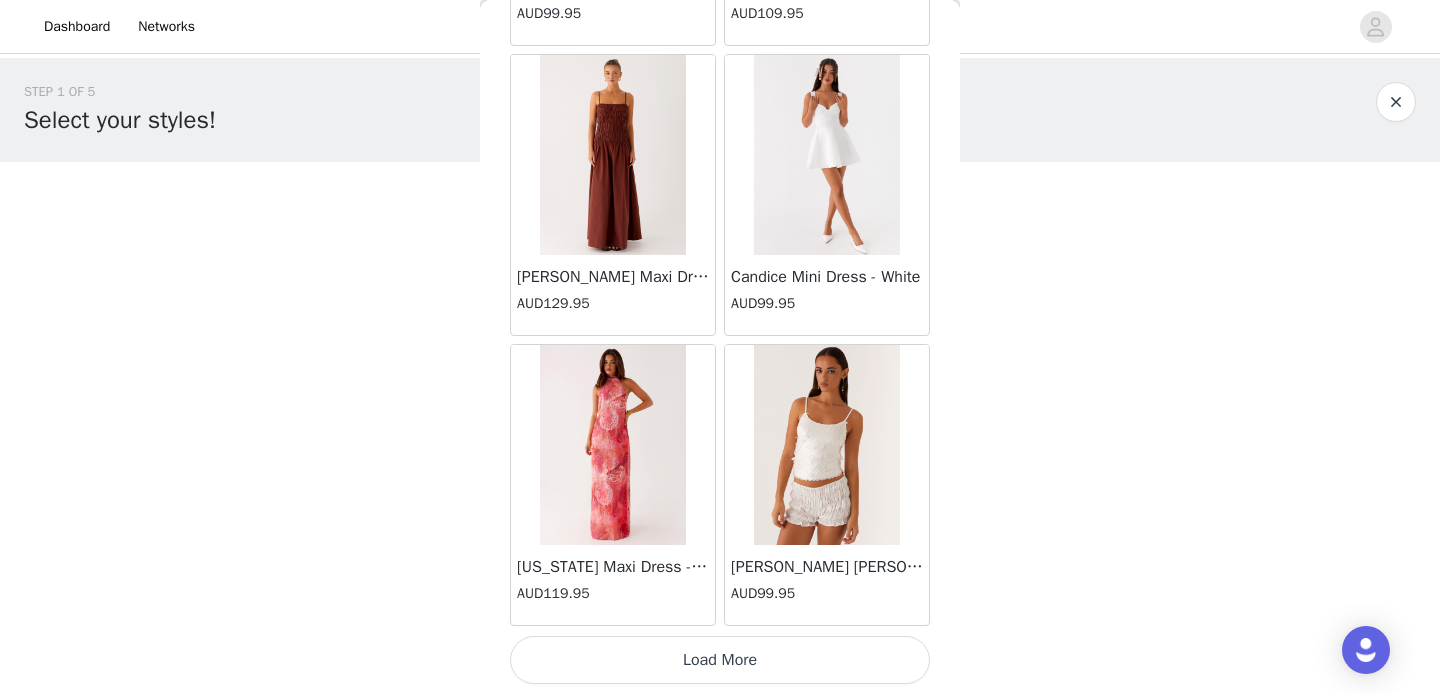 click on "Load More" at bounding box center [720, 660] 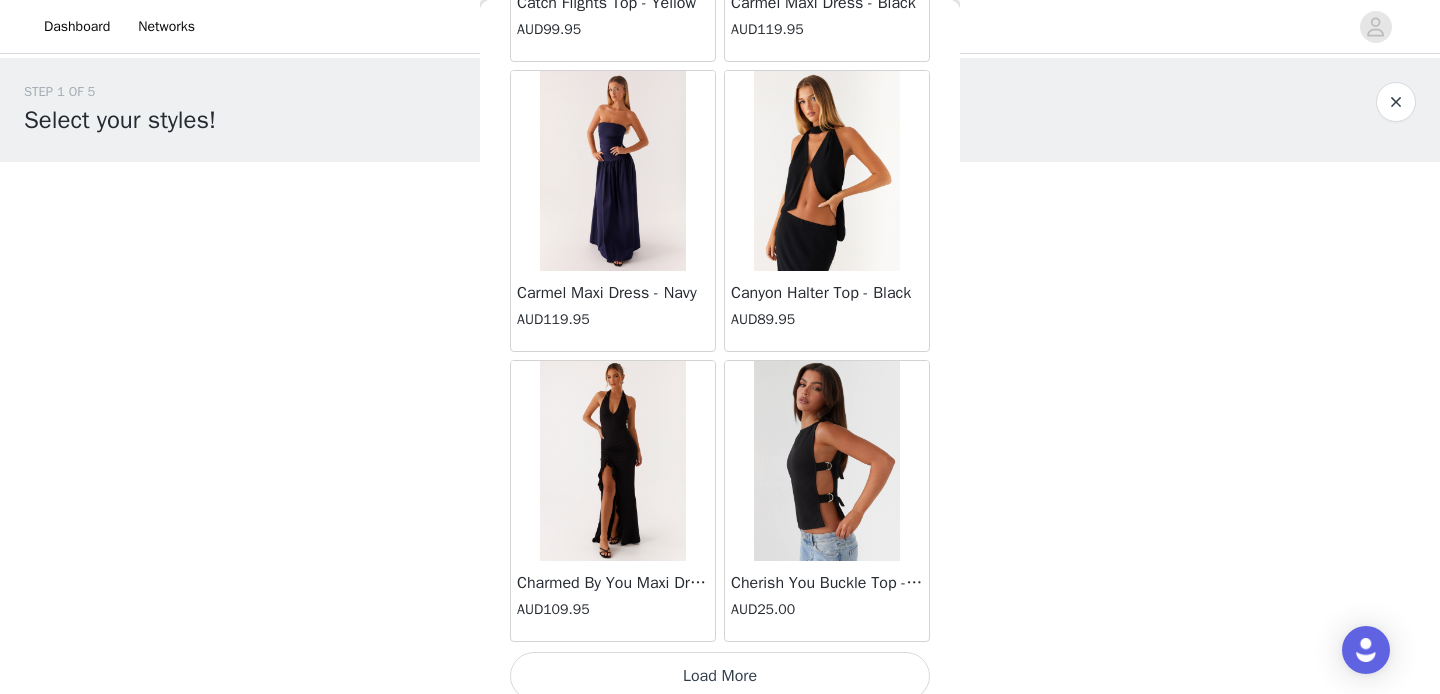 scroll, scrollTop: 8166, scrollLeft: 0, axis: vertical 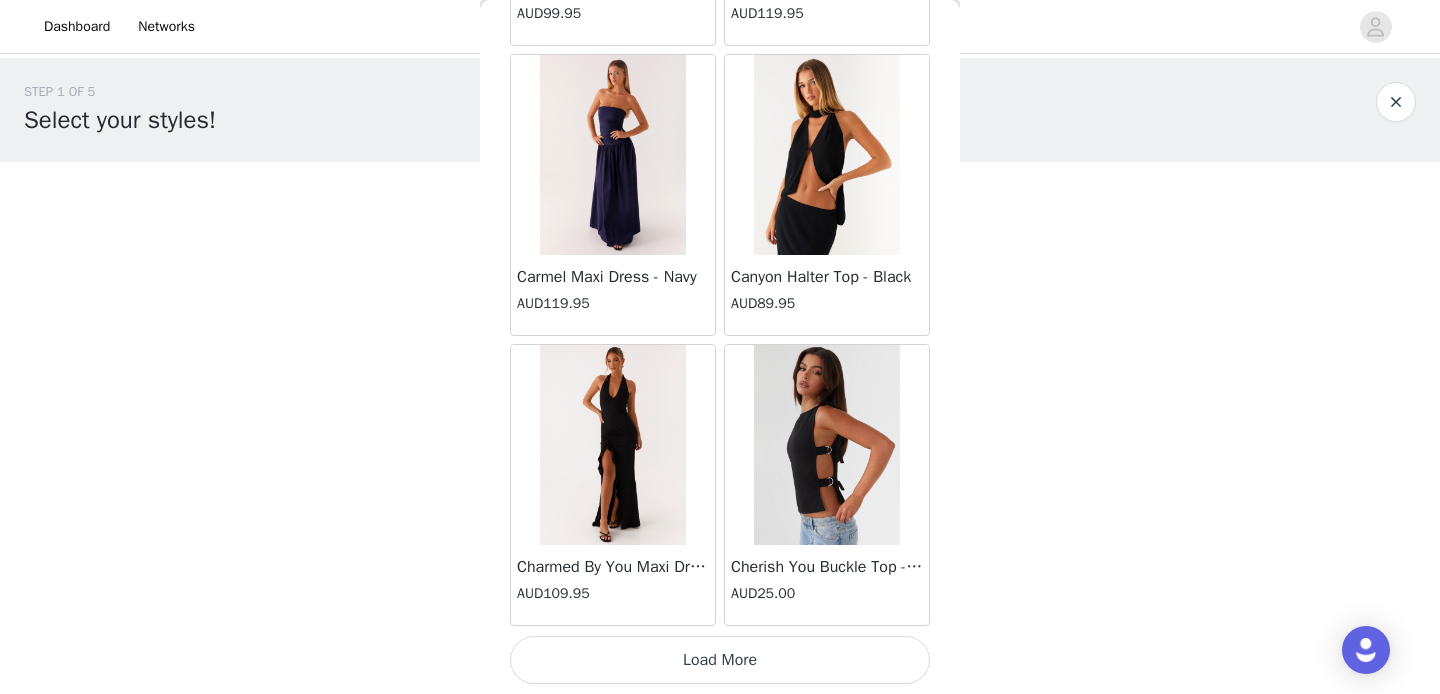 click on "Load More" at bounding box center [720, 660] 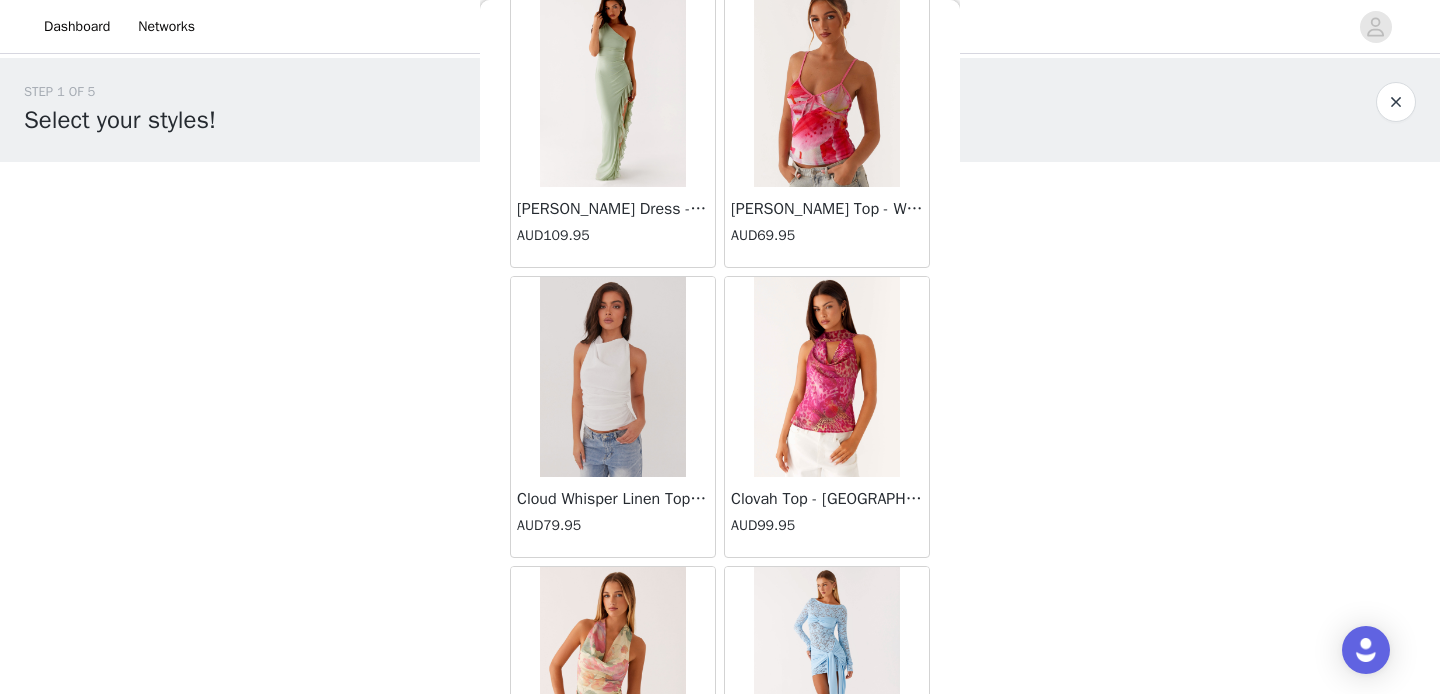 scroll, scrollTop: 11066, scrollLeft: 0, axis: vertical 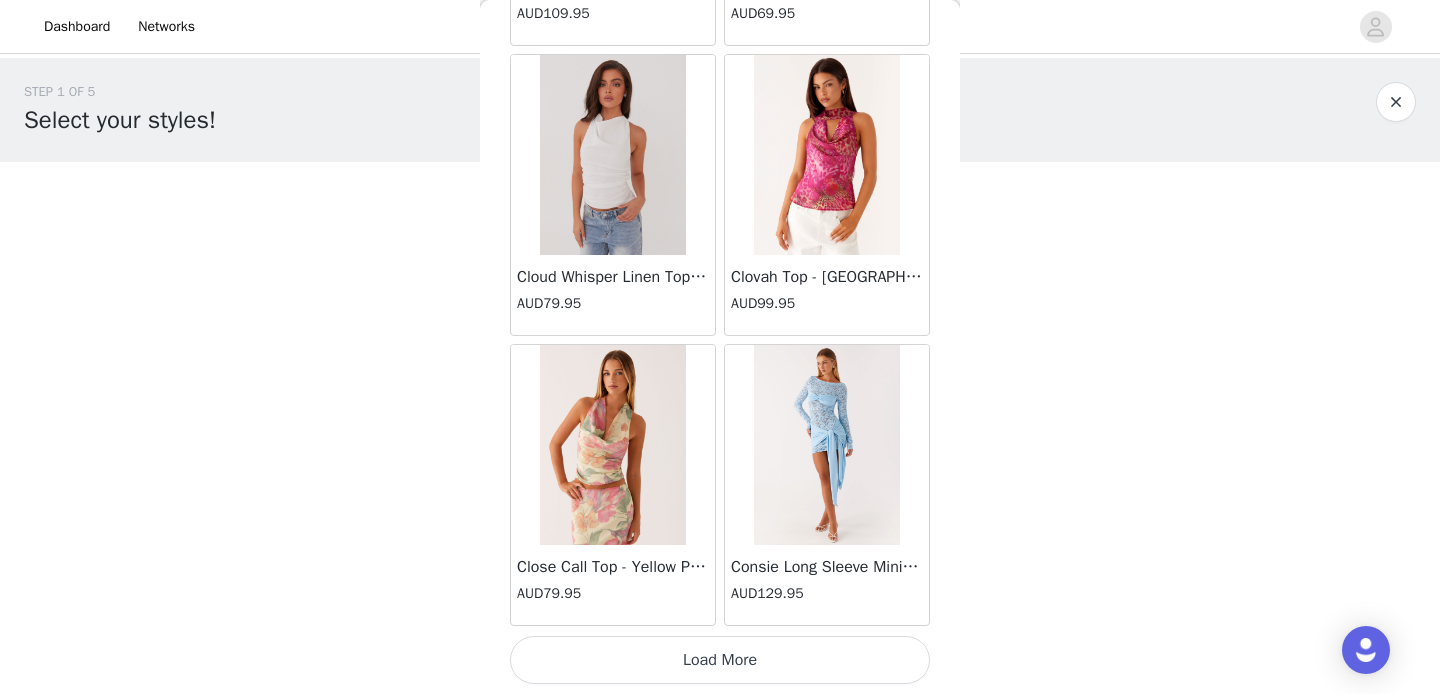 click on "Load More" at bounding box center [720, 660] 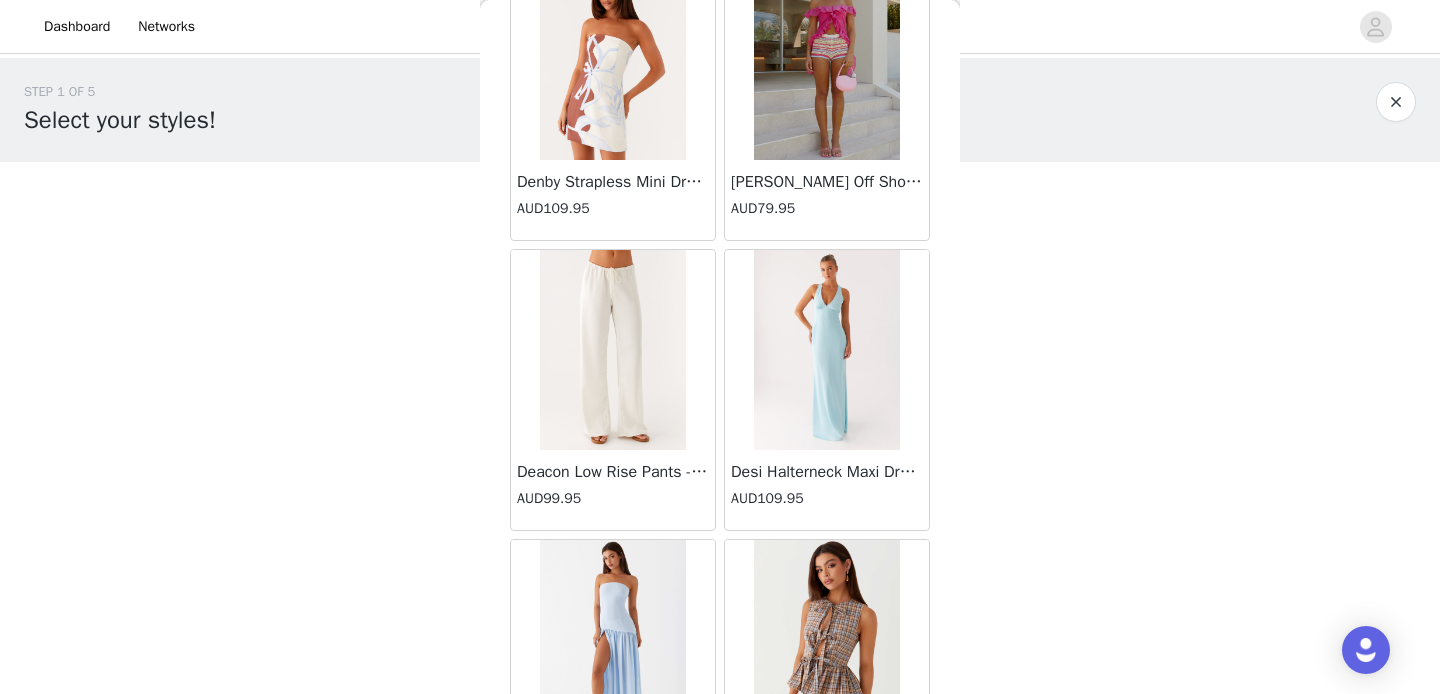 scroll, scrollTop: 13966, scrollLeft: 0, axis: vertical 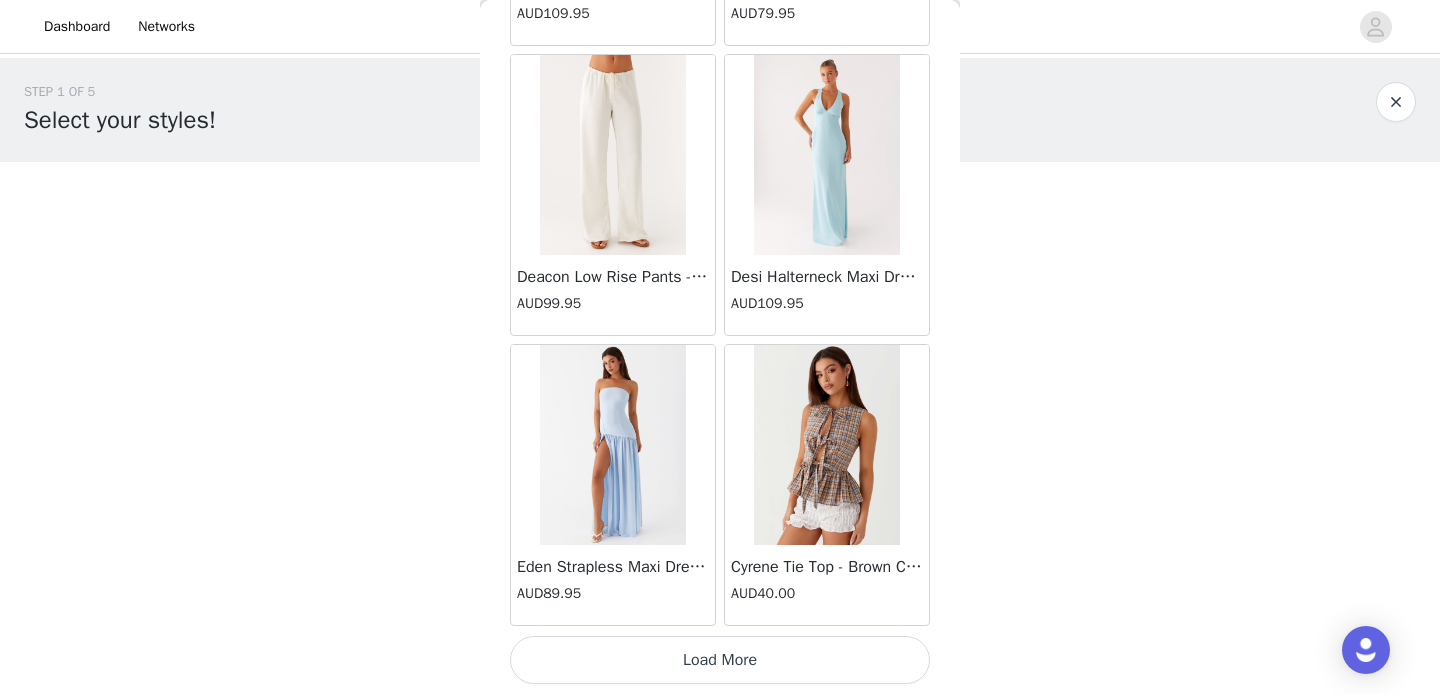 click on "Load More" at bounding box center [720, 660] 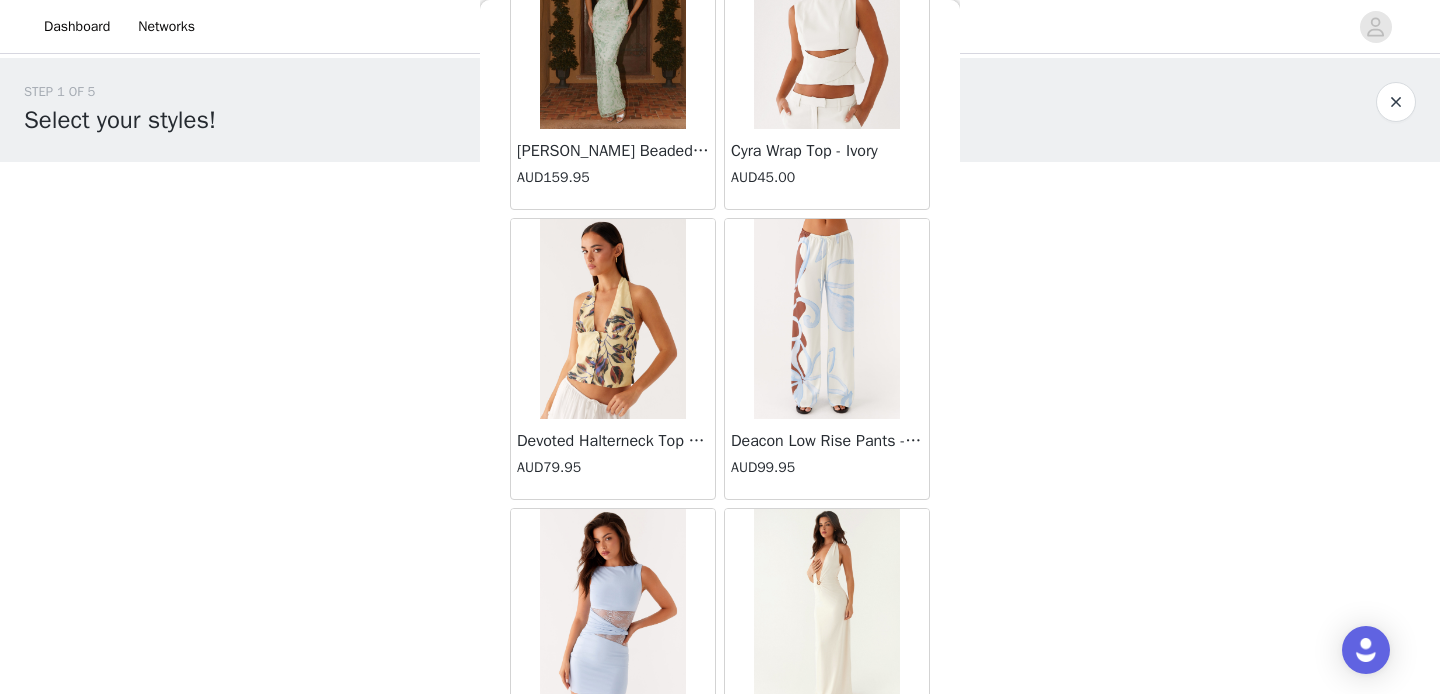 scroll, scrollTop: 16866, scrollLeft: 0, axis: vertical 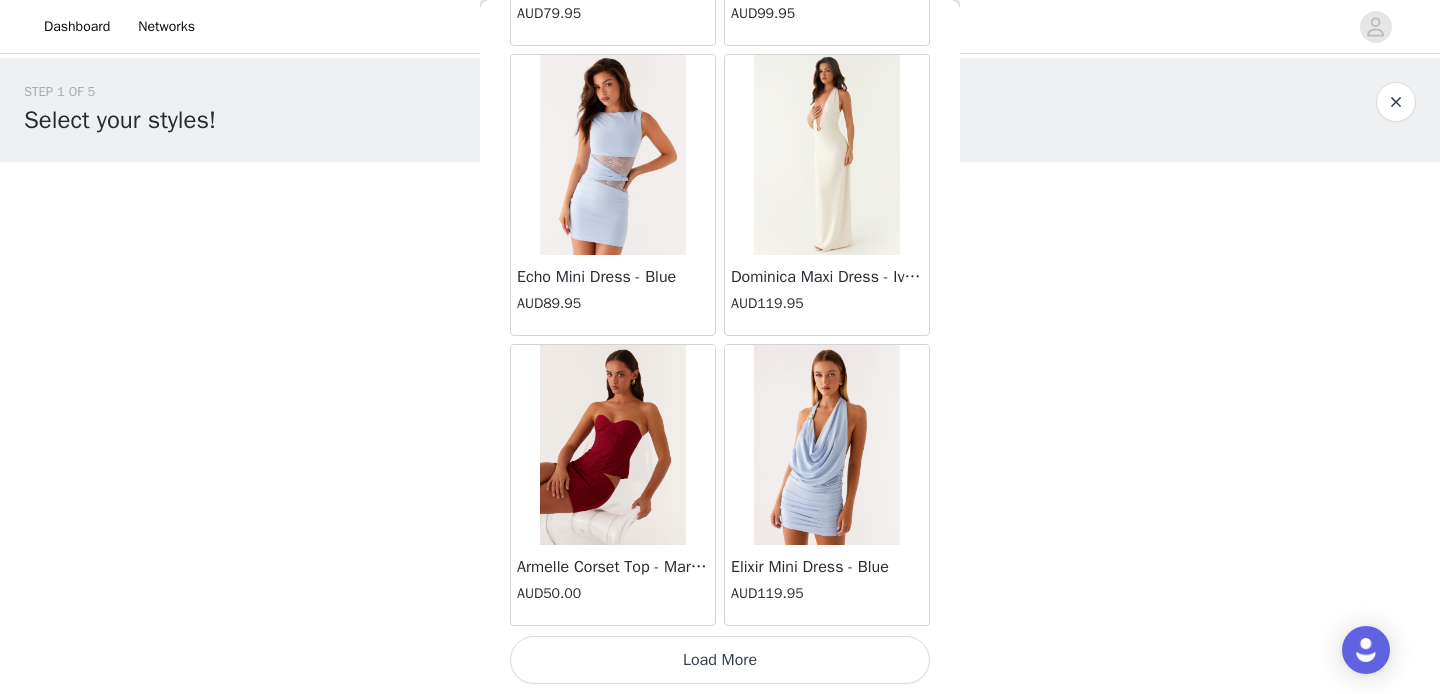 click on "Load More" at bounding box center (720, 660) 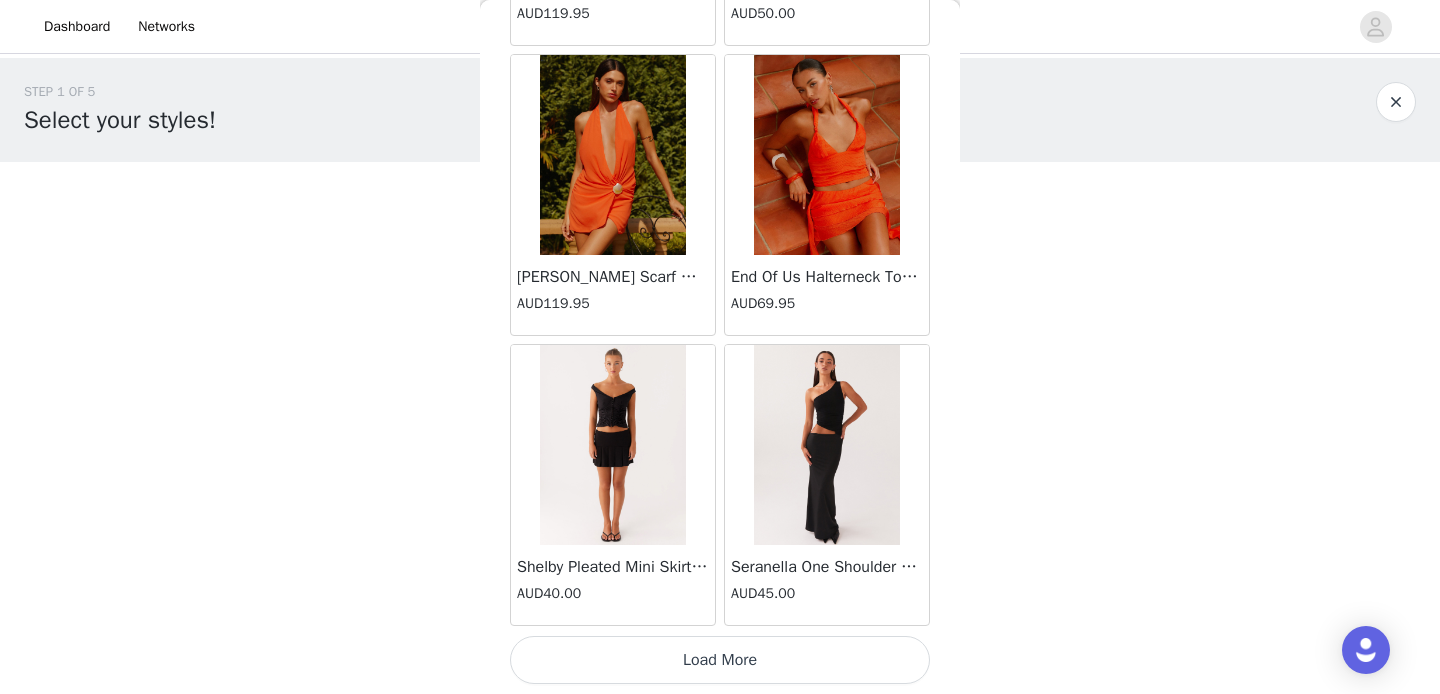 click on "Load More" at bounding box center (720, 660) 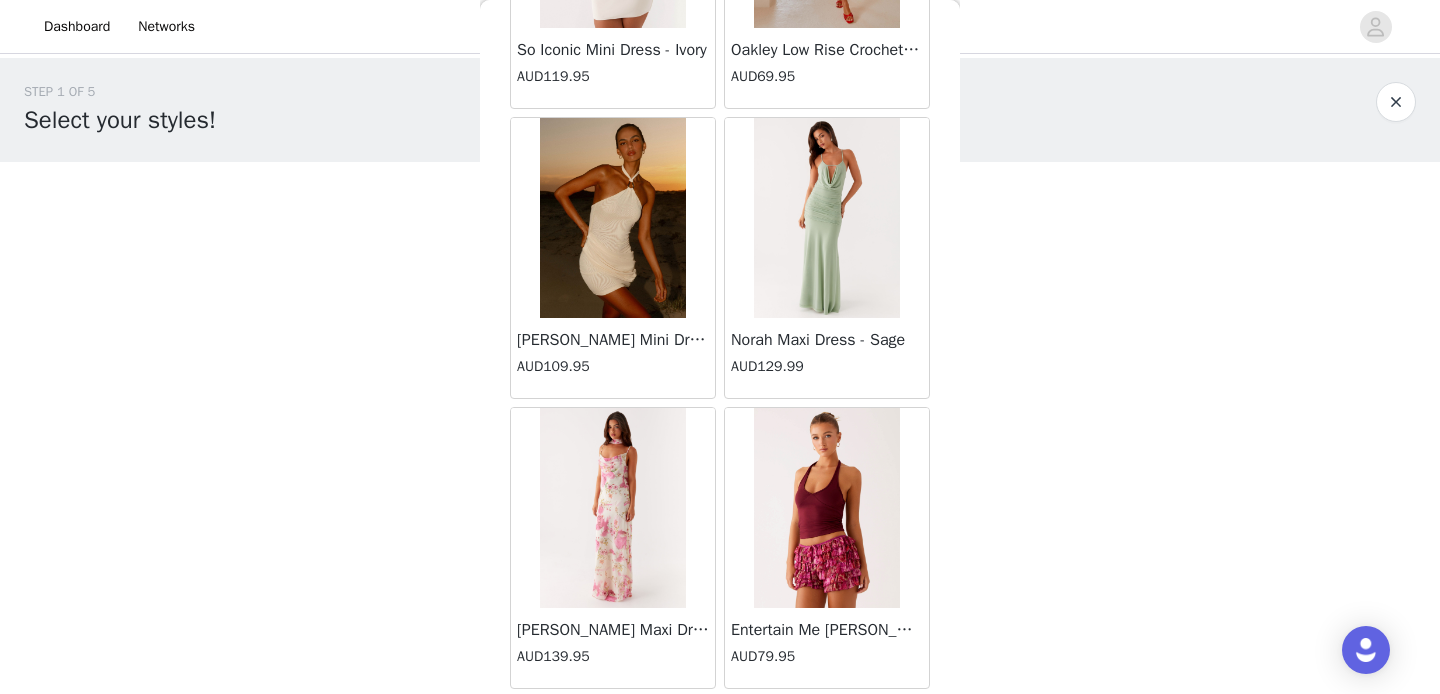 scroll, scrollTop: 22666, scrollLeft: 0, axis: vertical 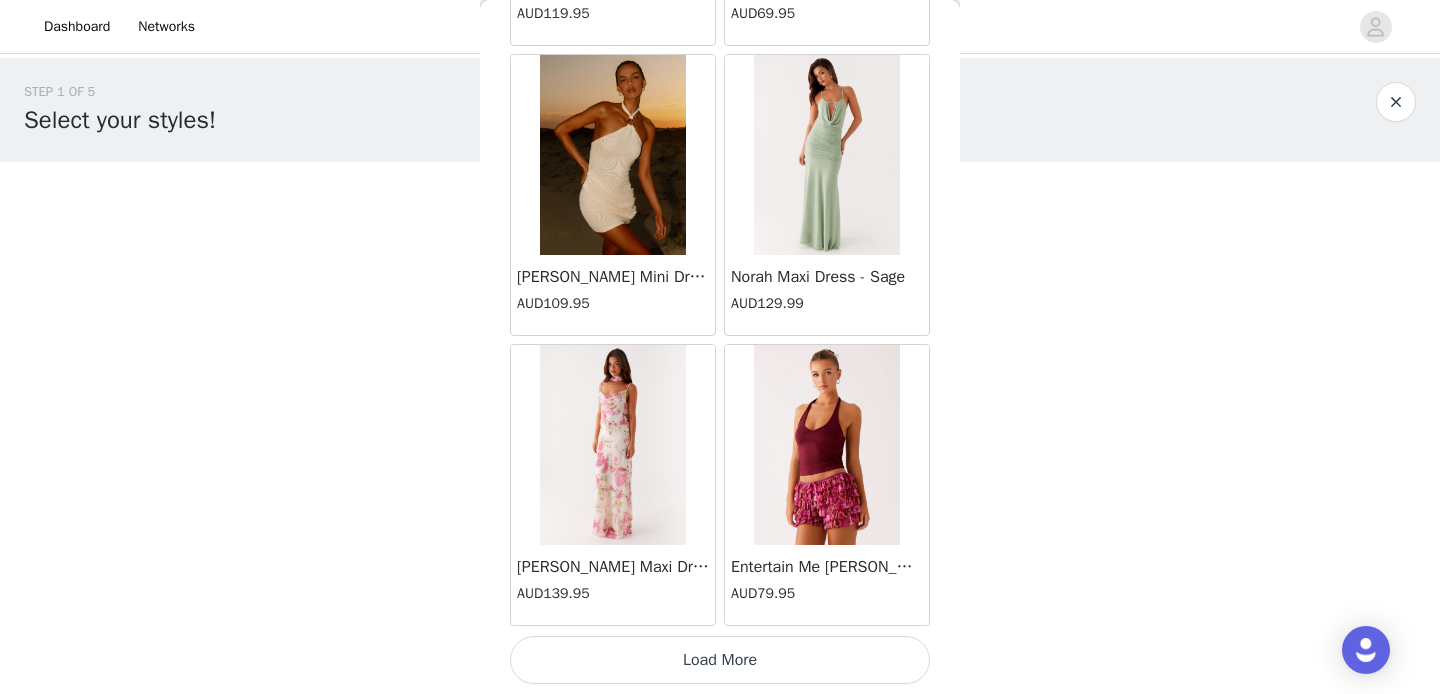 click on "Load More" at bounding box center [720, 660] 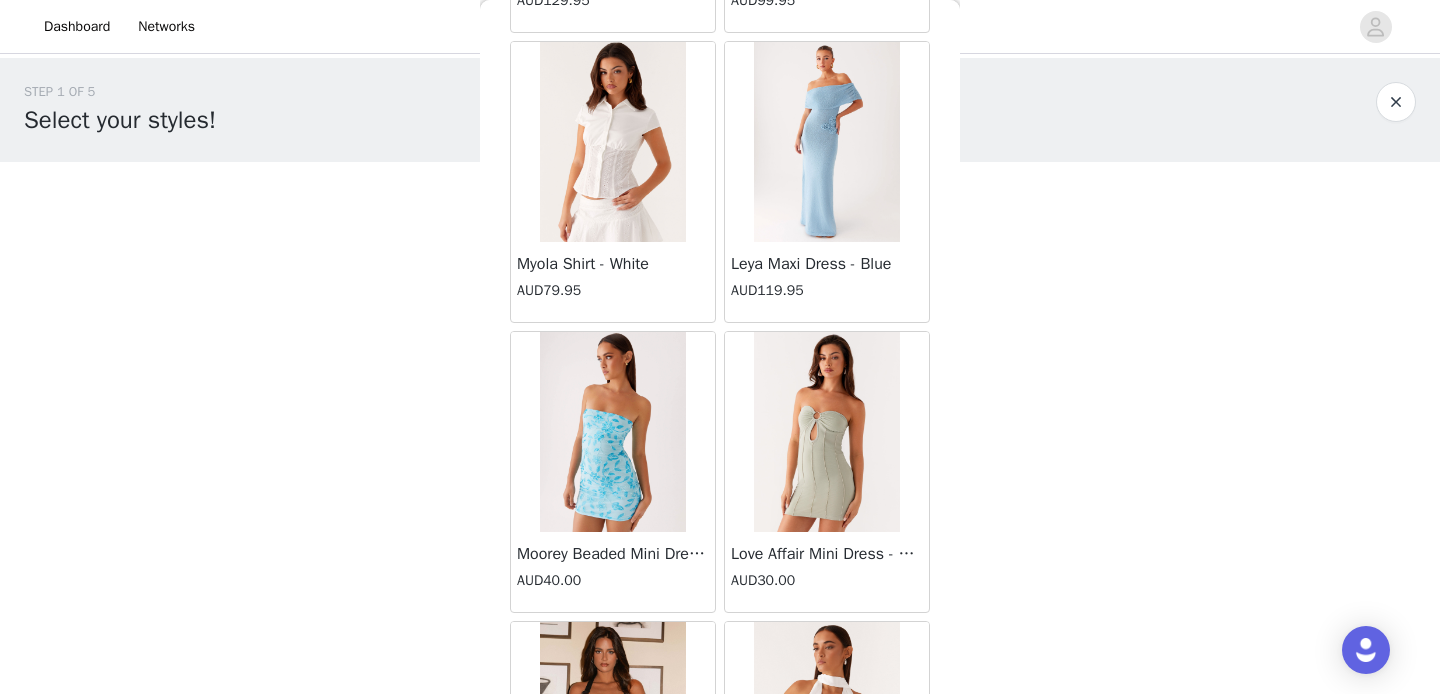 scroll, scrollTop: 25566, scrollLeft: 0, axis: vertical 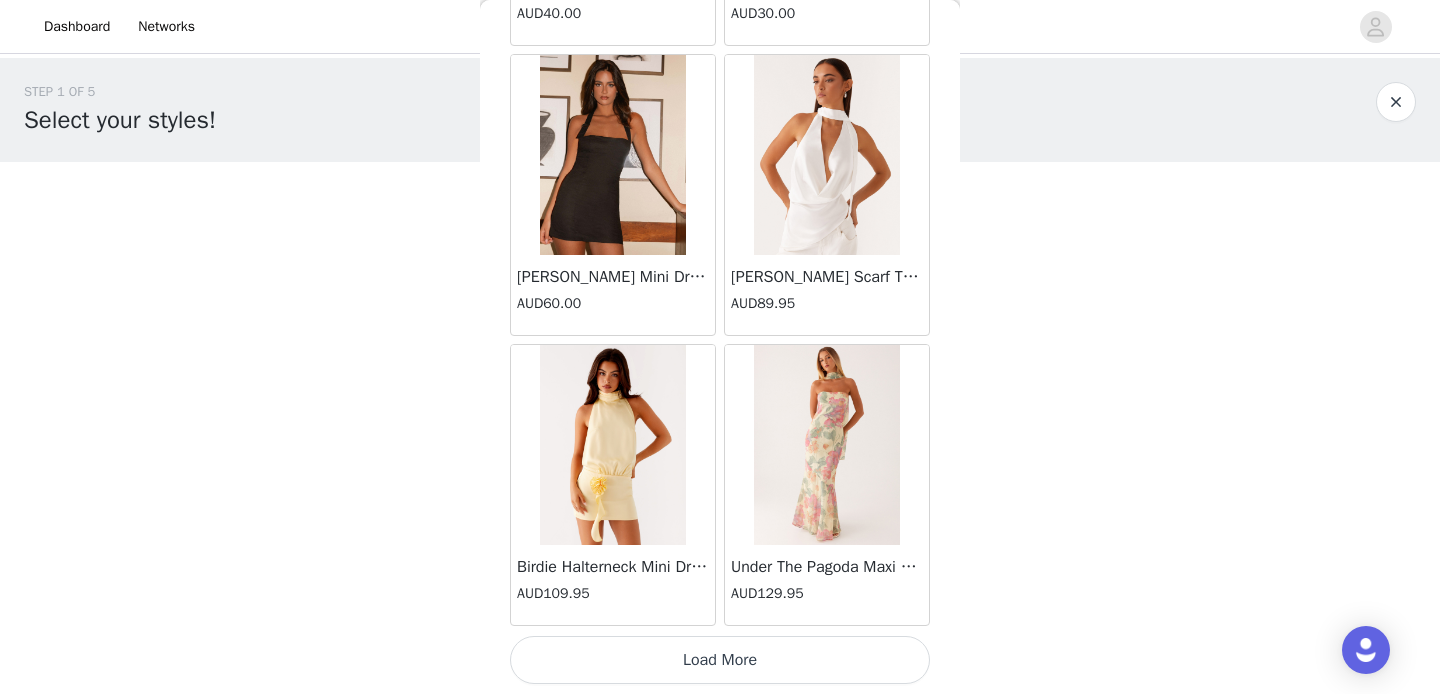 click on "Load More" at bounding box center (720, 660) 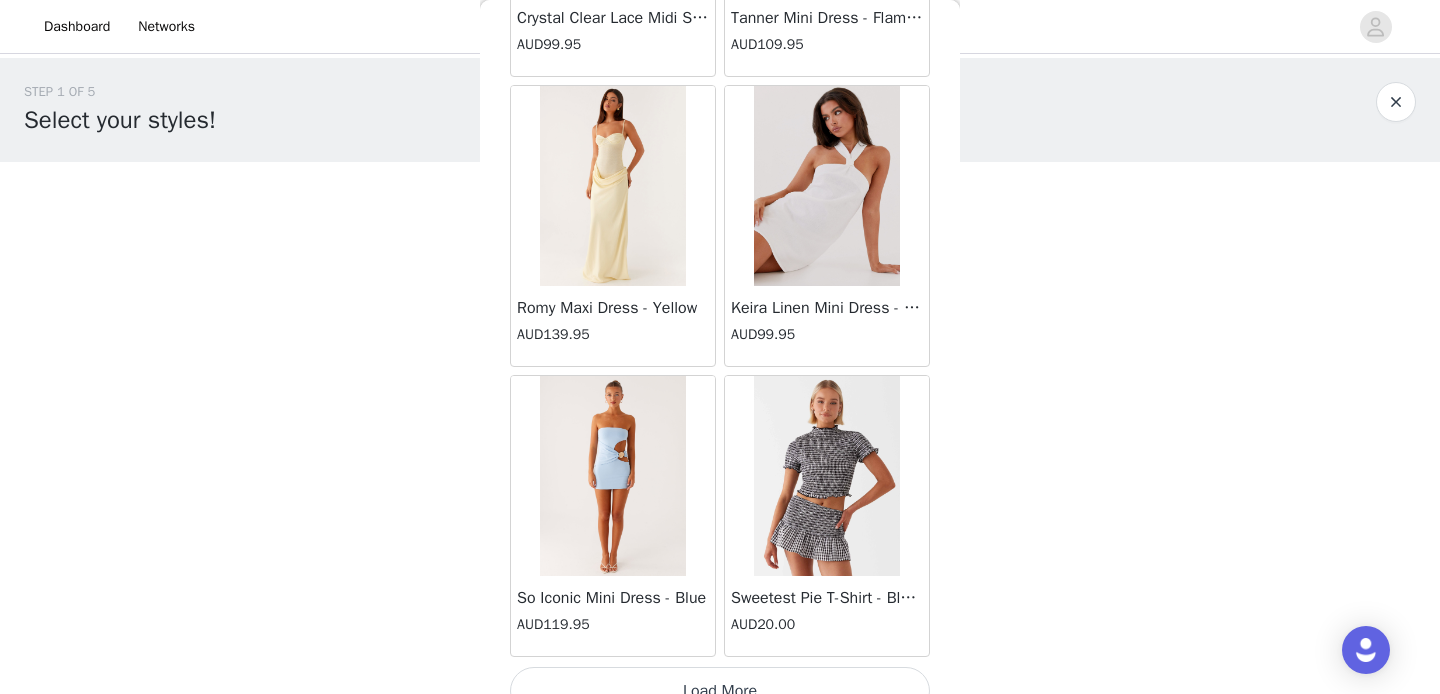 scroll, scrollTop: 28466, scrollLeft: 0, axis: vertical 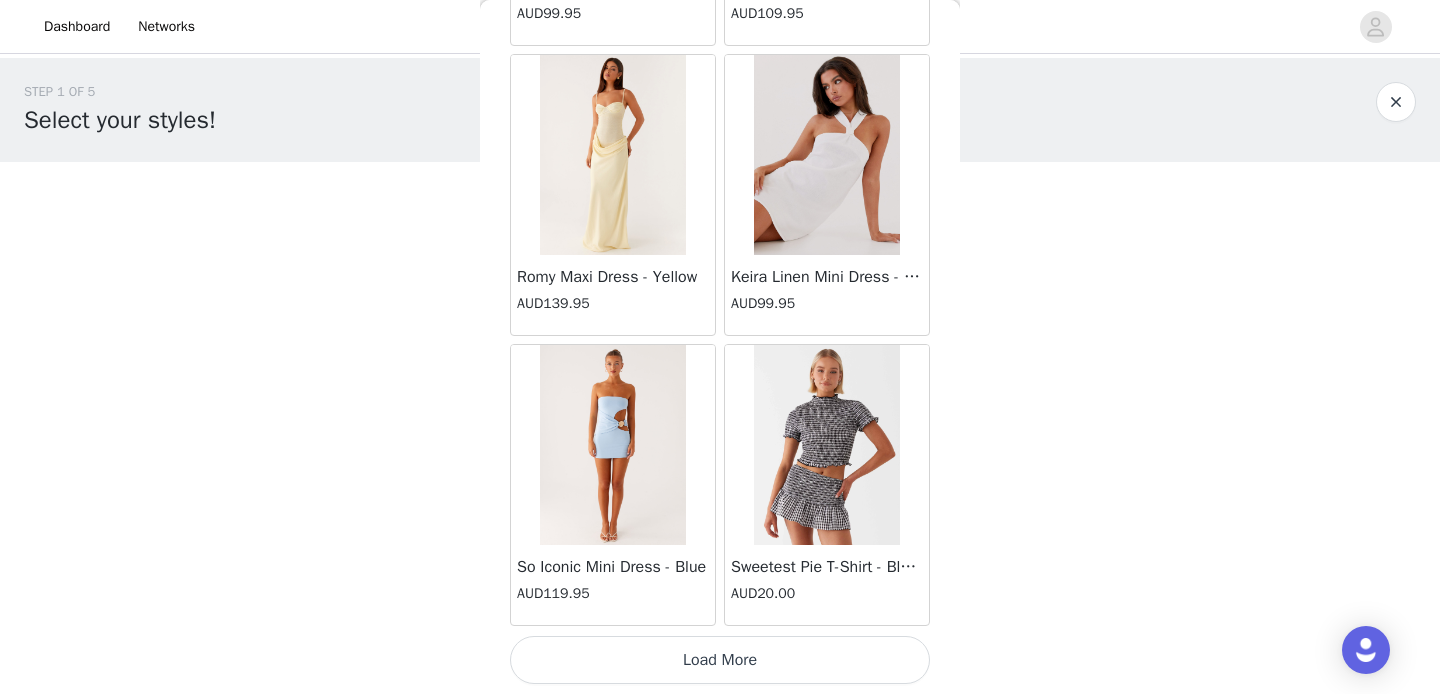 click on "Load More" at bounding box center [720, 660] 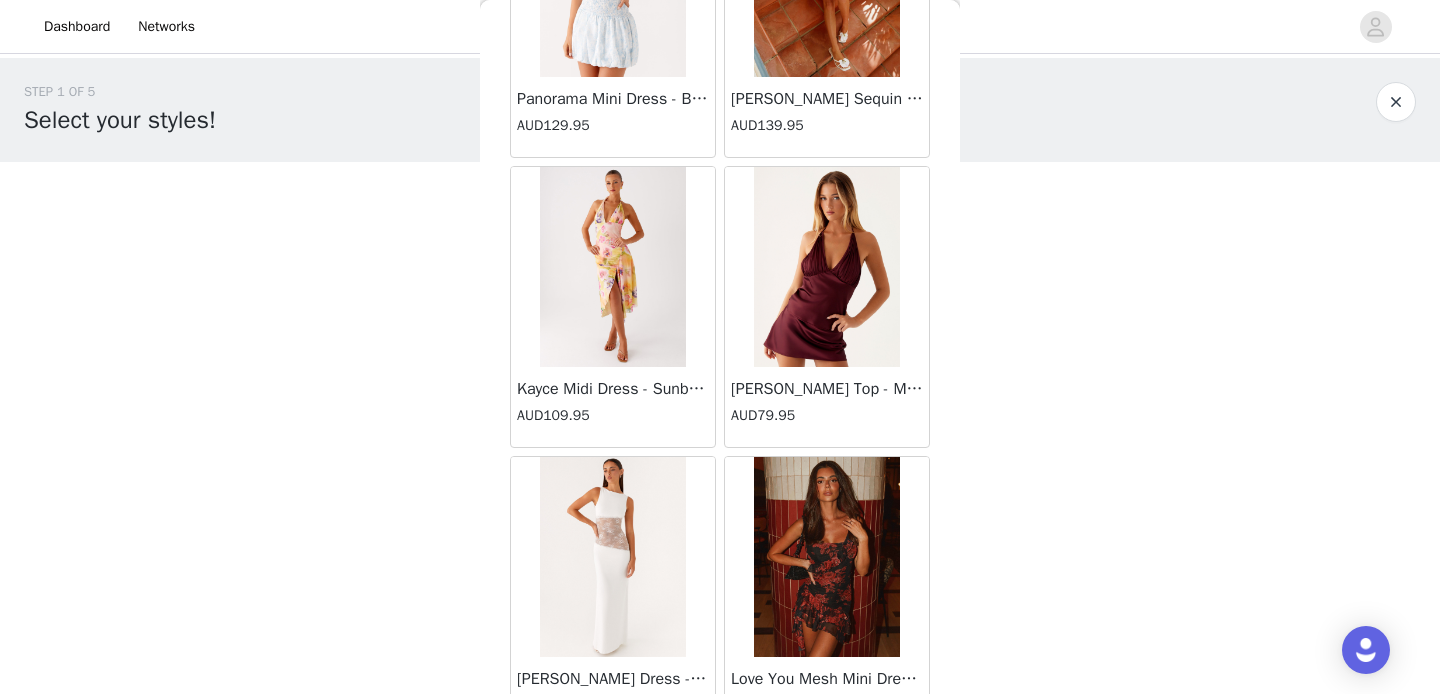 scroll, scrollTop: 29163, scrollLeft: 0, axis: vertical 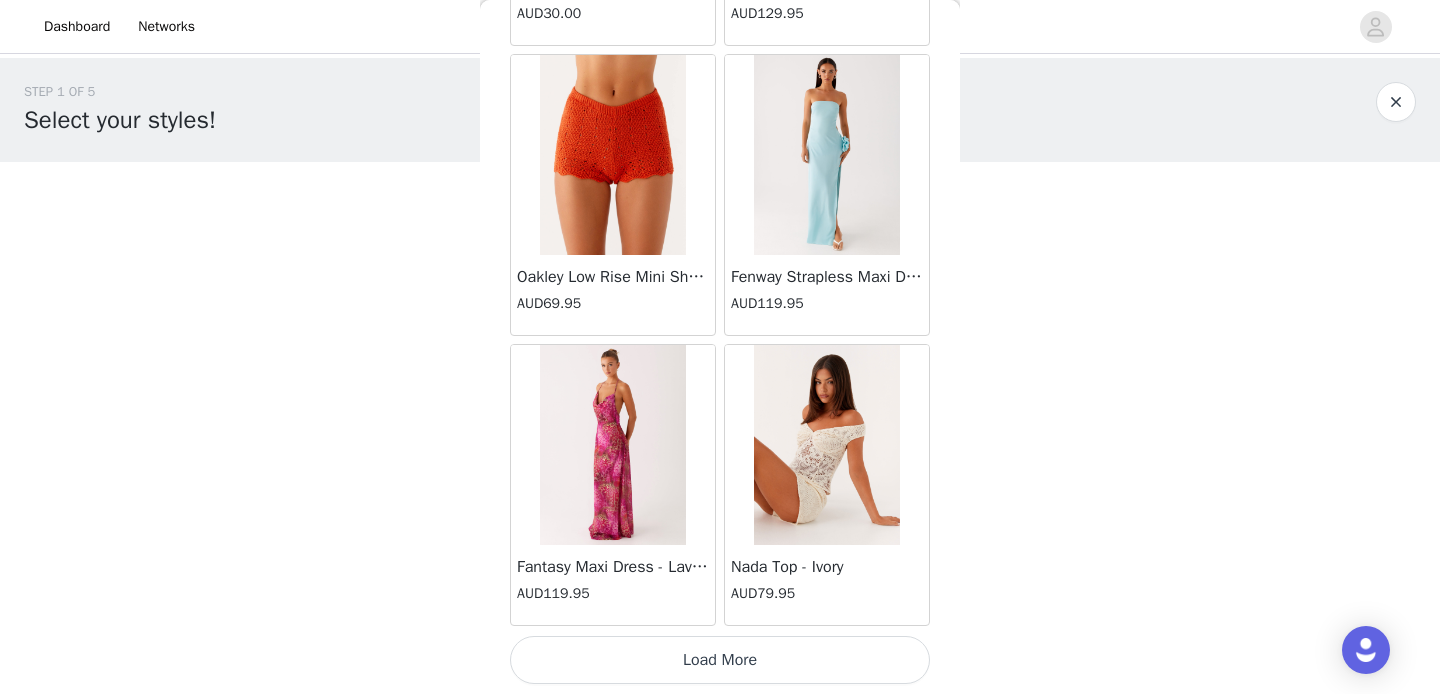 click on "Load More" at bounding box center [720, 660] 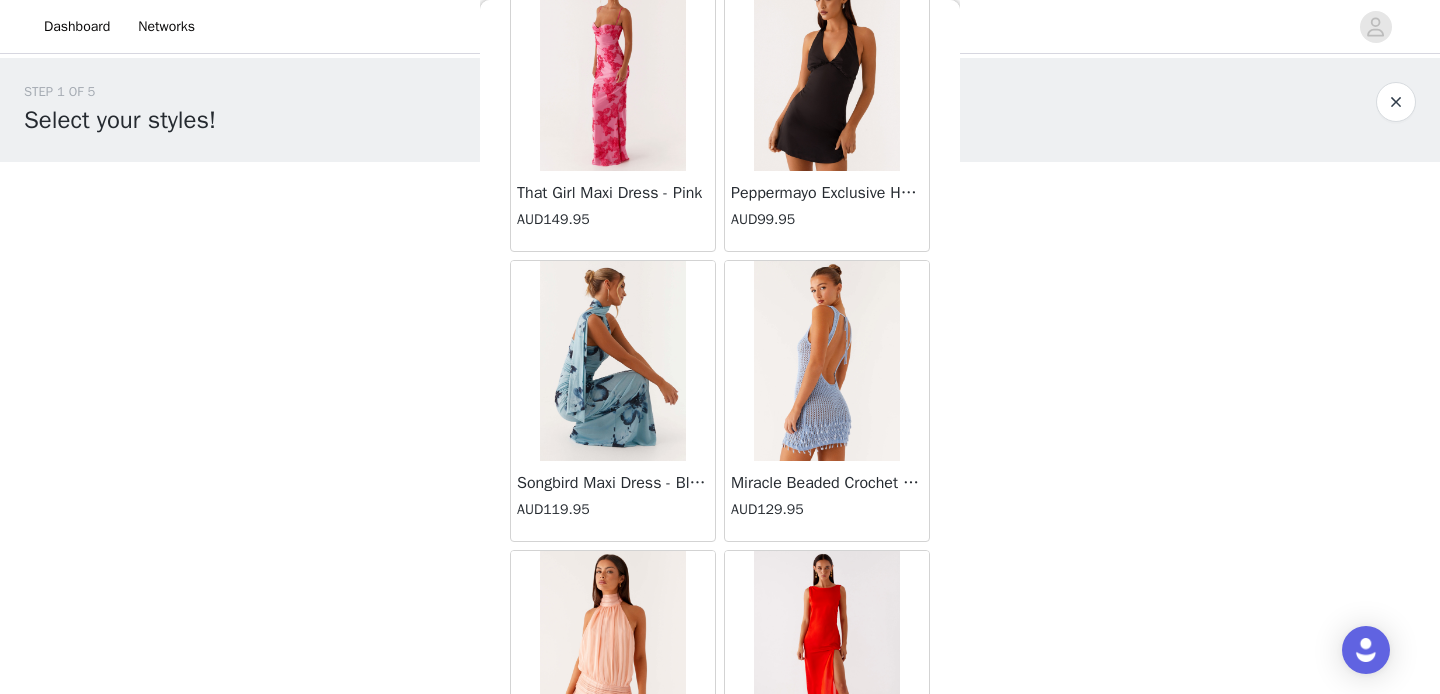 scroll, scrollTop: 34266, scrollLeft: 0, axis: vertical 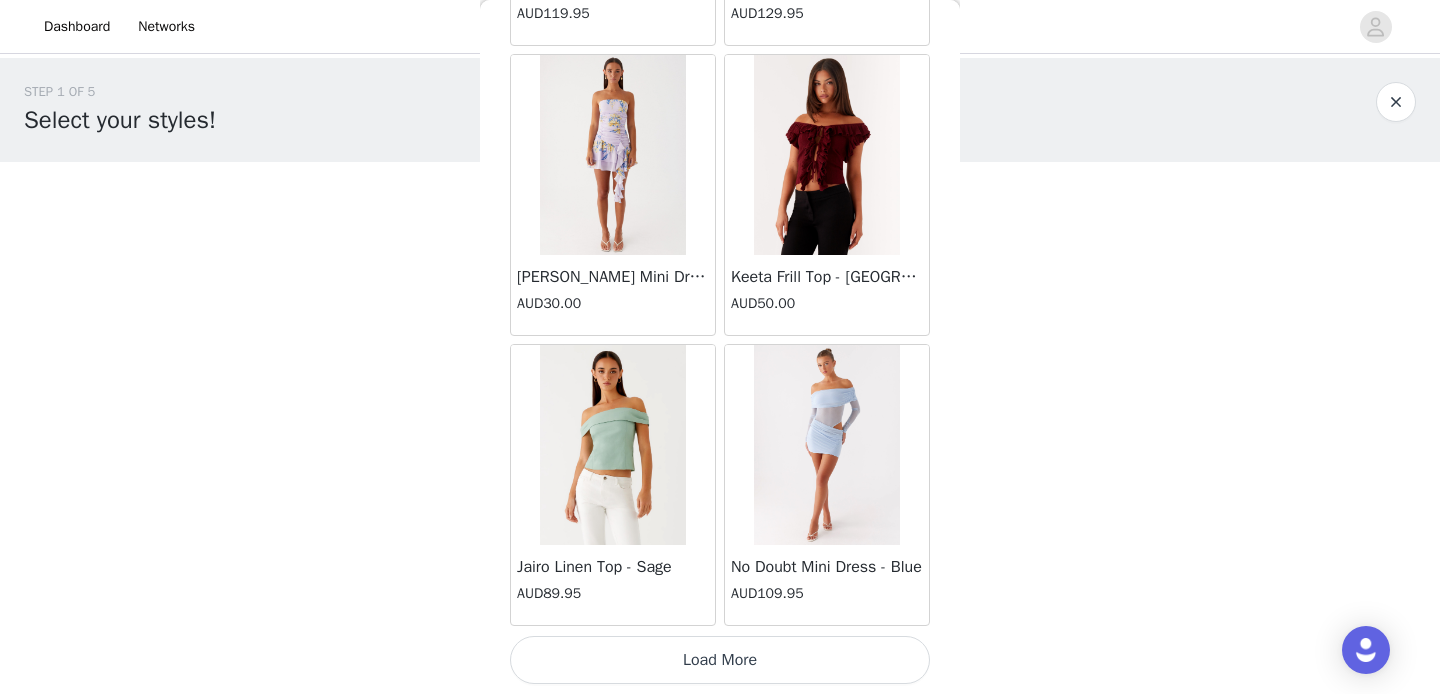 click on "Load More" at bounding box center (720, 660) 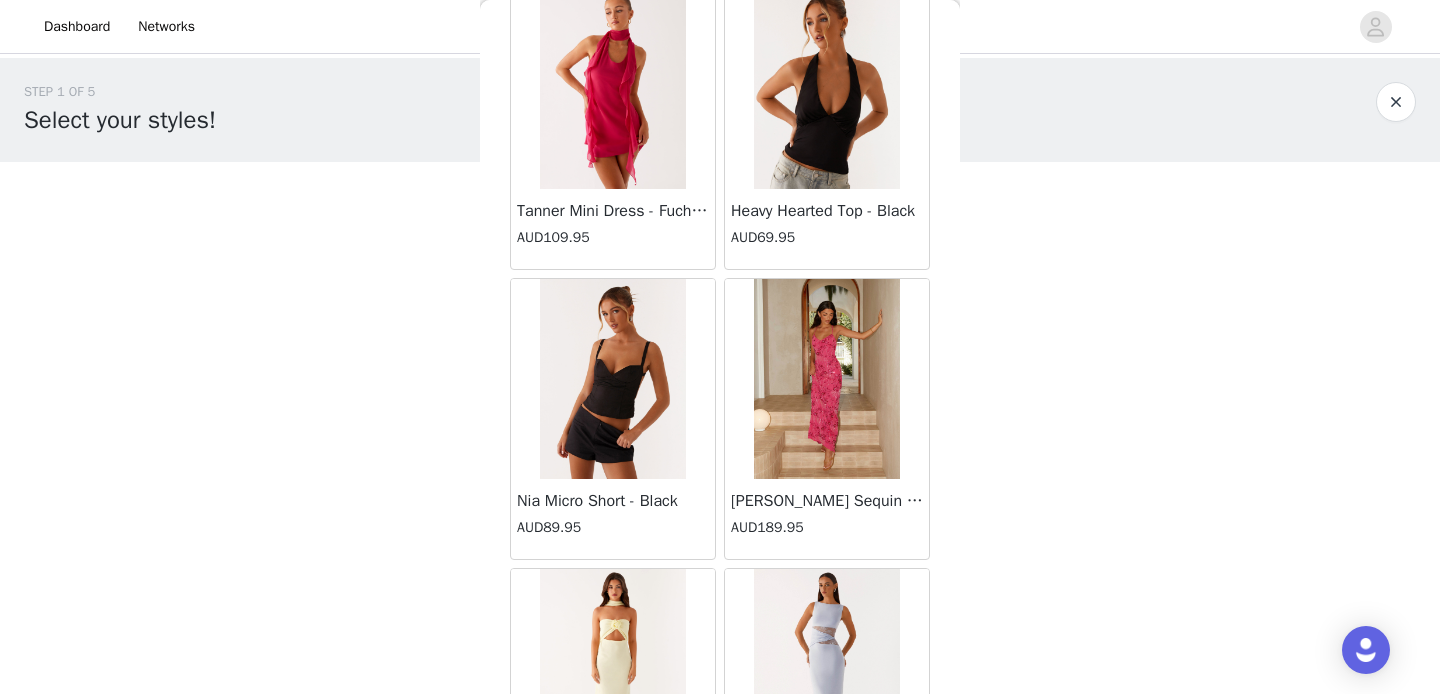 scroll, scrollTop: 37166, scrollLeft: 0, axis: vertical 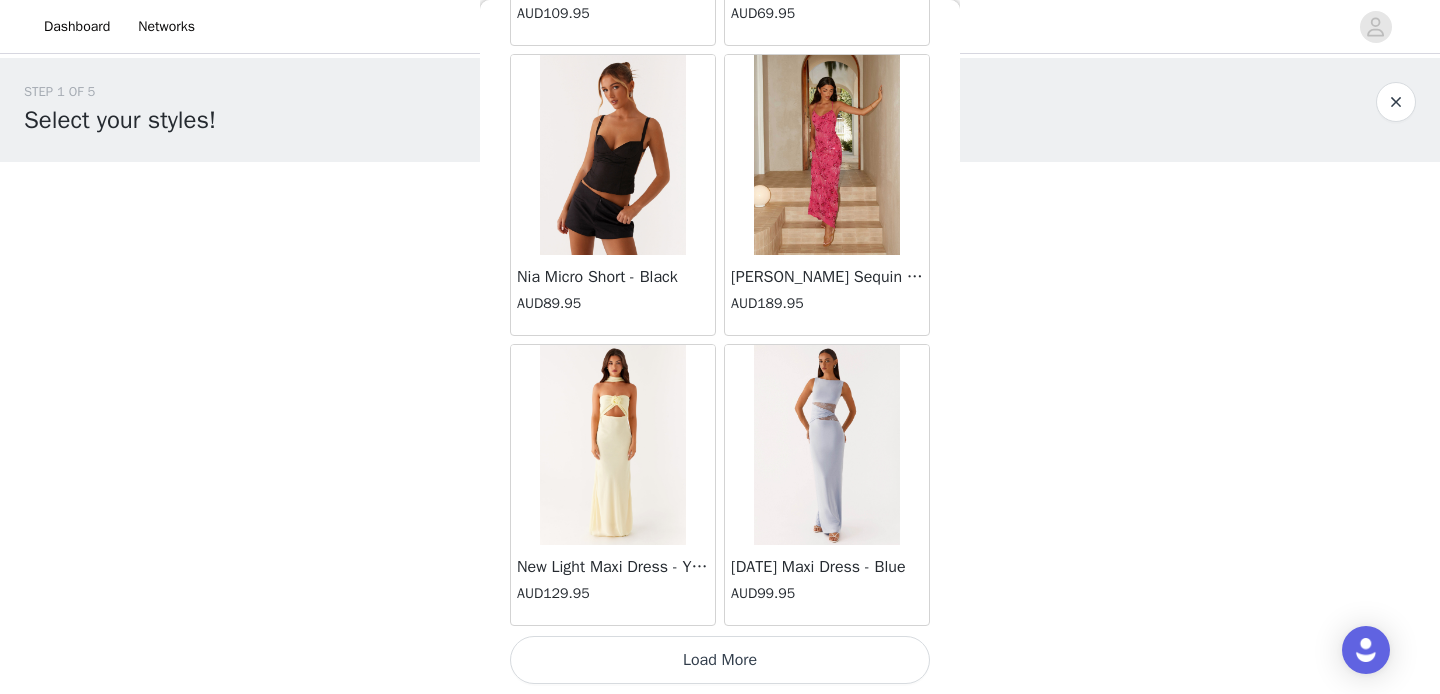 click on "Load More" at bounding box center [720, 660] 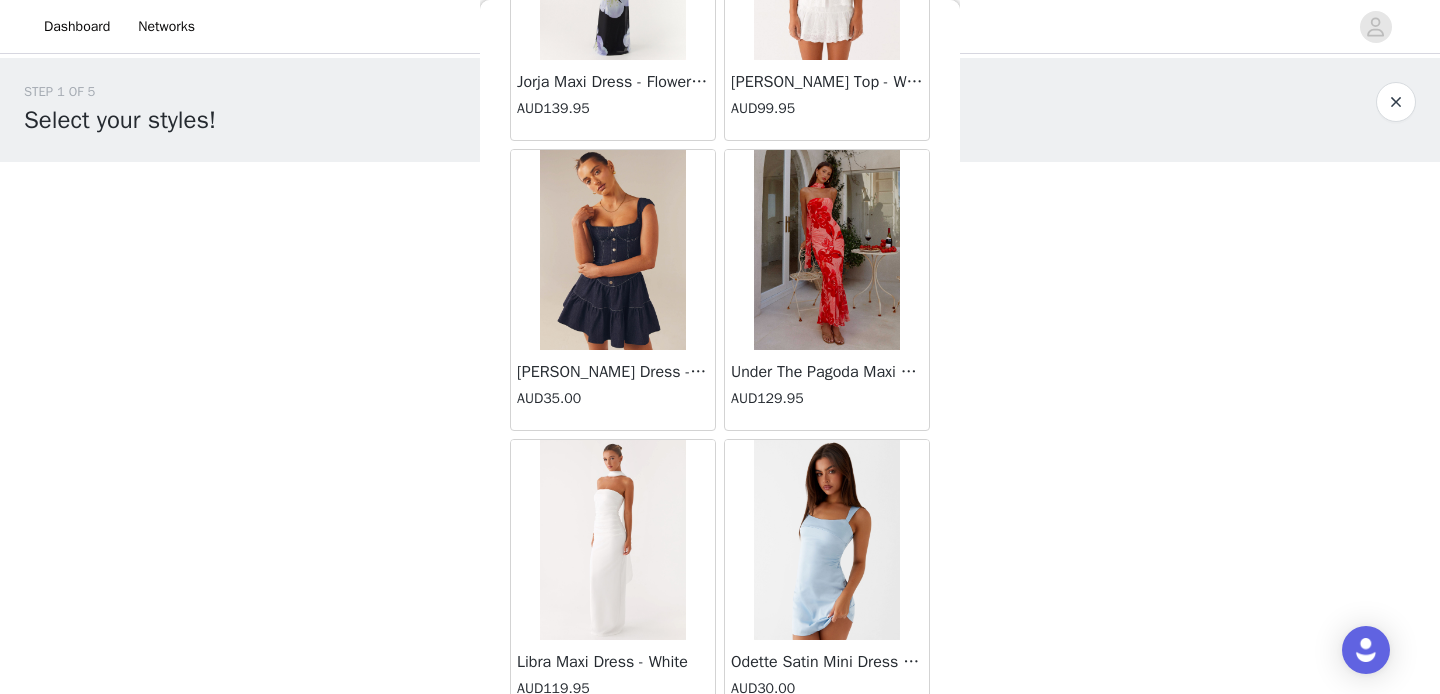 scroll, scrollTop: 40066, scrollLeft: 0, axis: vertical 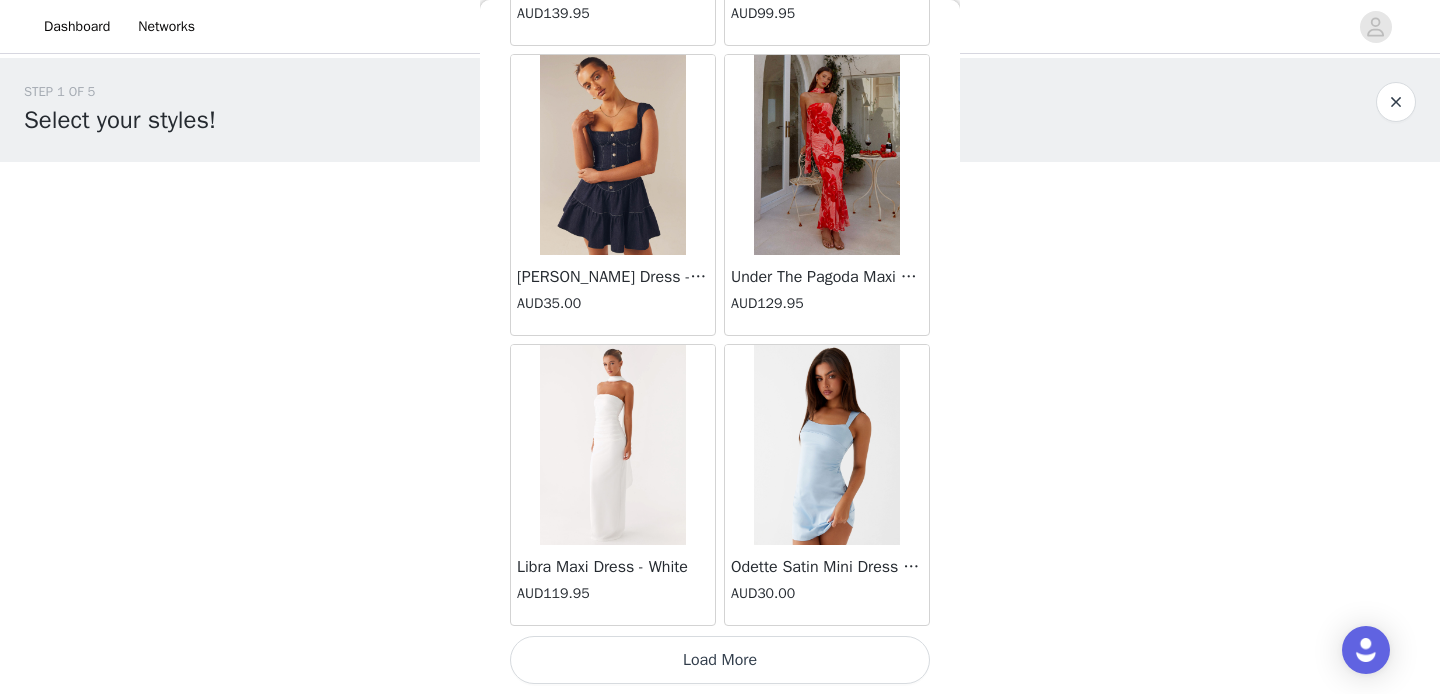 click on "Load More" at bounding box center (720, 660) 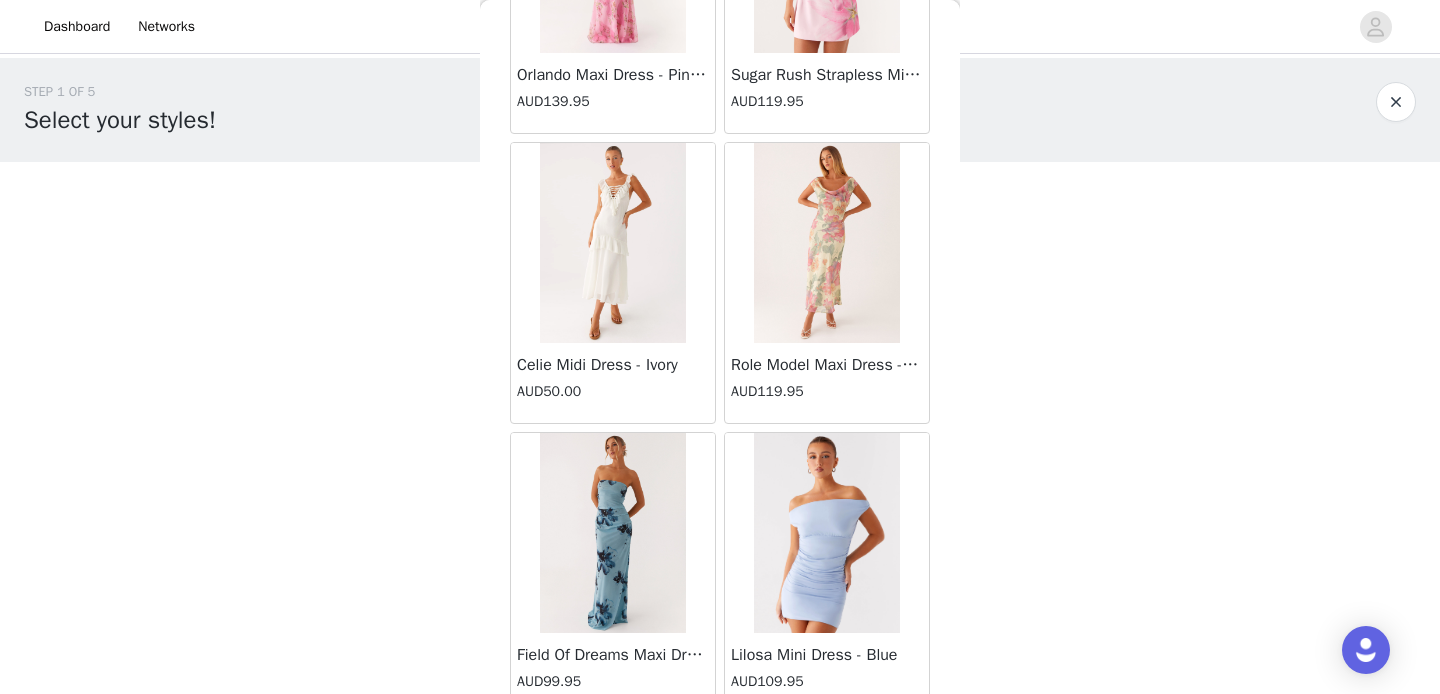scroll, scrollTop: 42966, scrollLeft: 0, axis: vertical 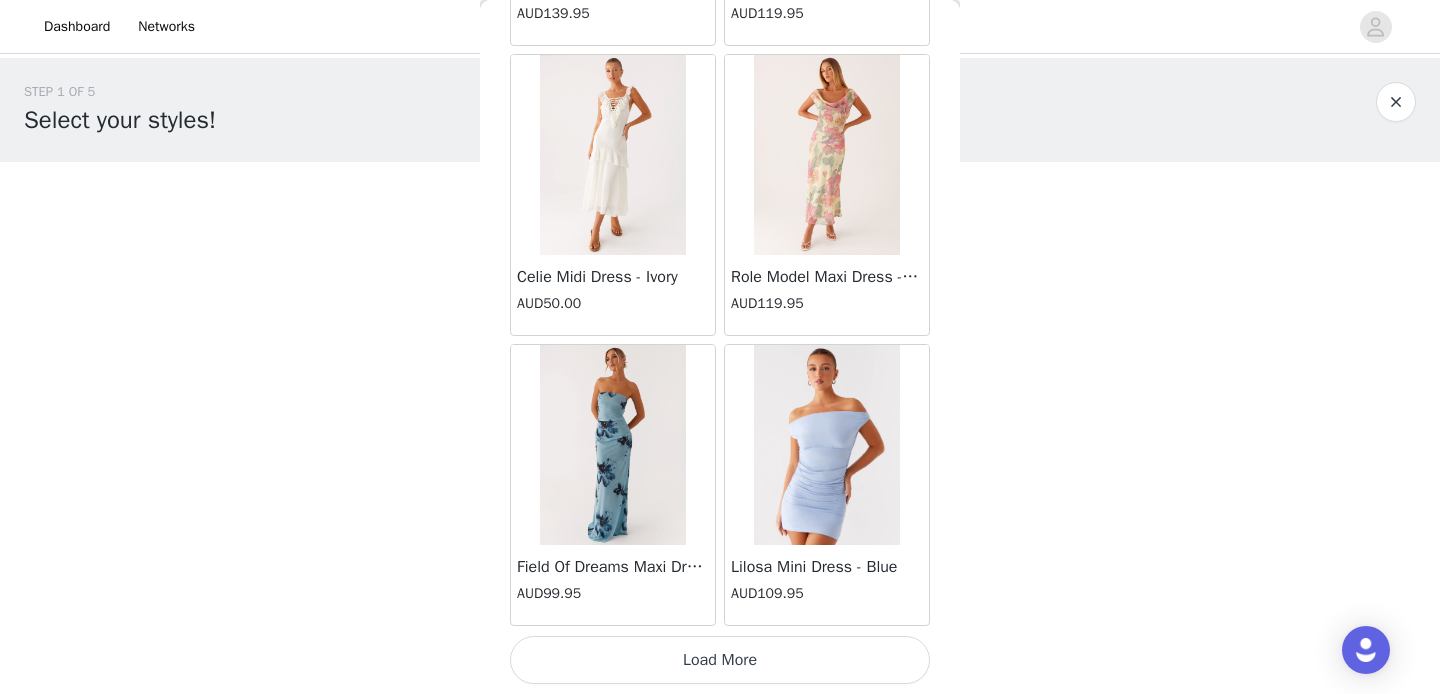 click on "Load More" at bounding box center (720, 660) 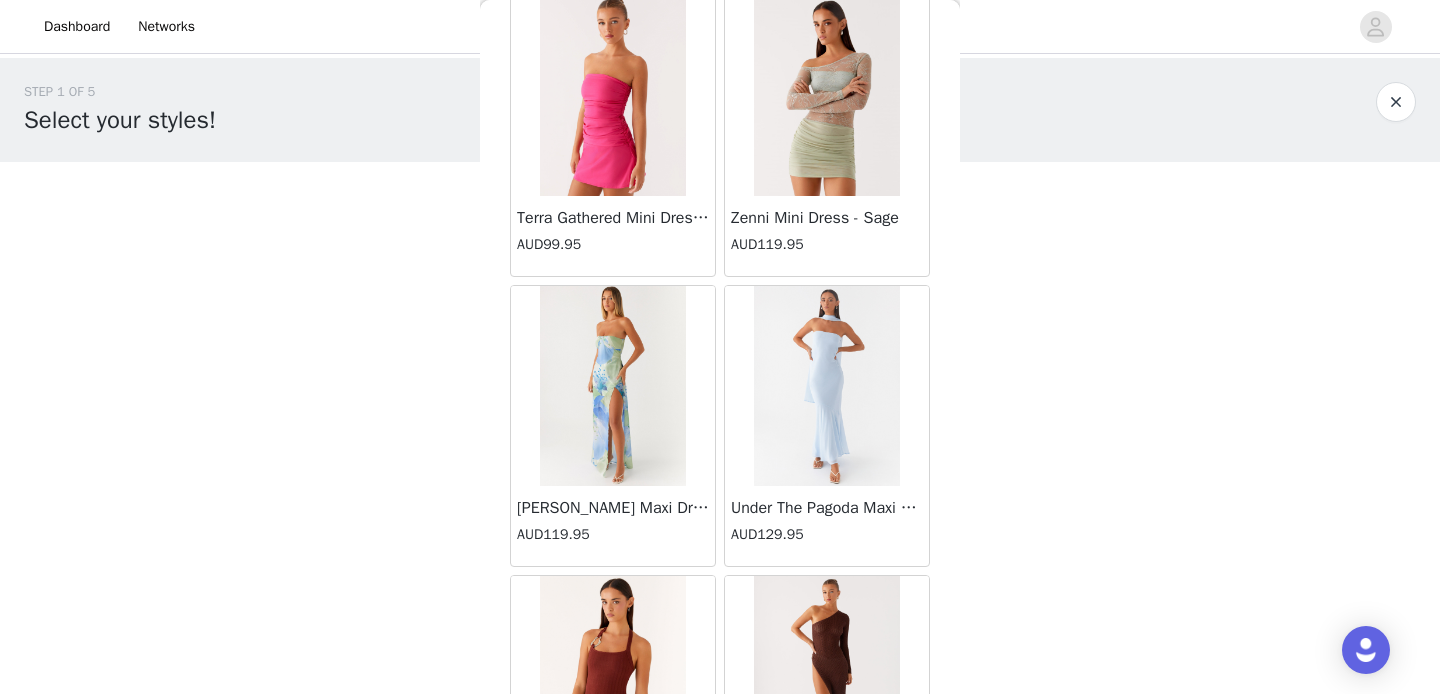 scroll, scrollTop: 44511, scrollLeft: 0, axis: vertical 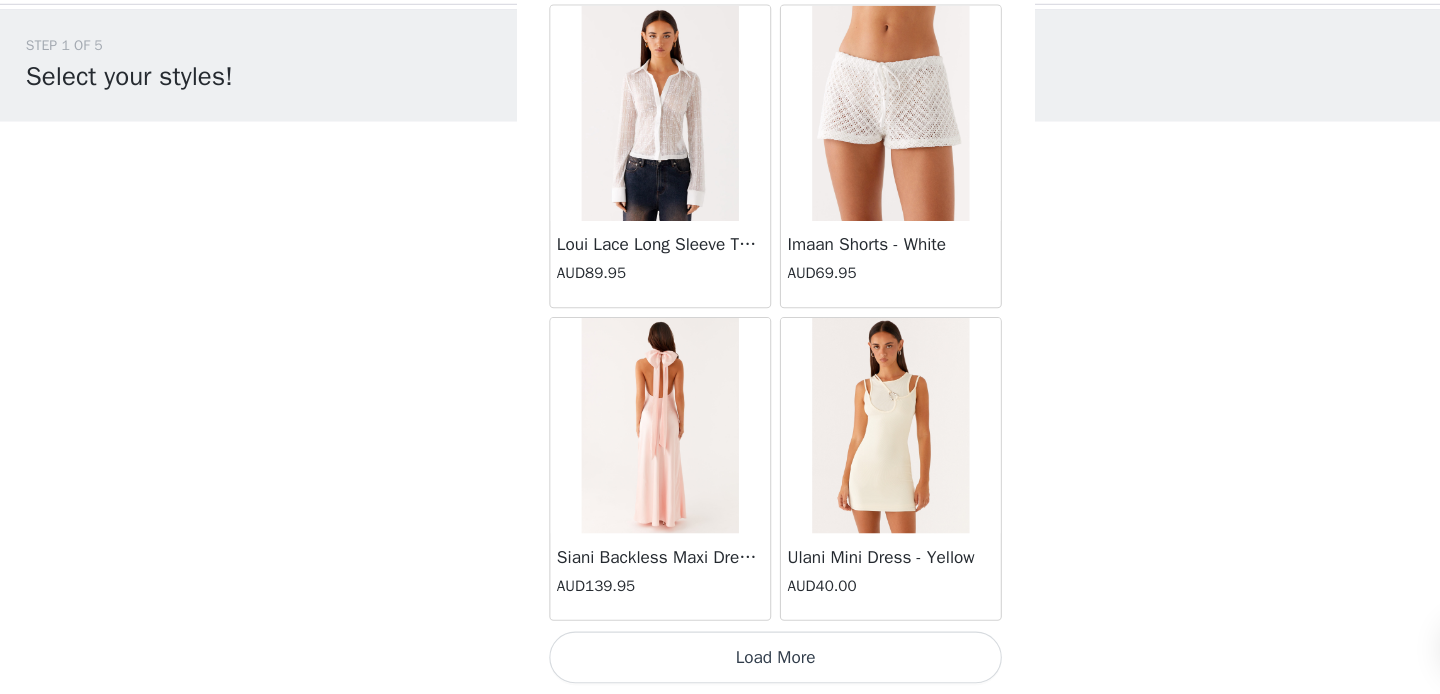 click on "Load More" at bounding box center (720, 660) 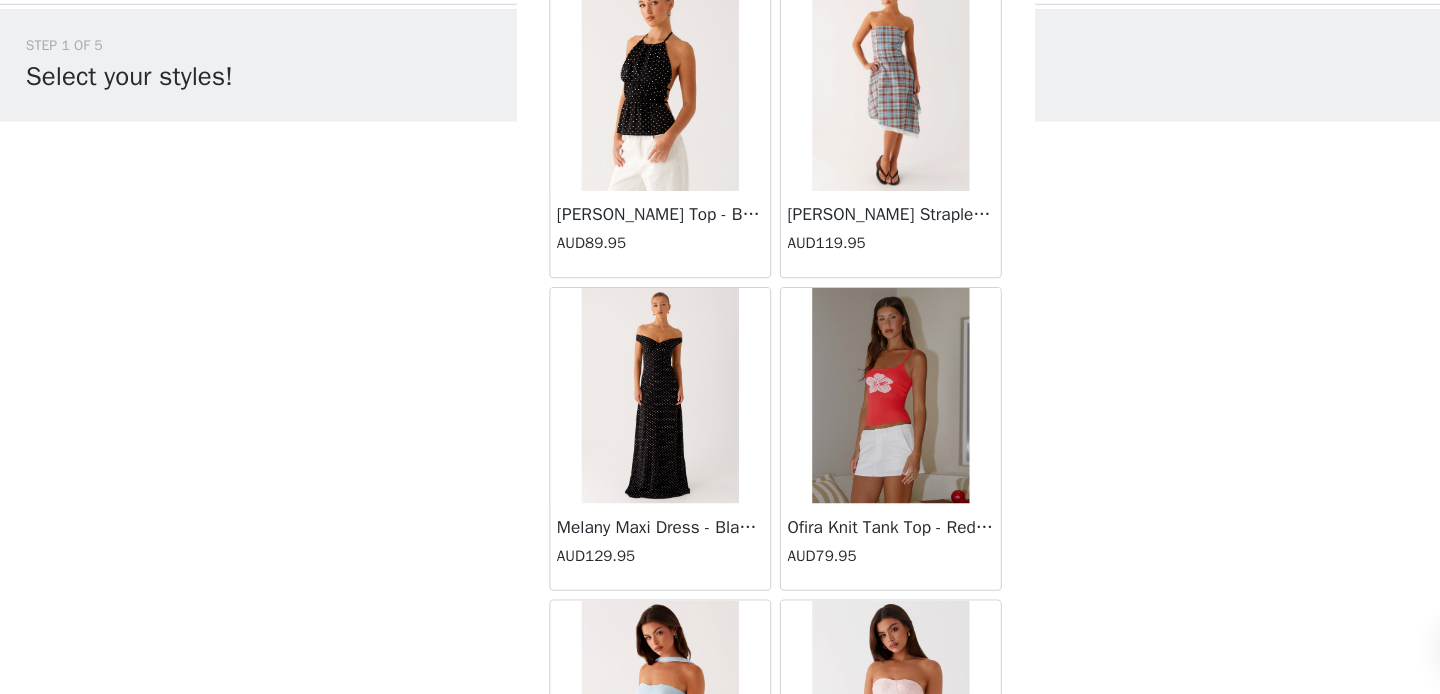scroll, scrollTop: 48766, scrollLeft: 0, axis: vertical 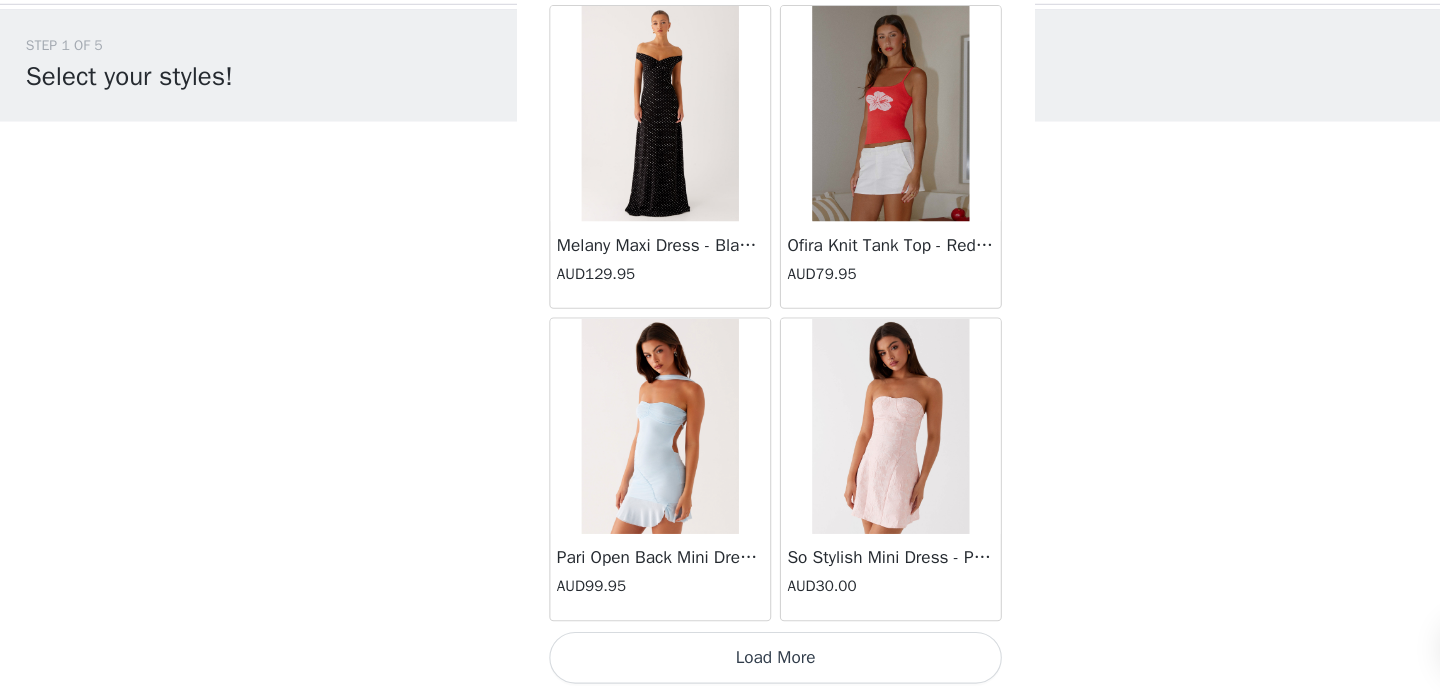 click on "Load More" at bounding box center (720, 660) 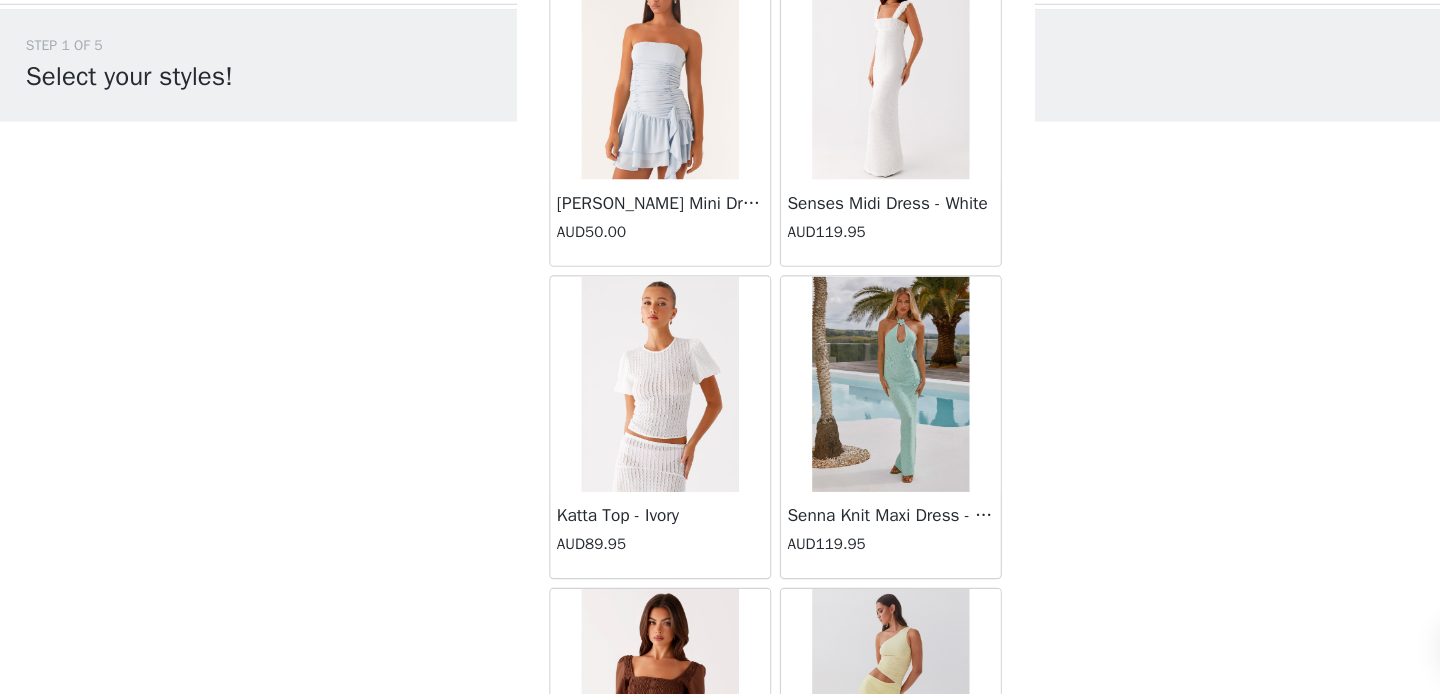 scroll, scrollTop: 51666, scrollLeft: 0, axis: vertical 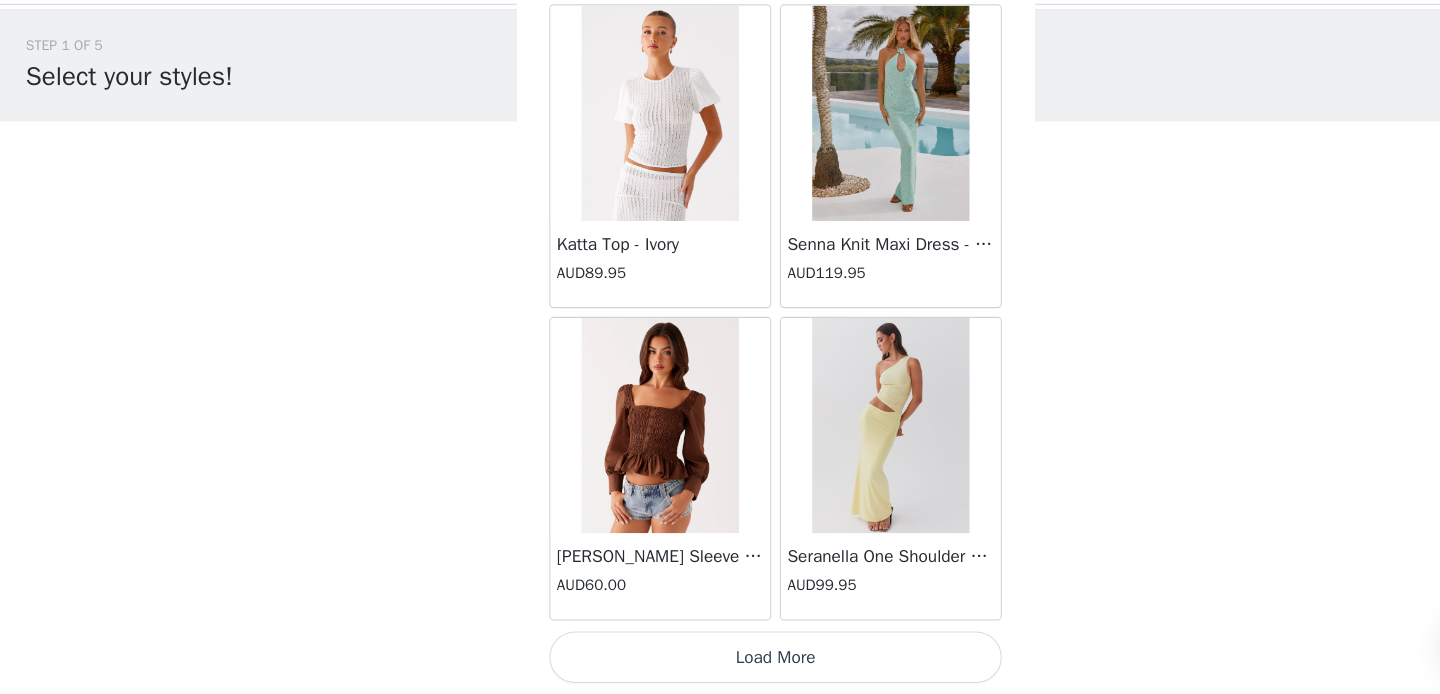 click on "Load More" at bounding box center [720, 660] 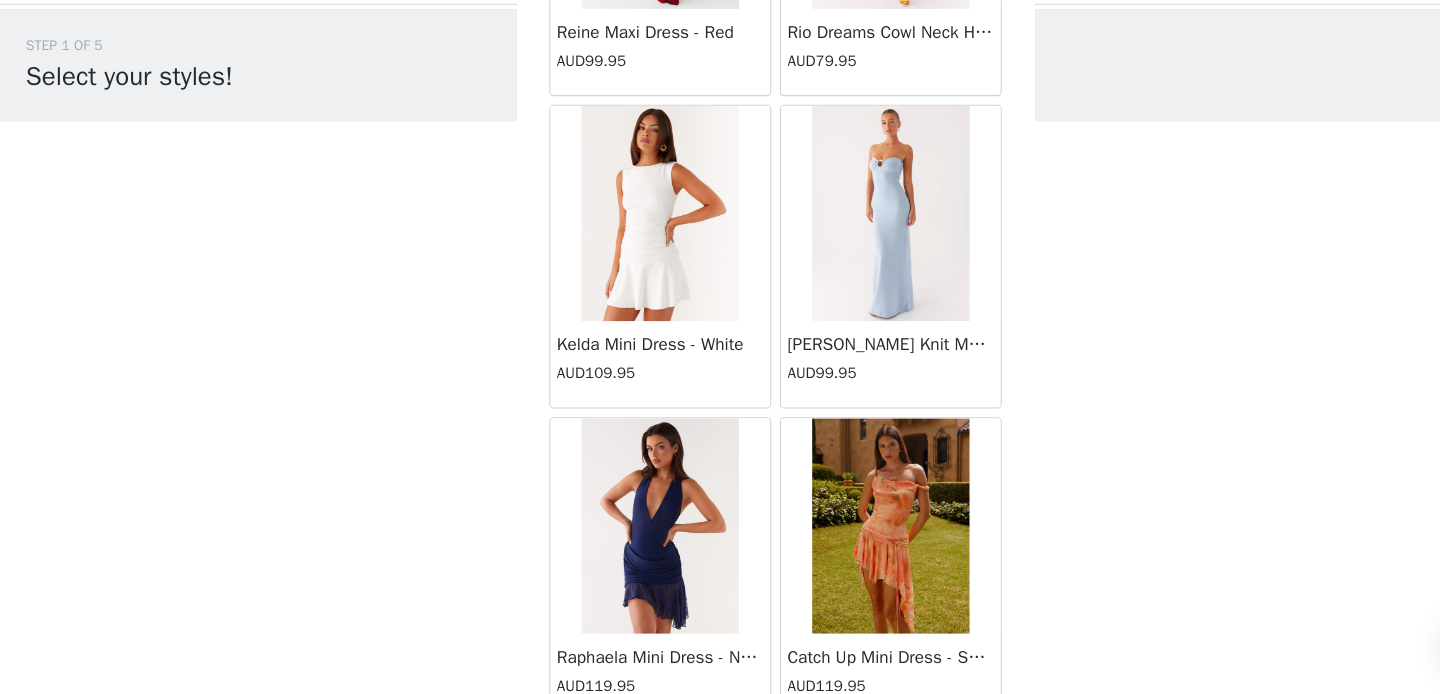 scroll, scrollTop: 54566, scrollLeft: 0, axis: vertical 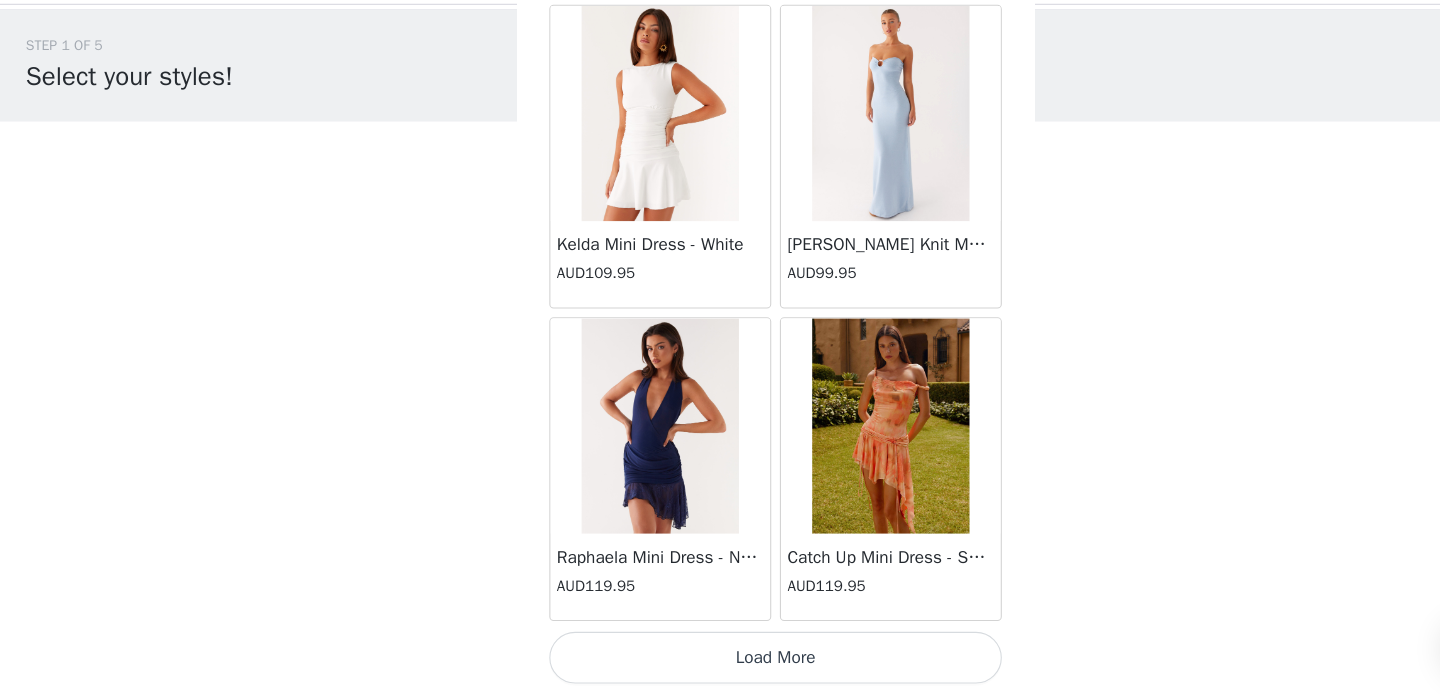 click on "Load More" at bounding box center [720, 660] 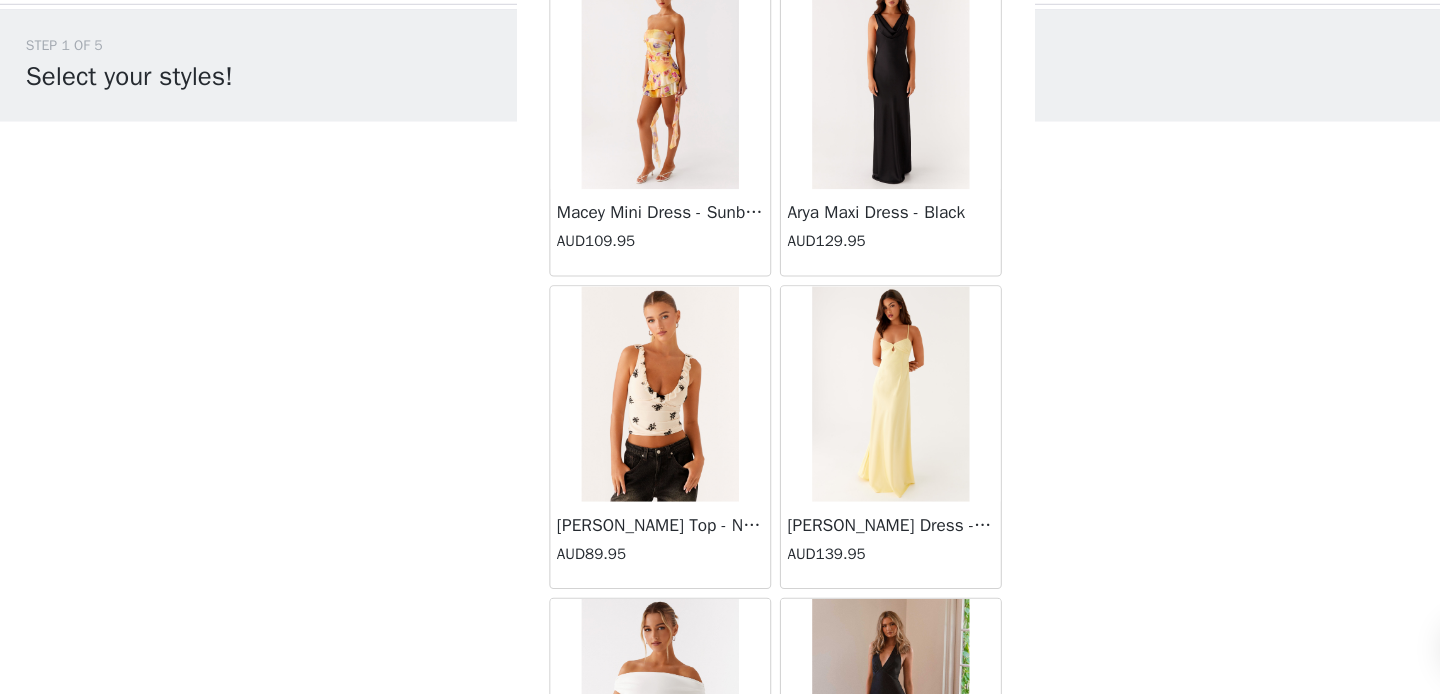 scroll, scrollTop: 57466, scrollLeft: 0, axis: vertical 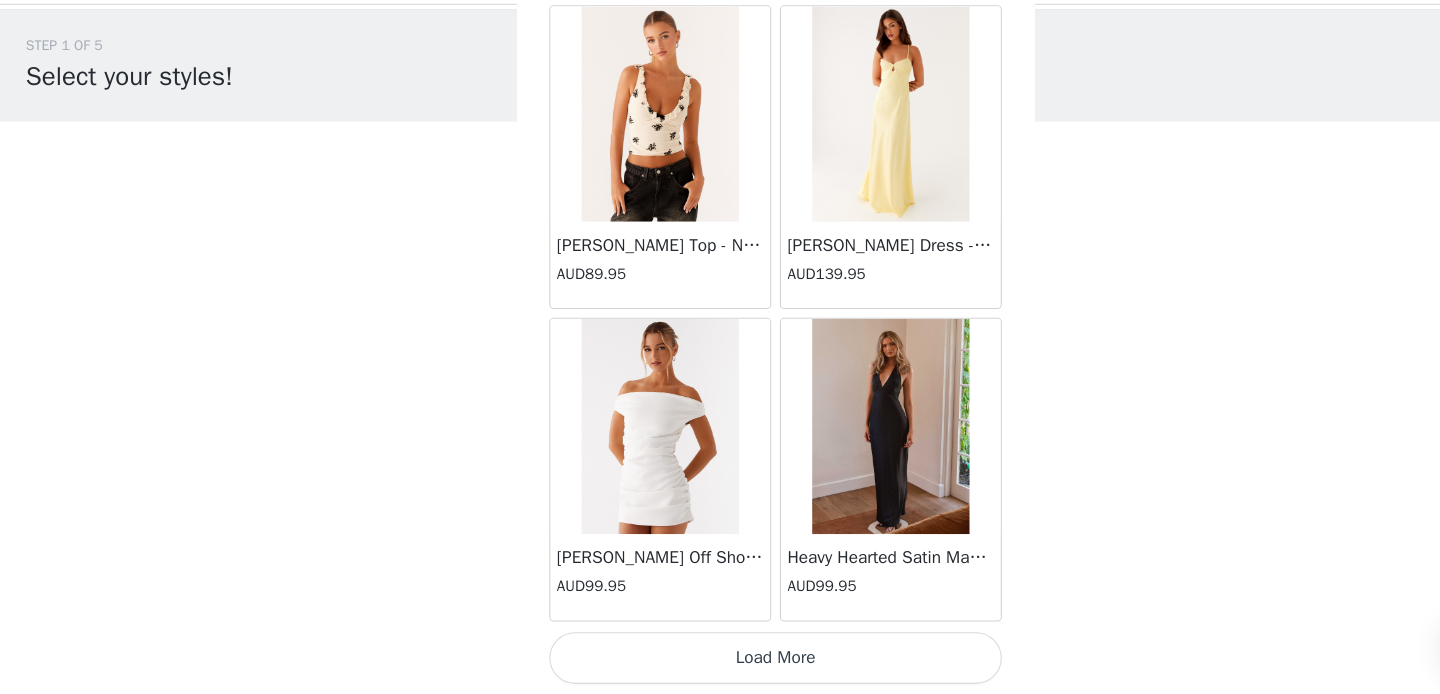 click on "Load More" at bounding box center (720, 660) 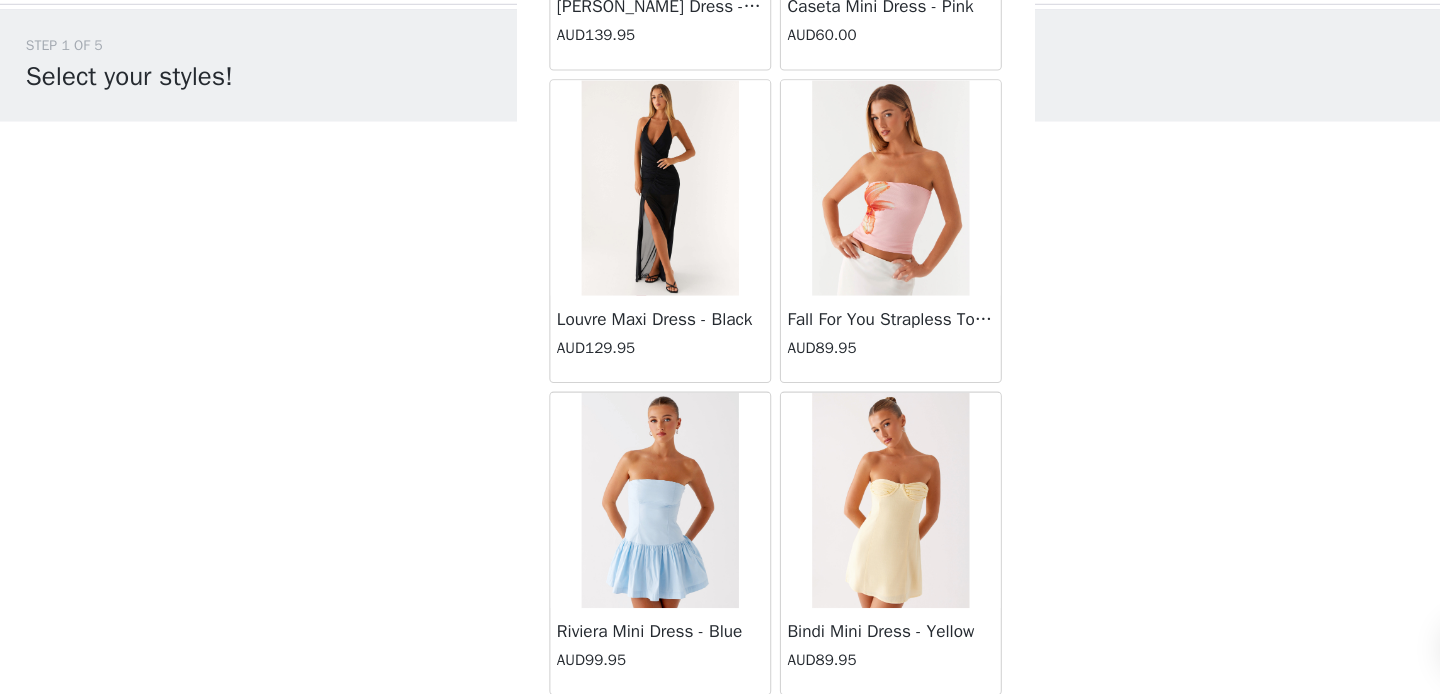 scroll, scrollTop: 60366, scrollLeft: 0, axis: vertical 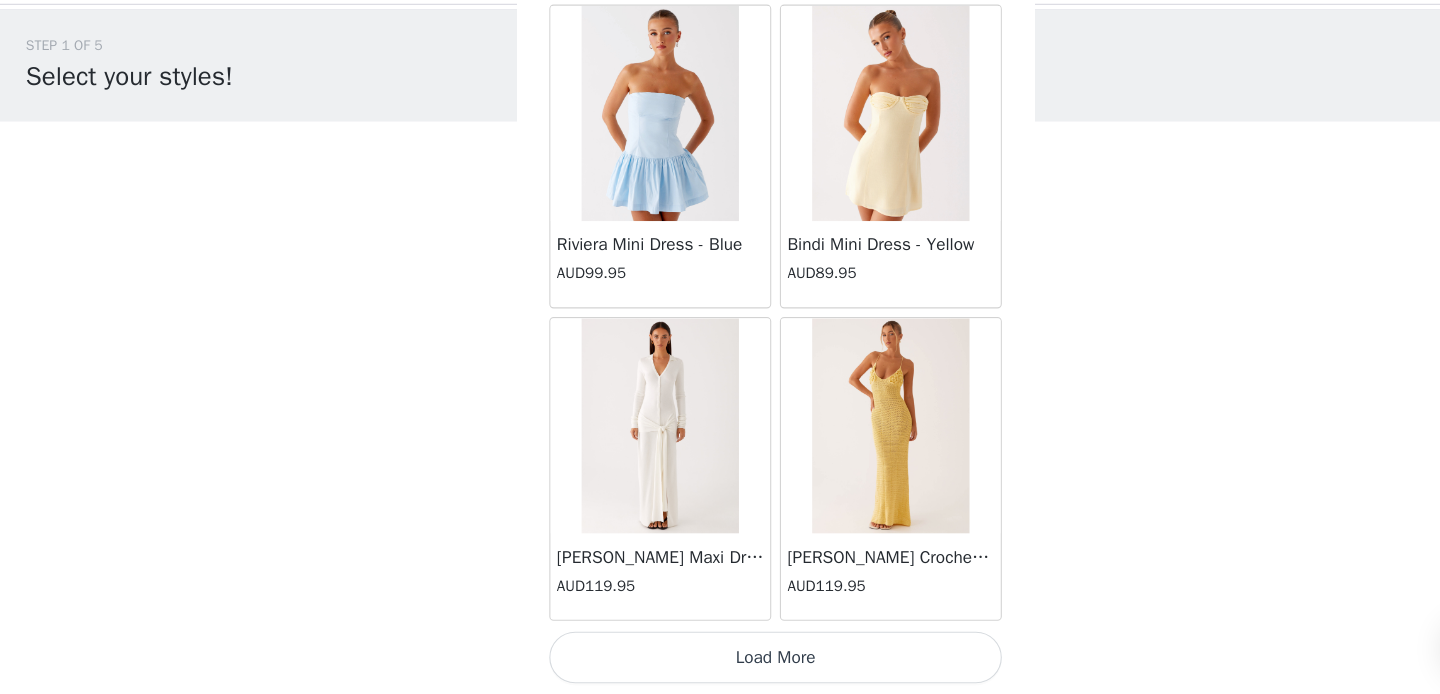 click on "Load More" at bounding box center (720, 660) 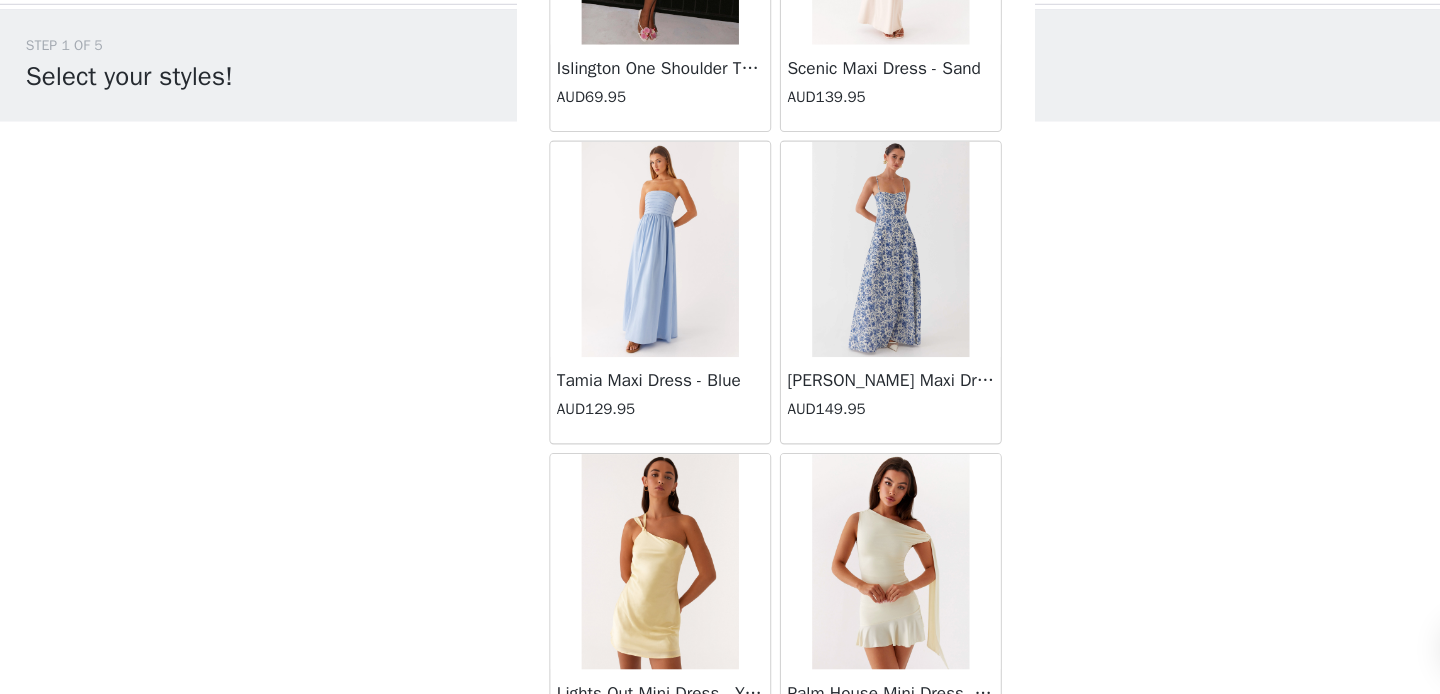 scroll, scrollTop: 63266, scrollLeft: 0, axis: vertical 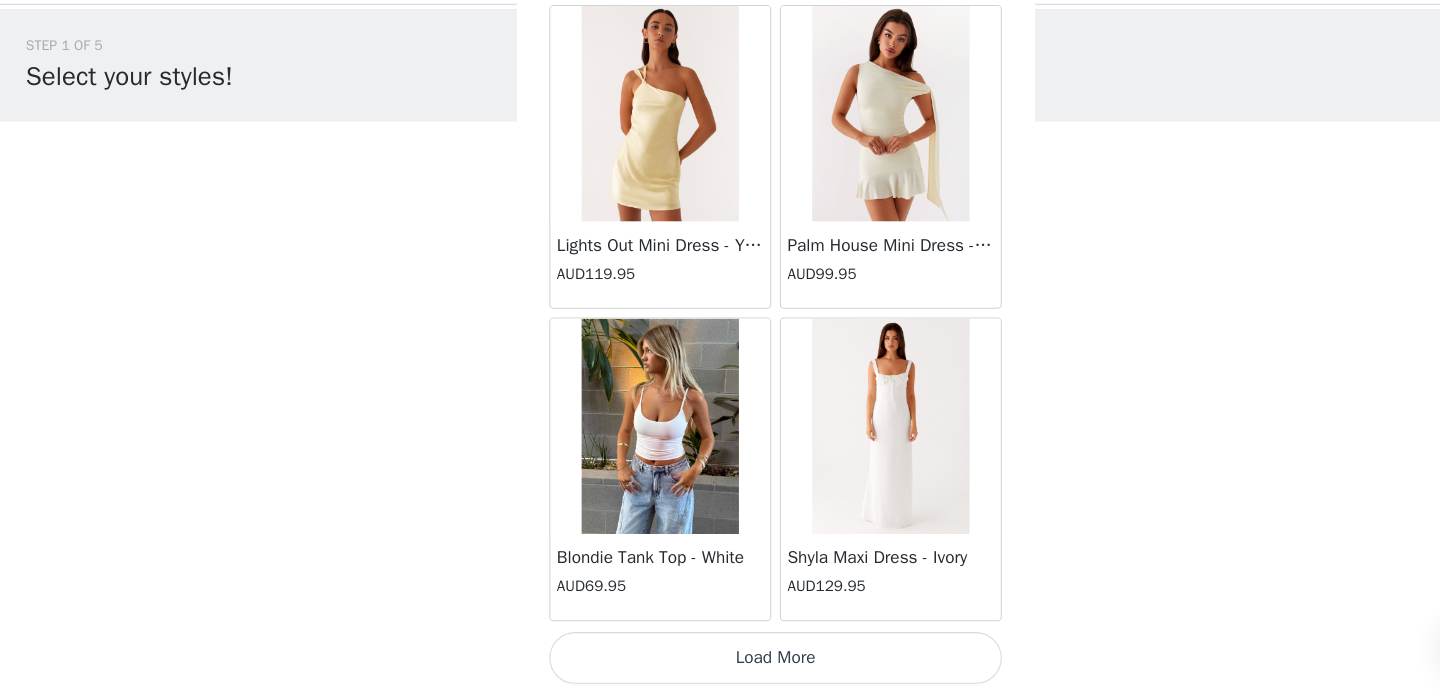 click on "Load More" at bounding box center (720, 660) 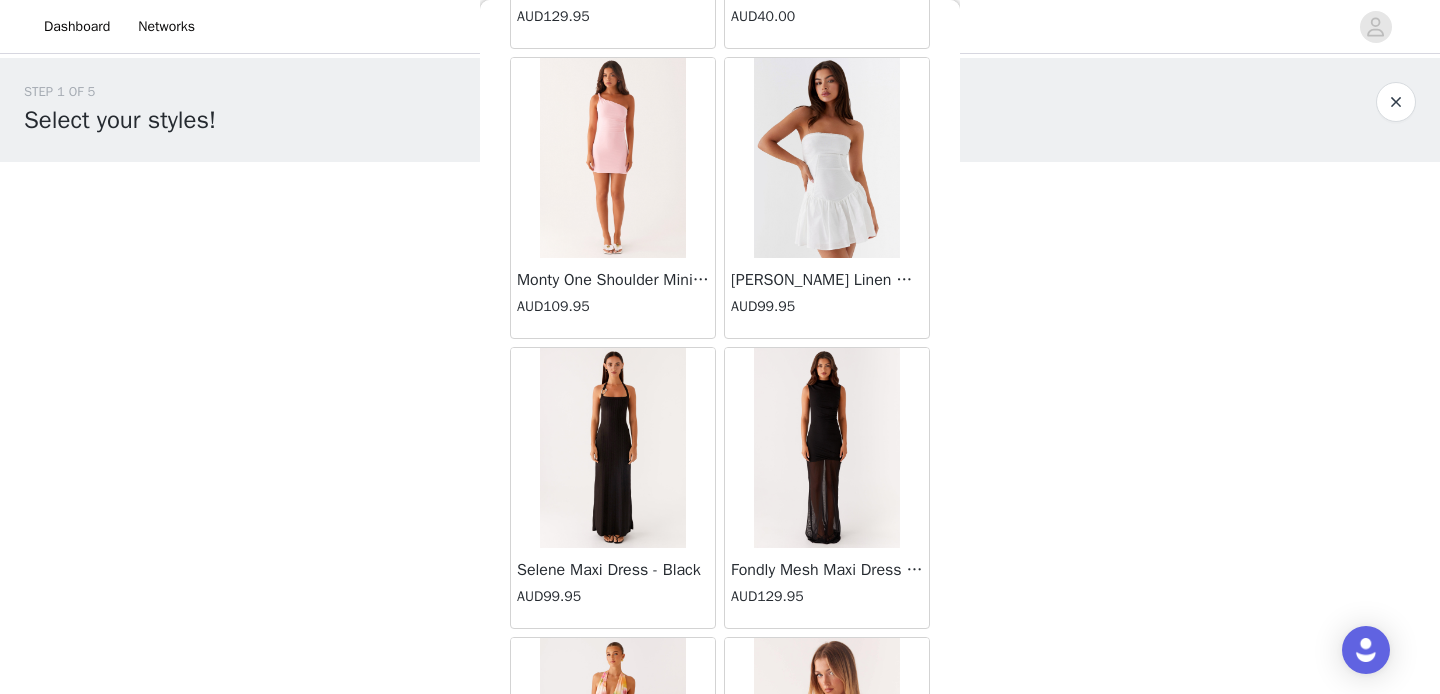 scroll, scrollTop: 66166, scrollLeft: 0, axis: vertical 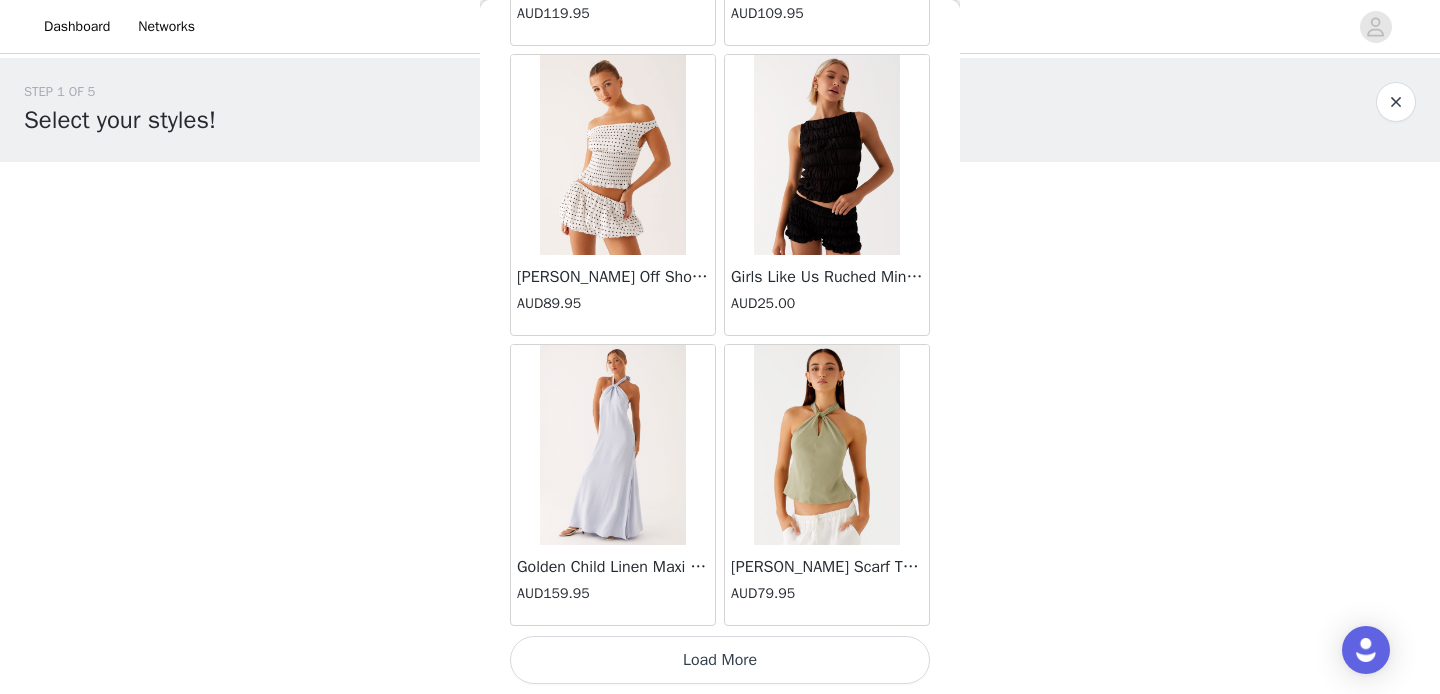 click on "Load More" at bounding box center [720, 660] 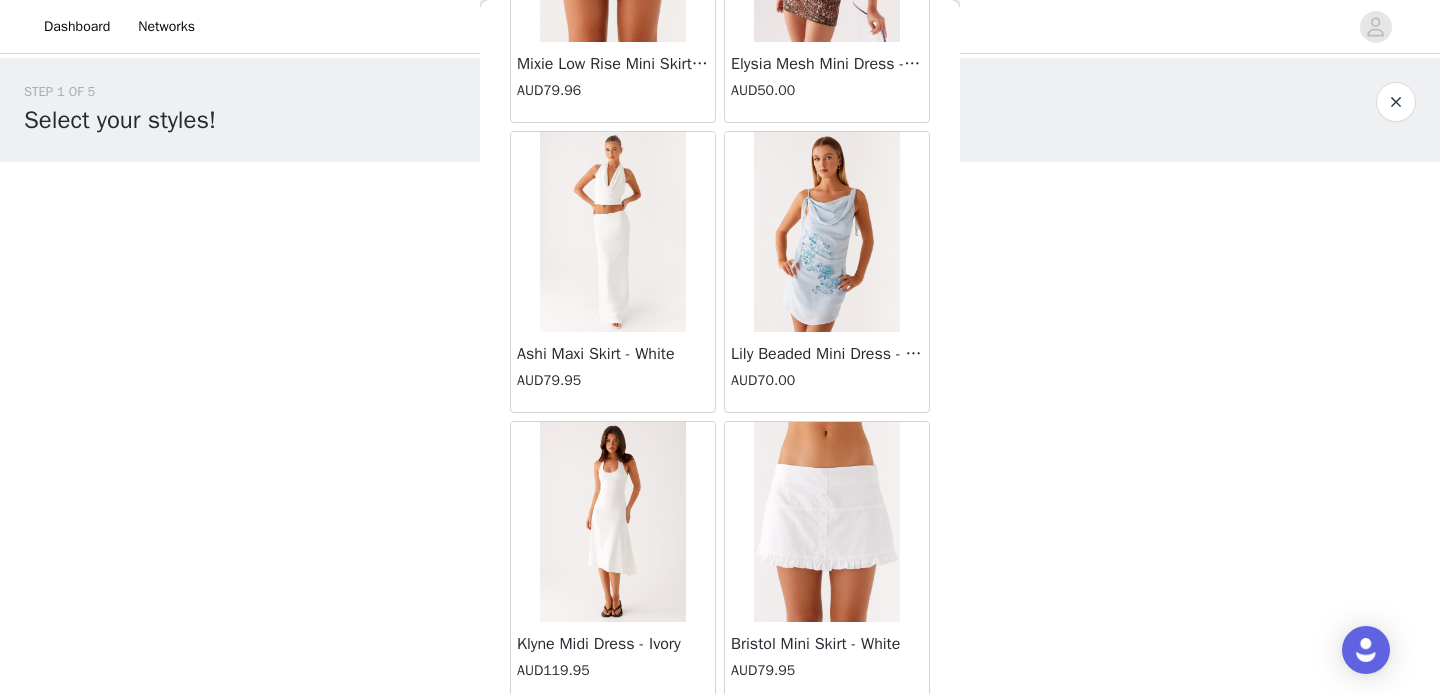 scroll, scrollTop: 69066, scrollLeft: 0, axis: vertical 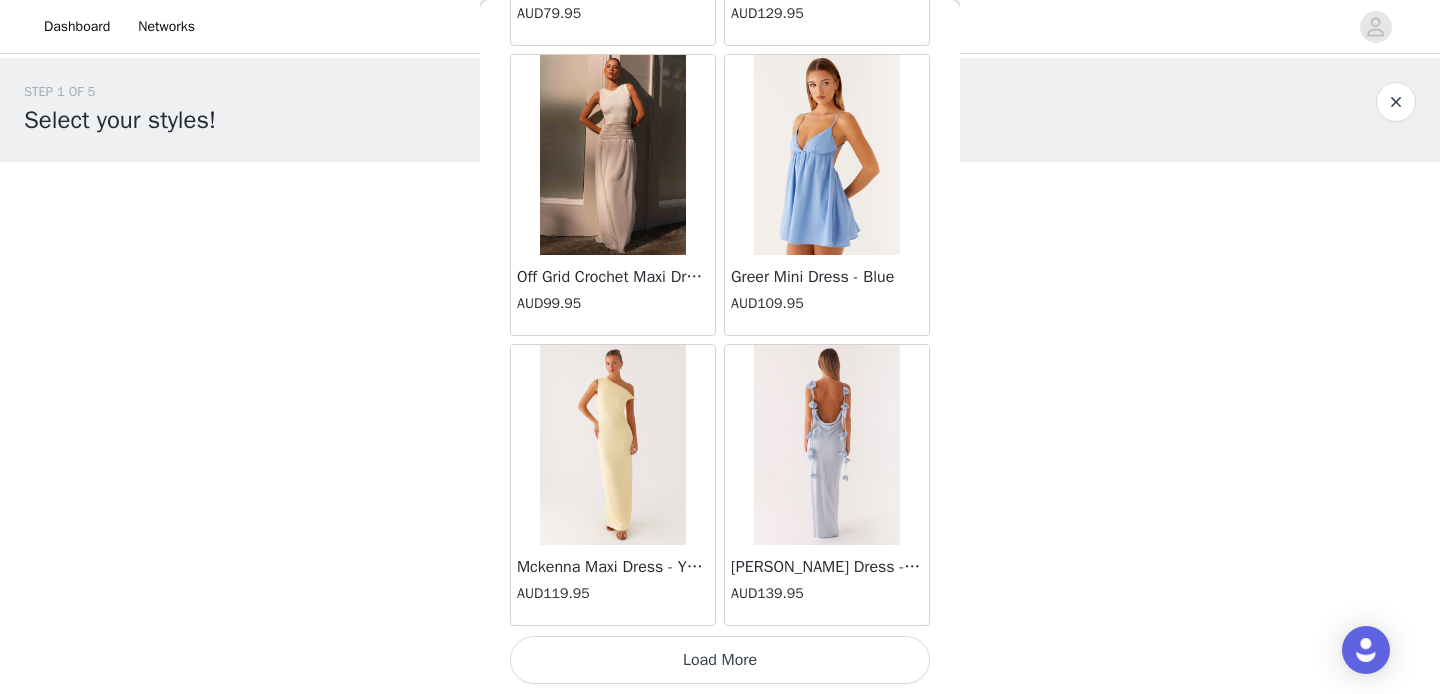click on "Load More" at bounding box center [720, 660] 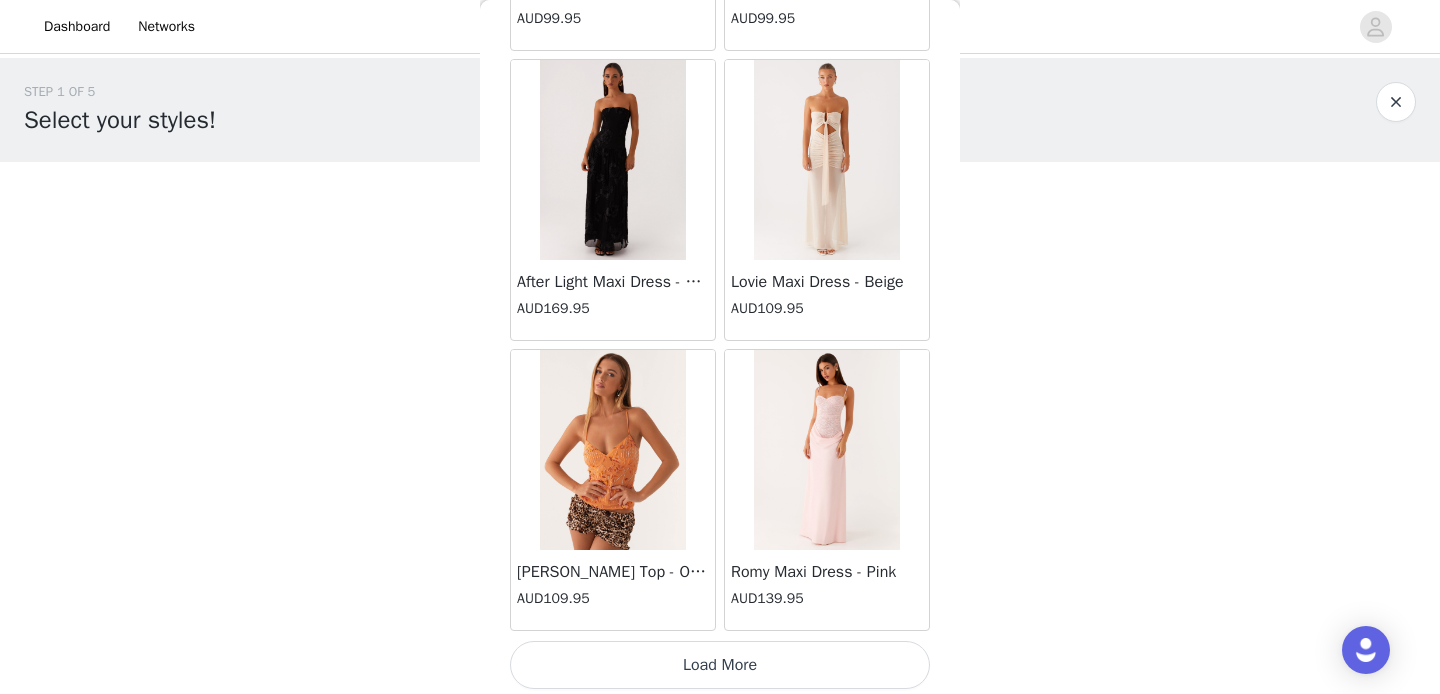 scroll, scrollTop: 71966, scrollLeft: 0, axis: vertical 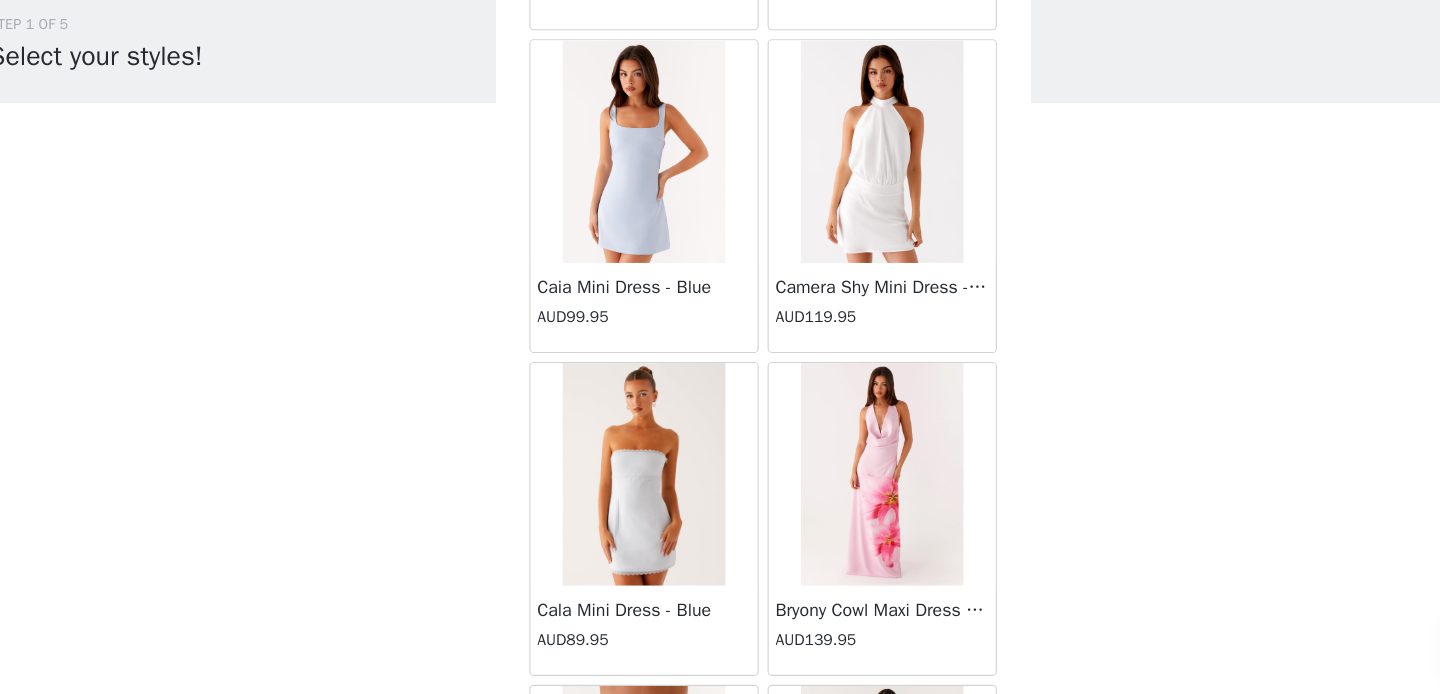click at bounding box center [826, 496] 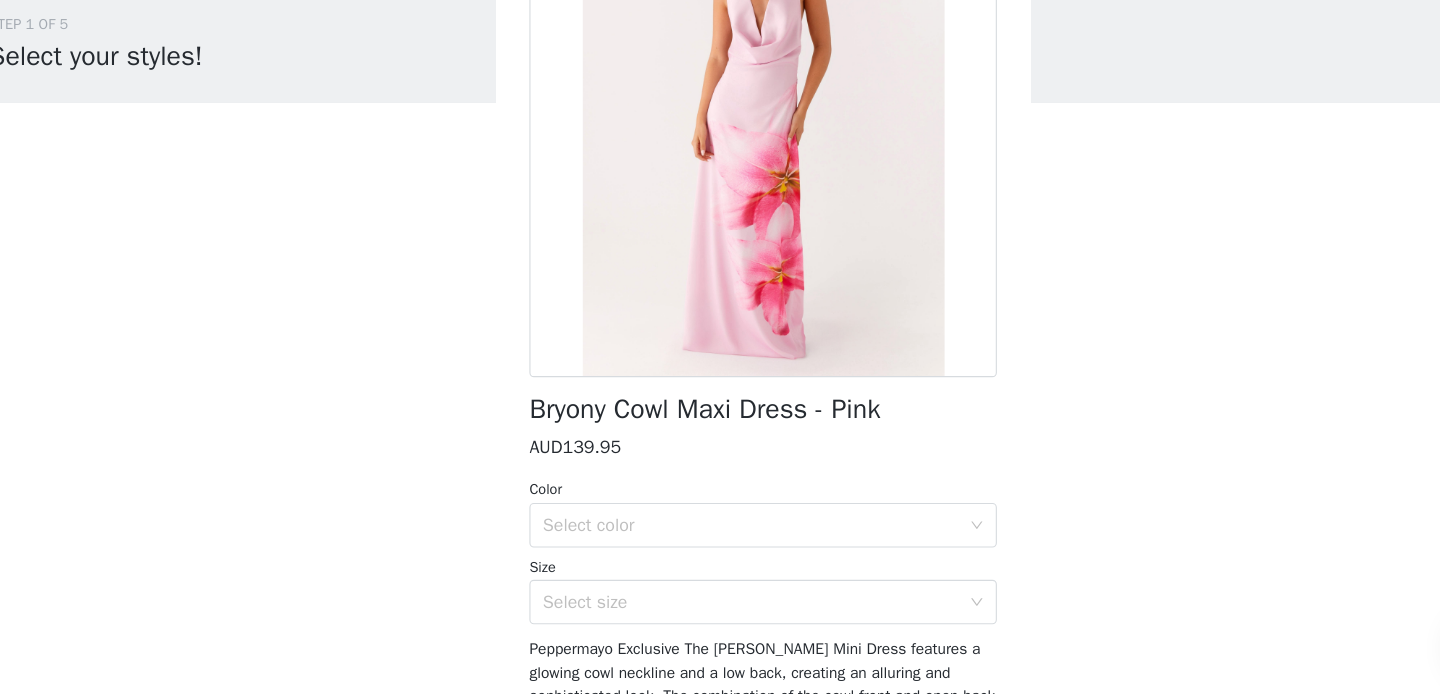 scroll, scrollTop: 197, scrollLeft: 0, axis: vertical 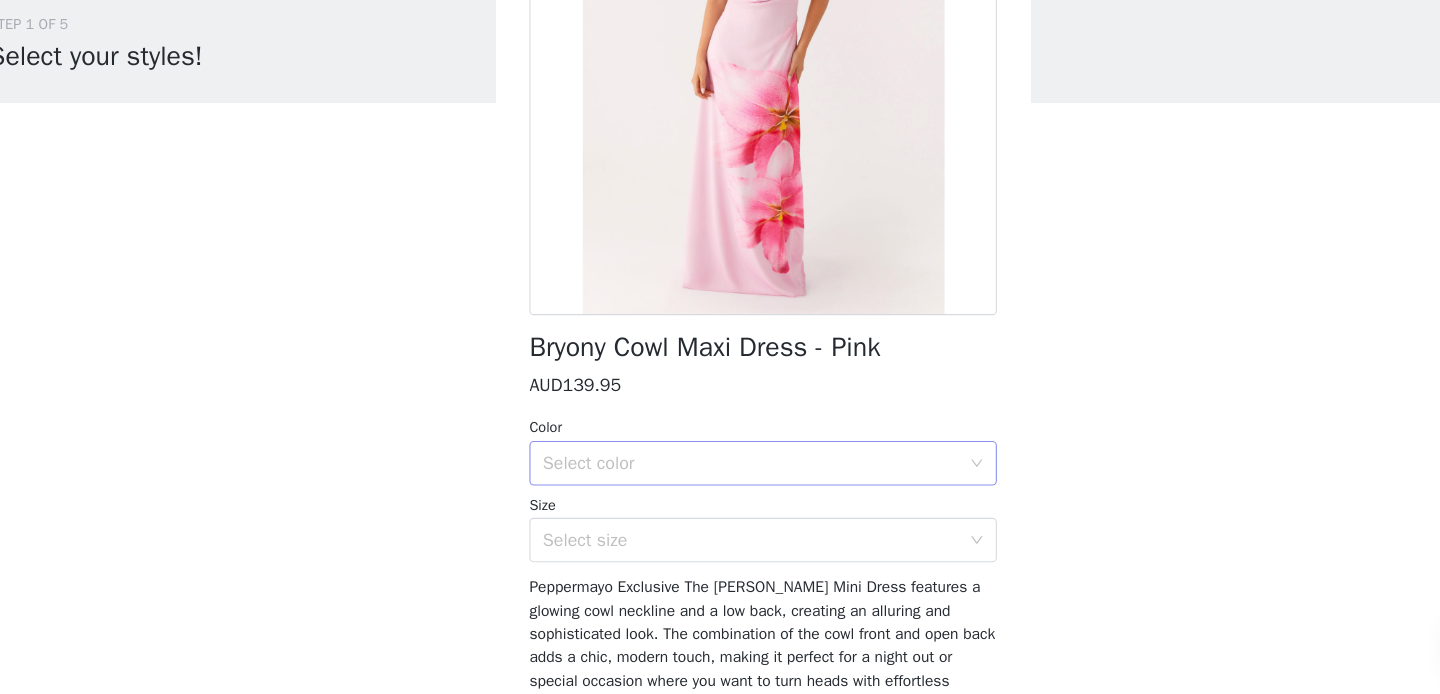 click on "Select color" at bounding box center (709, 486) 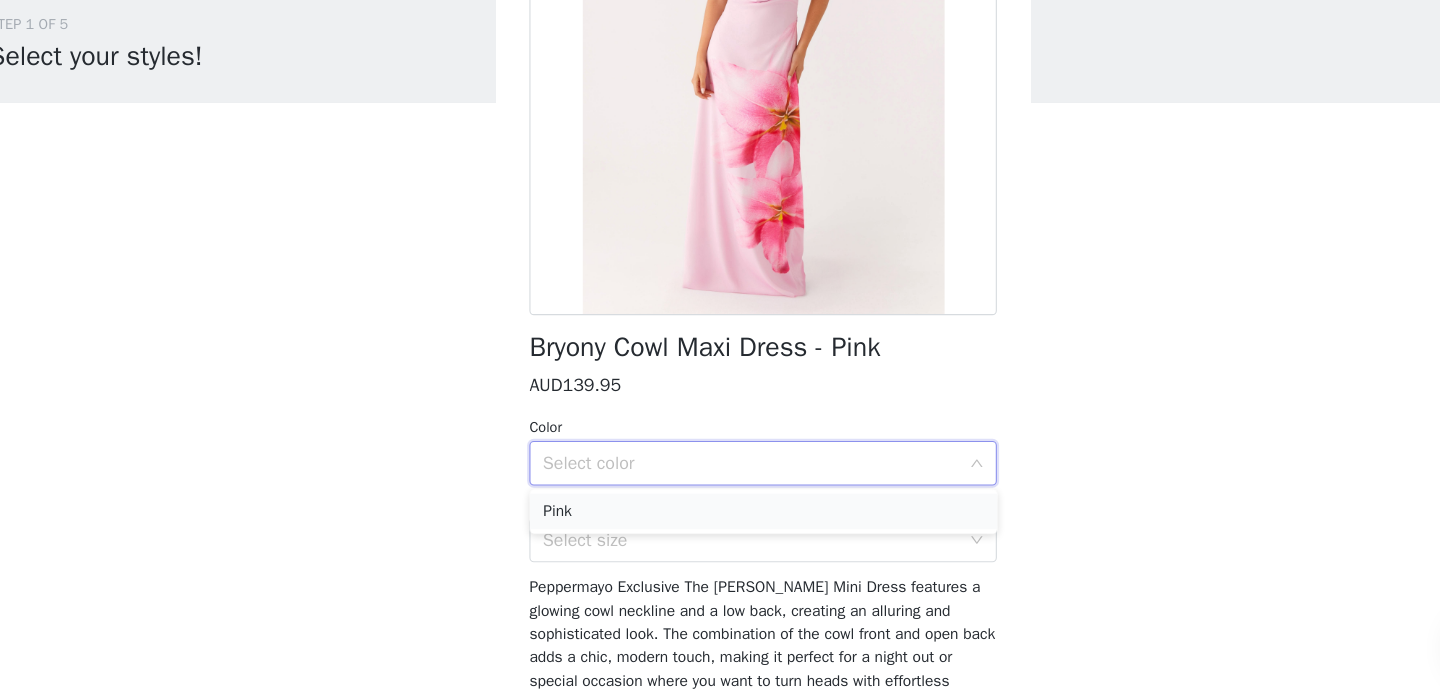 click on "Pink" at bounding box center (720, 529) 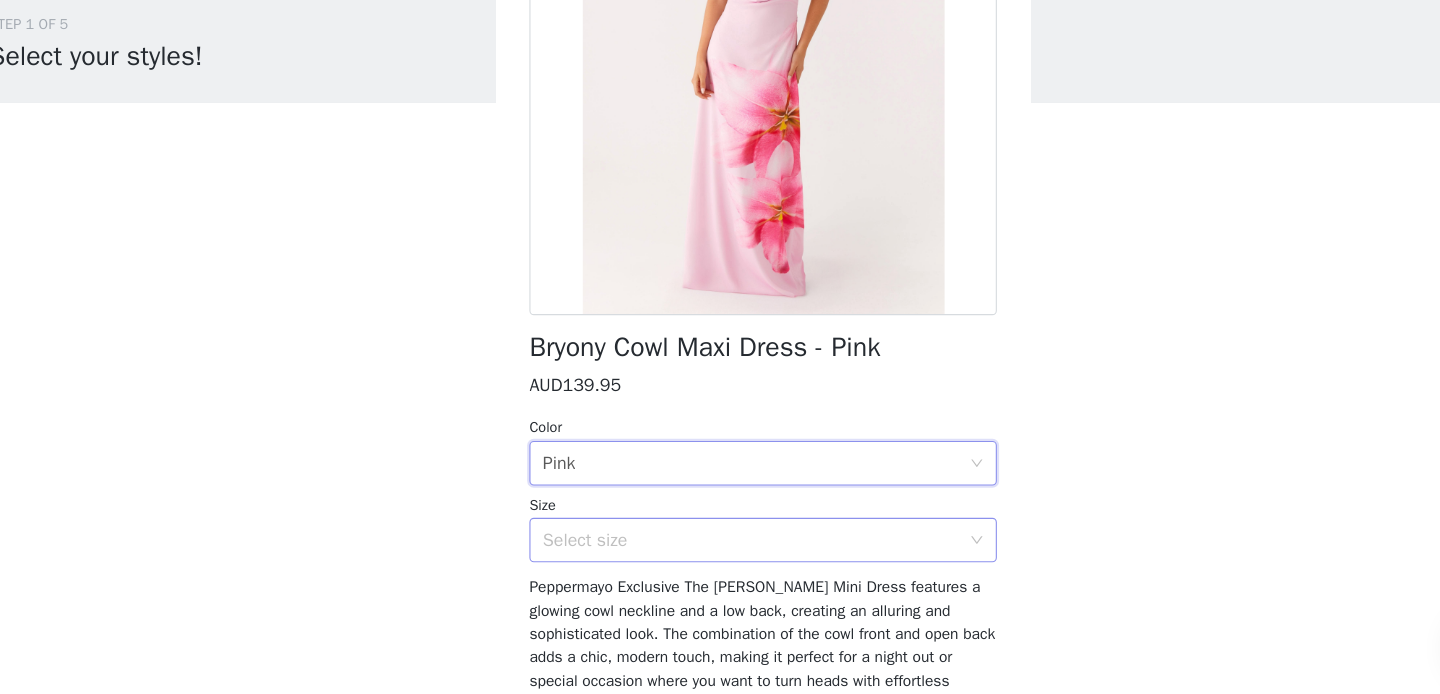 click on "Select size" at bounding box center [709, 555] 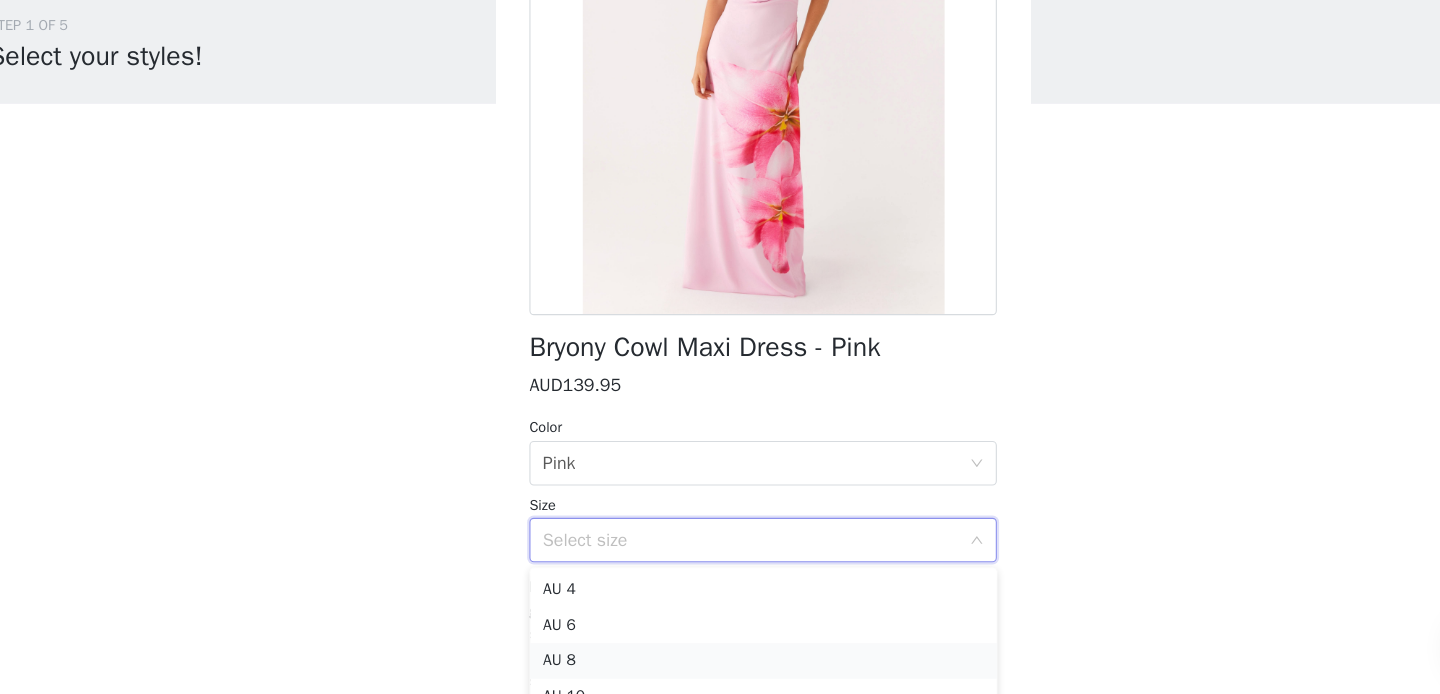 click on "AU 8" at bounding box center [720, 663] 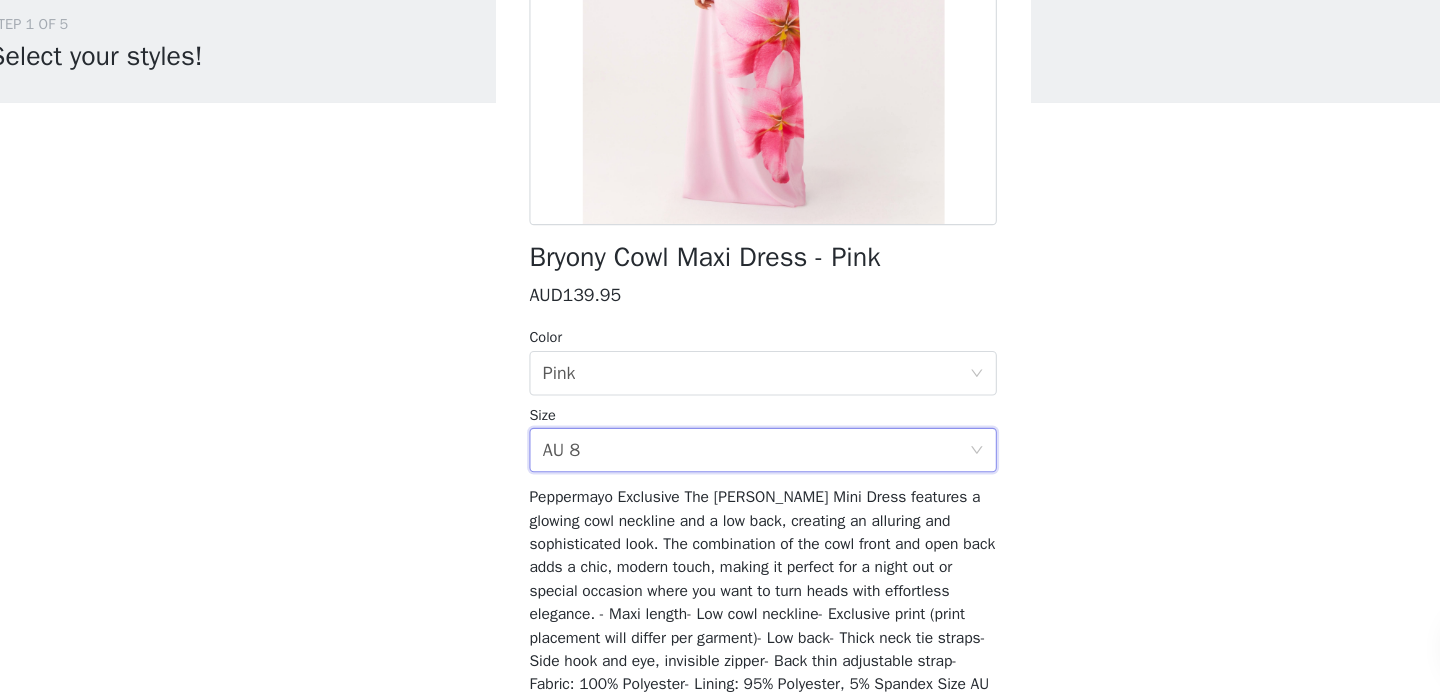scroll, scrollTop: 447, scrollLeft: 0, axis: vertical 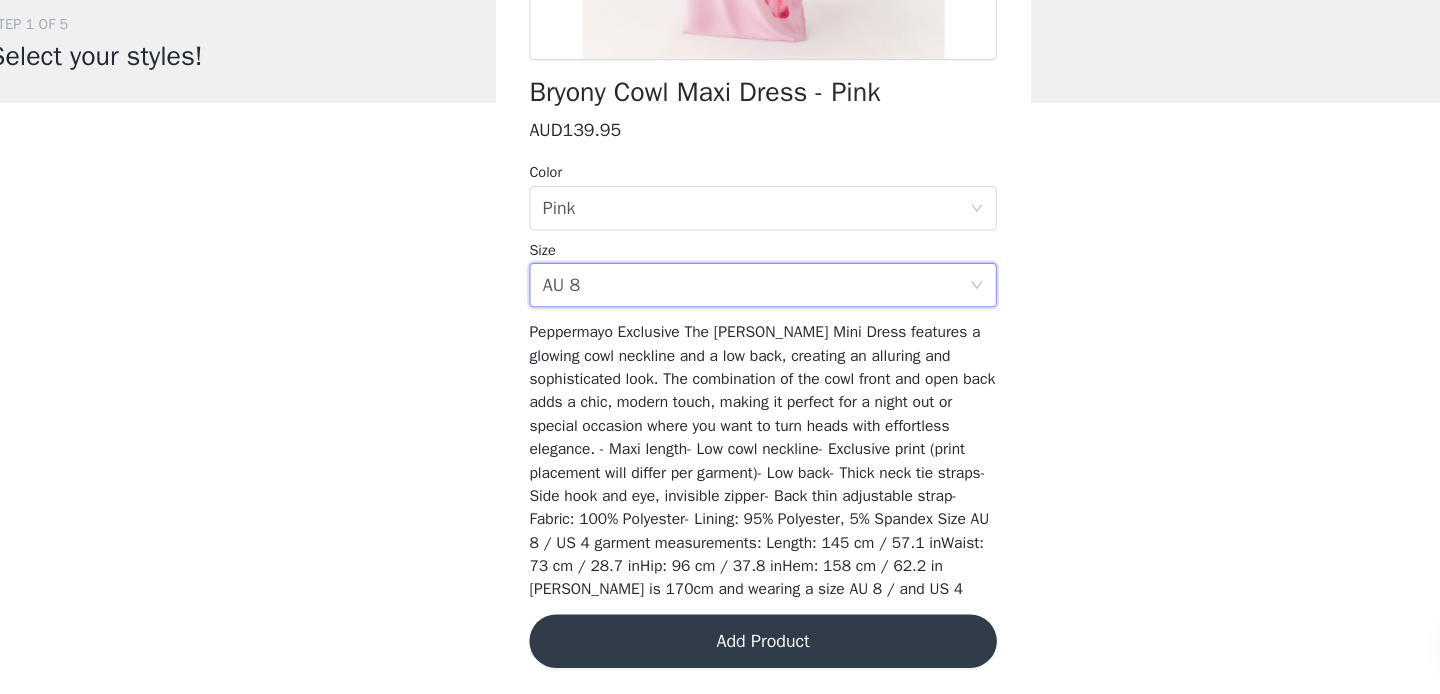 click on "Add Product" at bounding box center (720, 646) 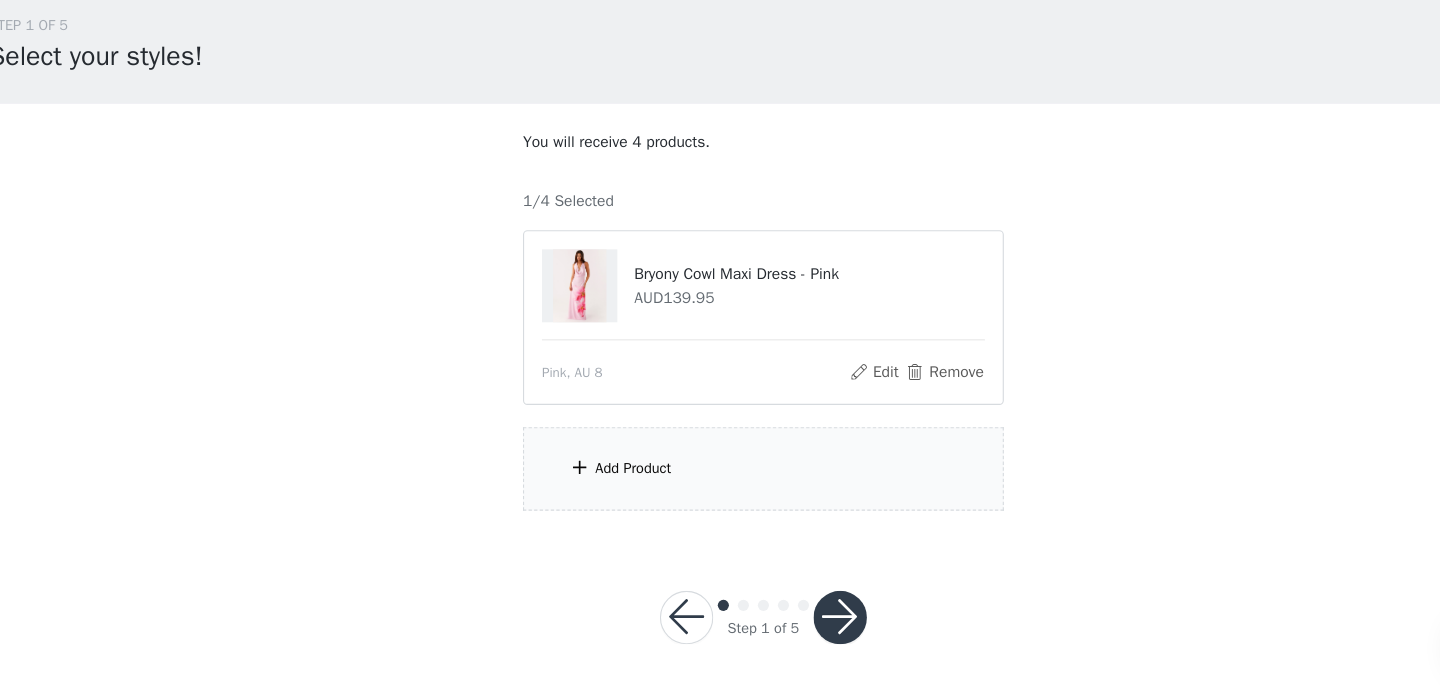 click on "Add Product" at bounding box center (603, 490) 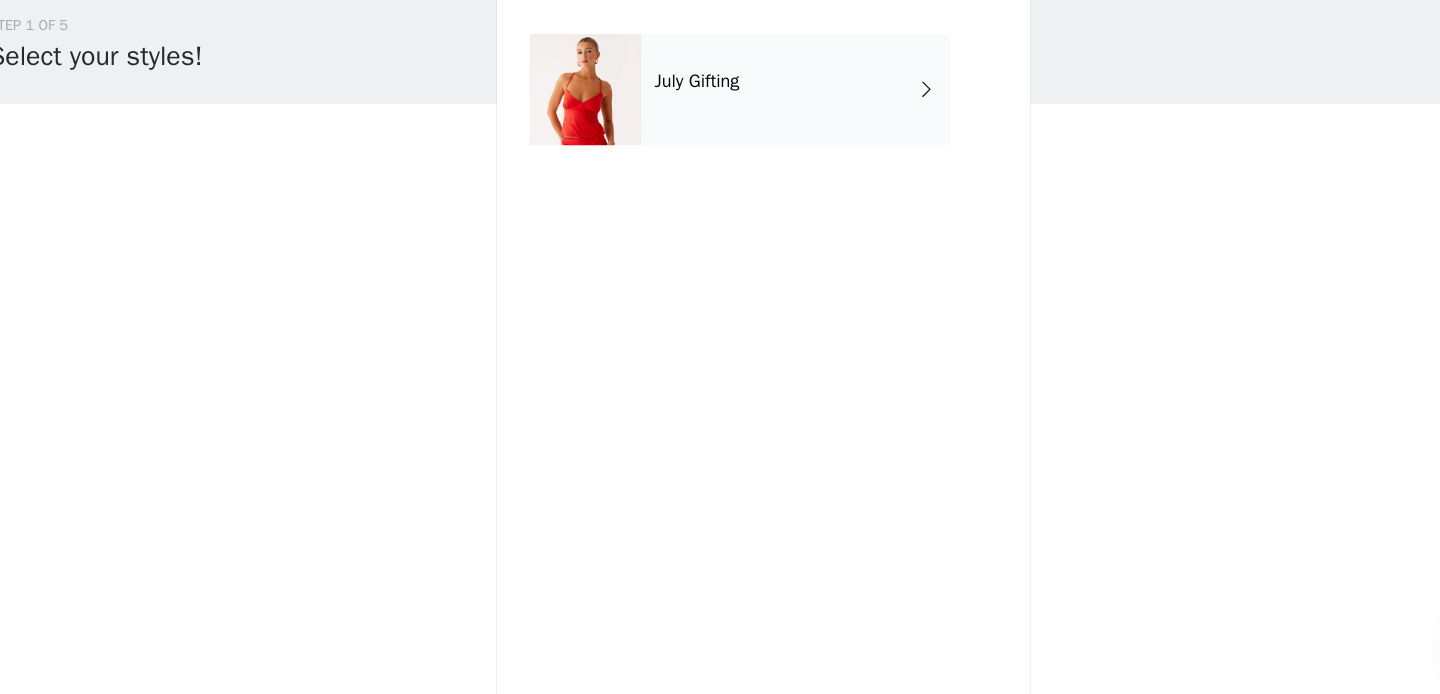 click on "July Gifting" at bounding box center [749, 150] 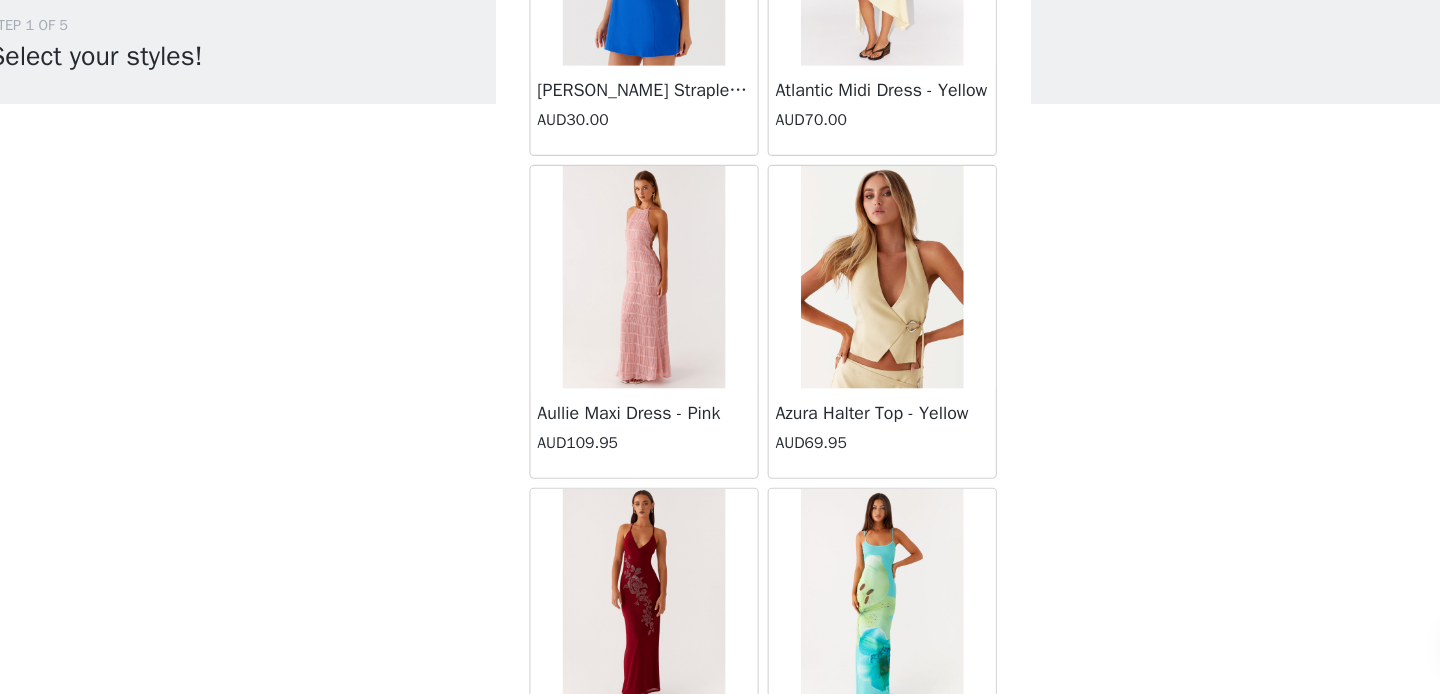 scroll, scrollTop: 2366, scrollLeft: 0, axis: vertical 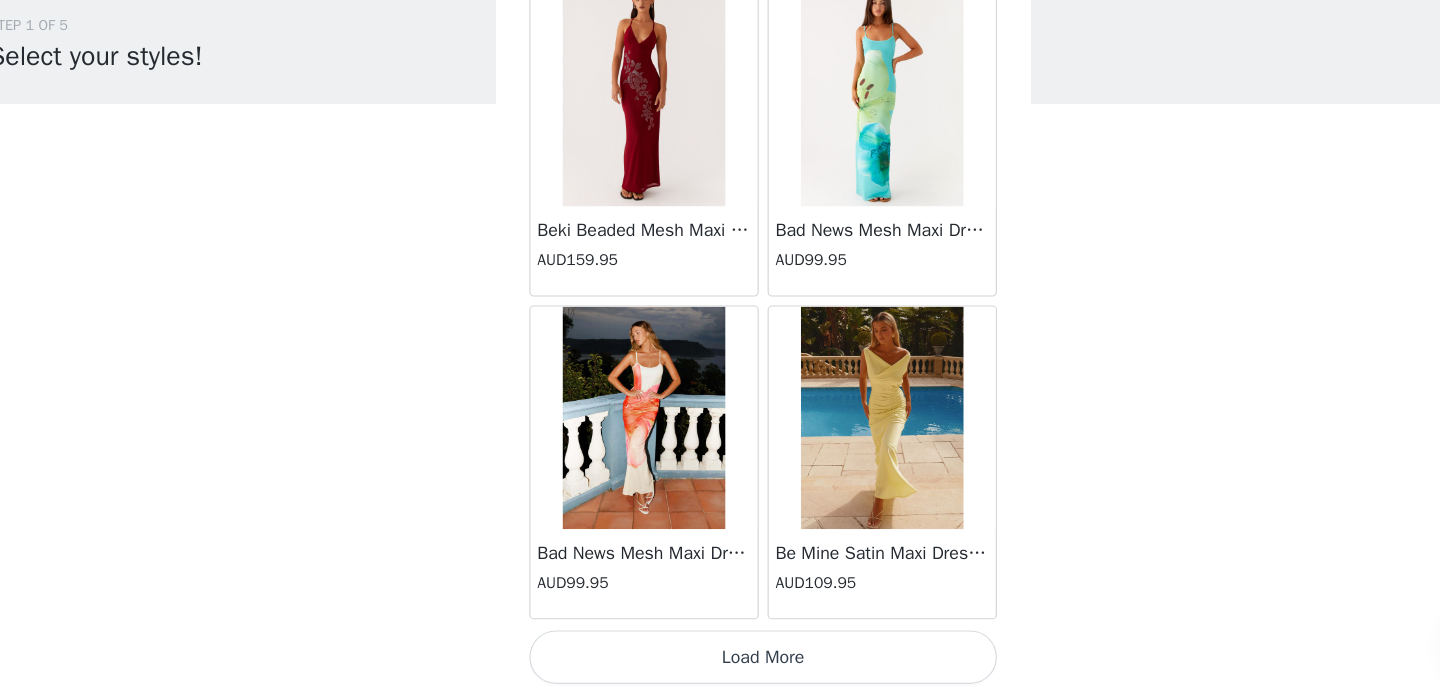 click on "Load More" at bounding box center (720, 660) 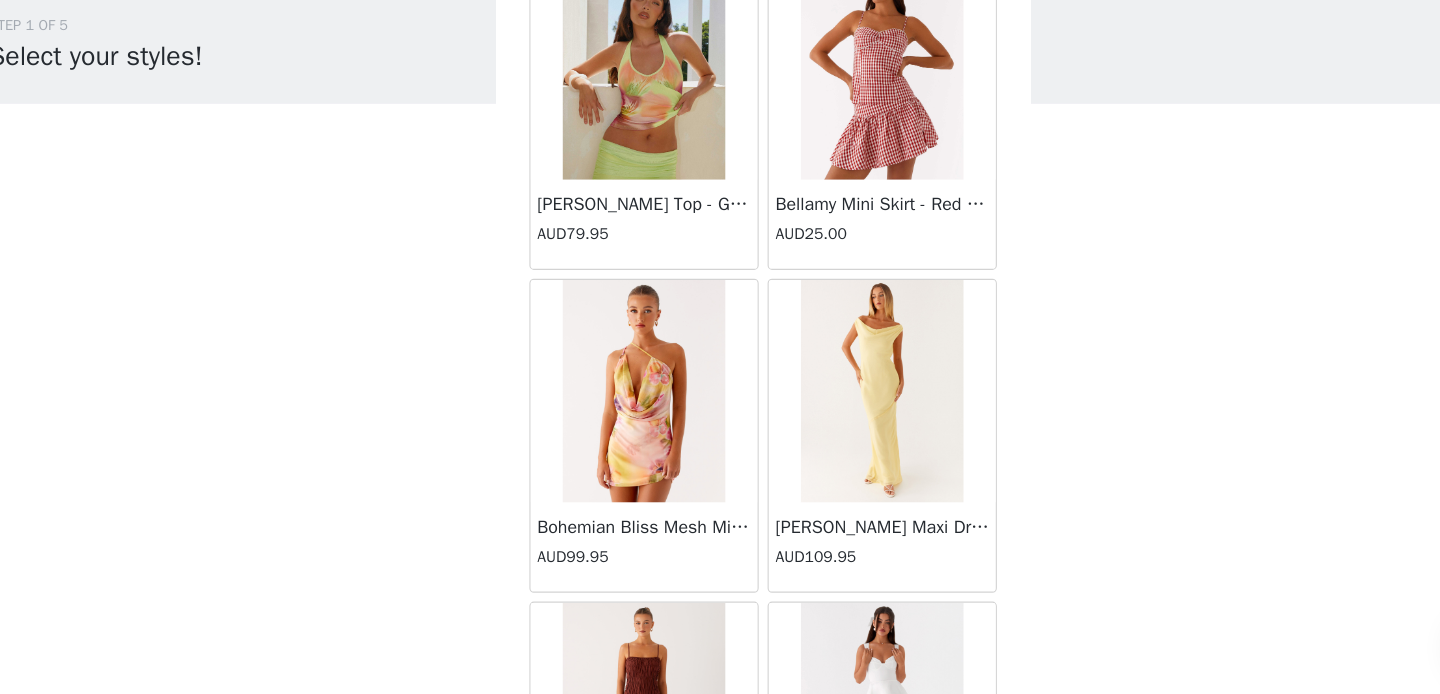 scroll, scrollTop: 5266, scrollLeft: 0, axis: vertical 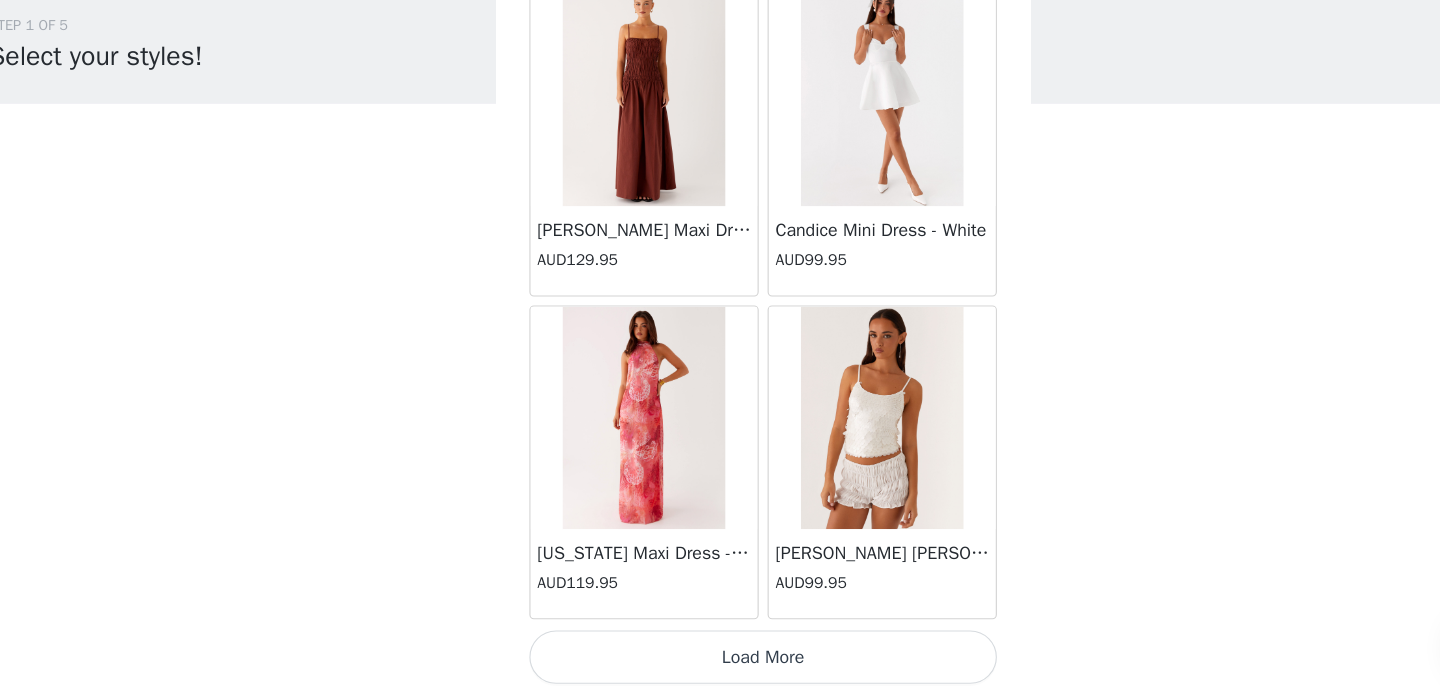click on "Load More" at bounding box center [720, 660] 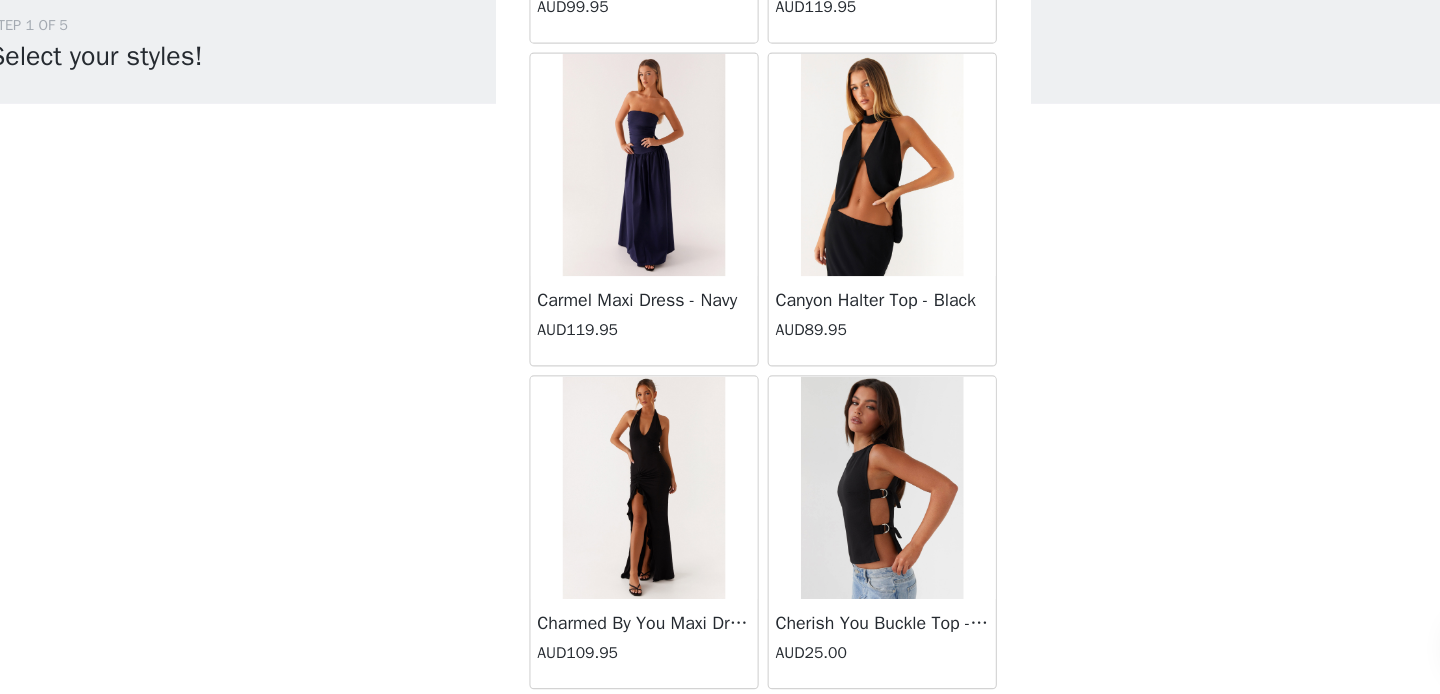 scroll, scrollTop: 8166, scrollLeft: 0, axis: vertical 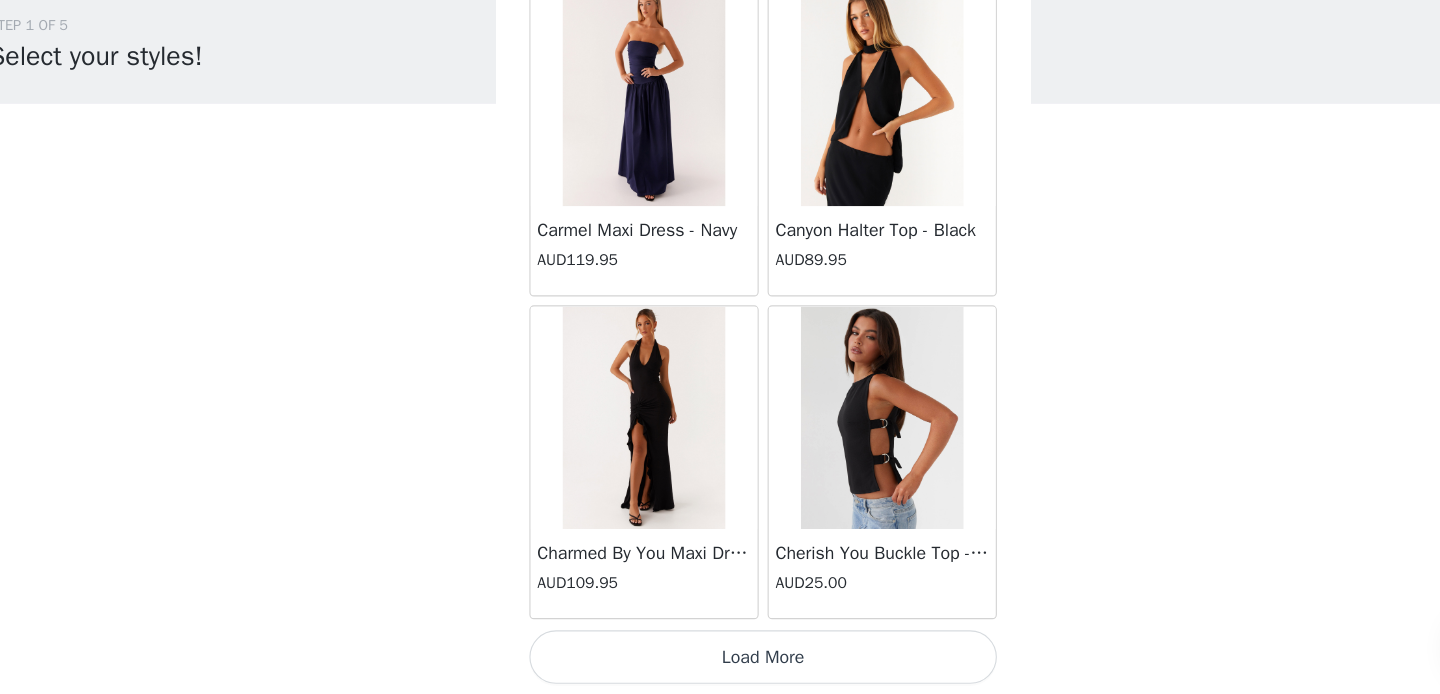 click on "Load More" at bounding box center (720, 660) 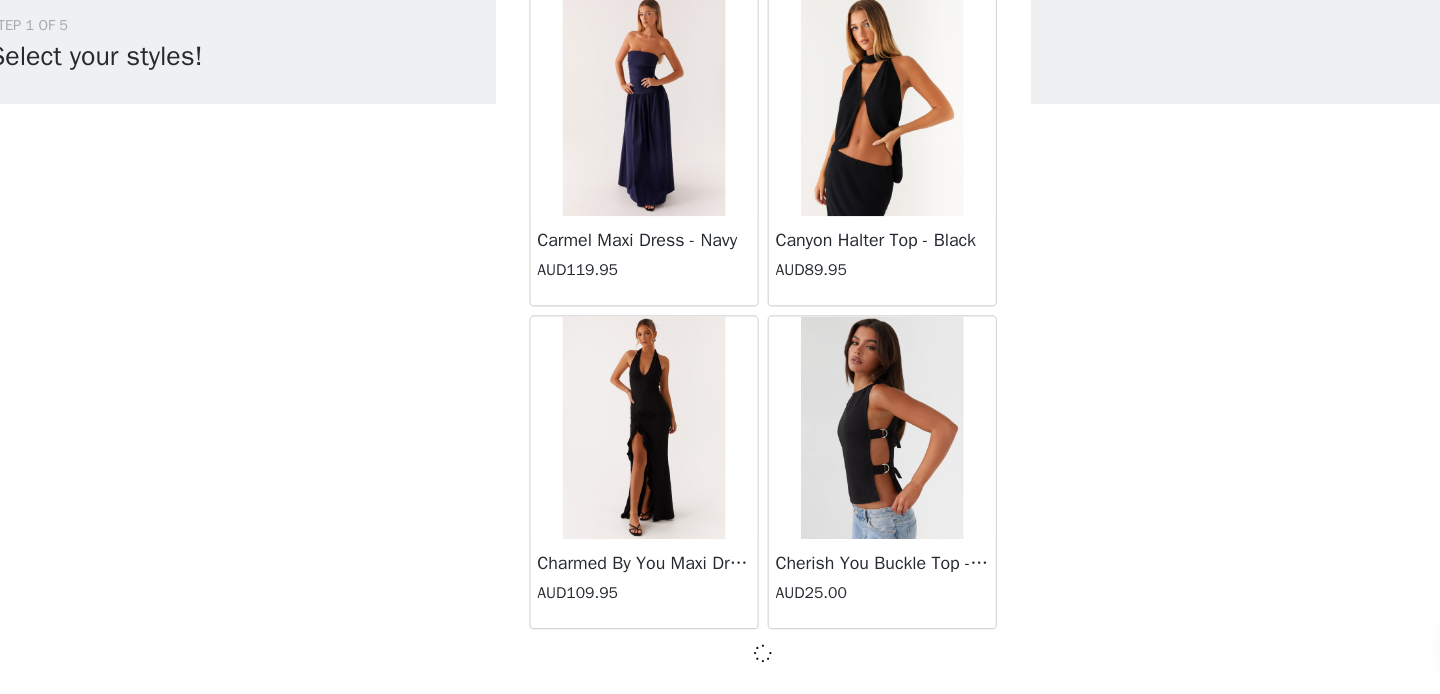 scroll, scrollTop: 1, scrollLeft: 0, axis: vertical 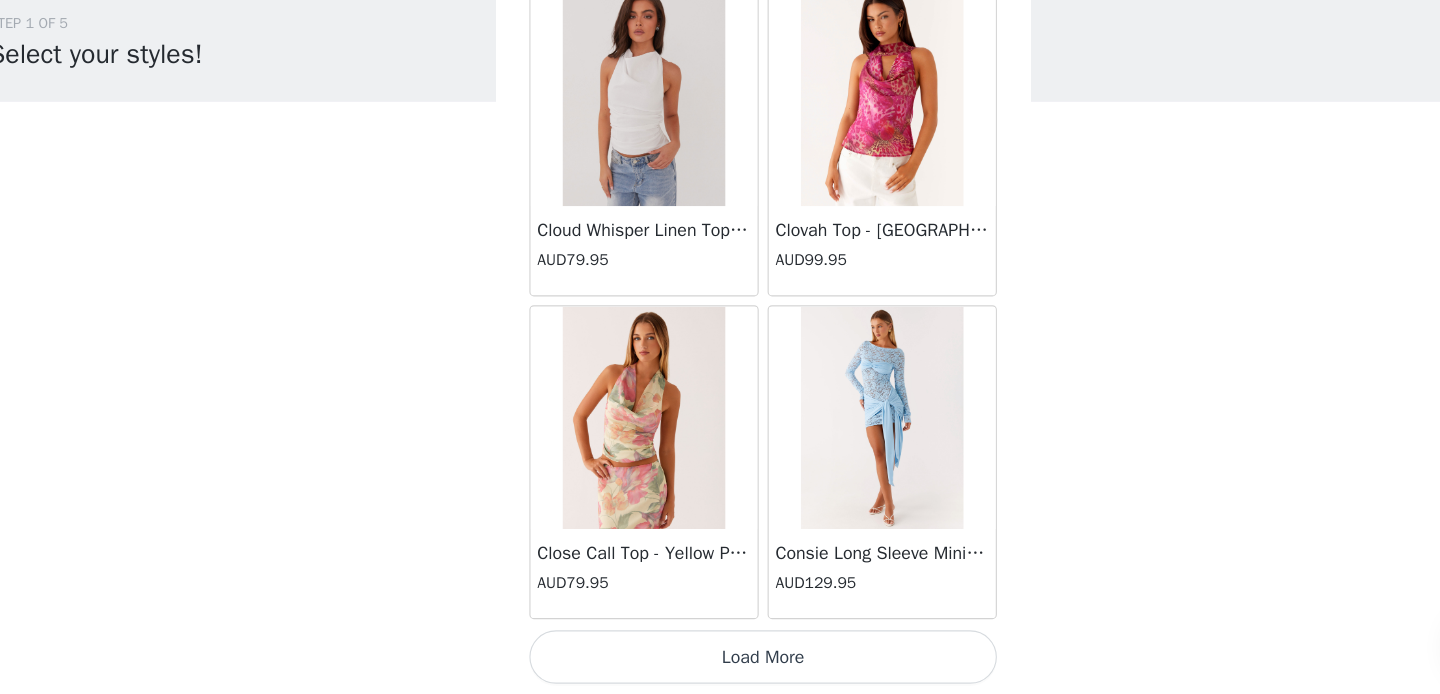 click on "Load More" at bounding box center (720, 660) 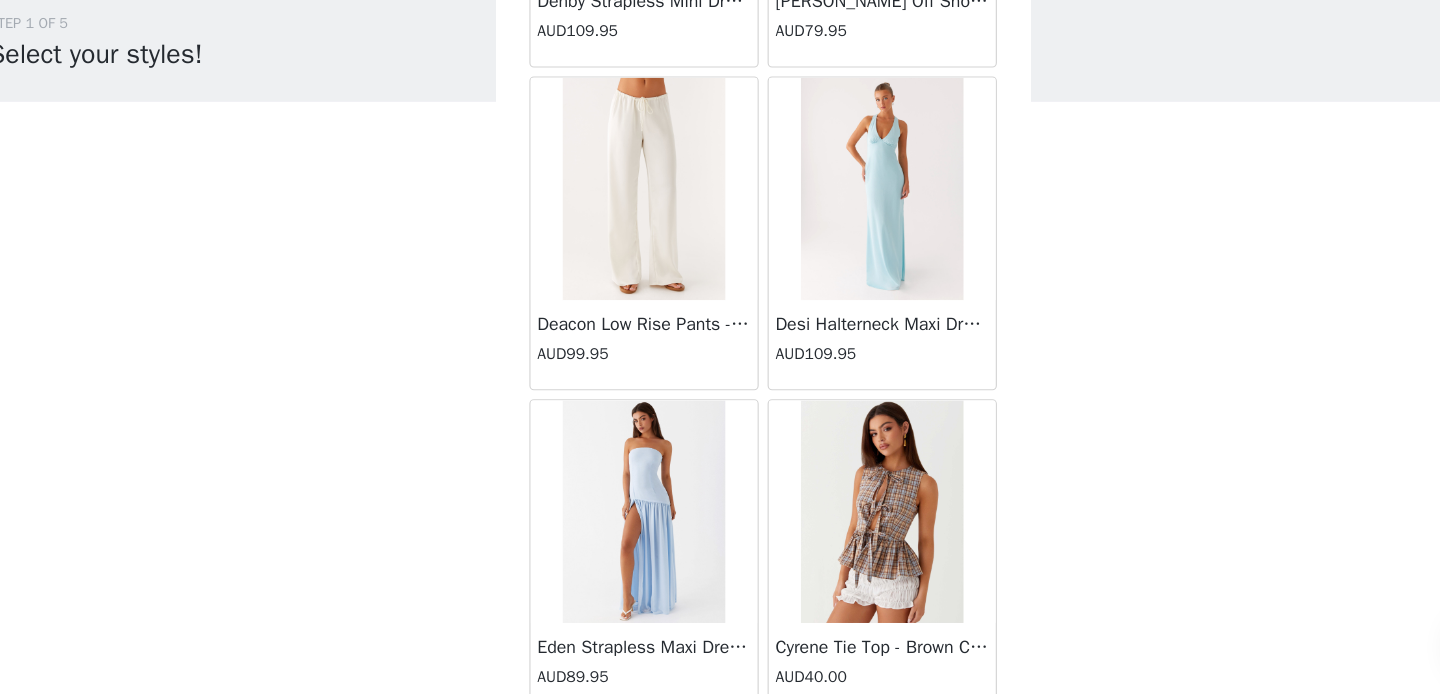 scroll, scrollTop: 13966, scrollLeft: 0, axis: vertical 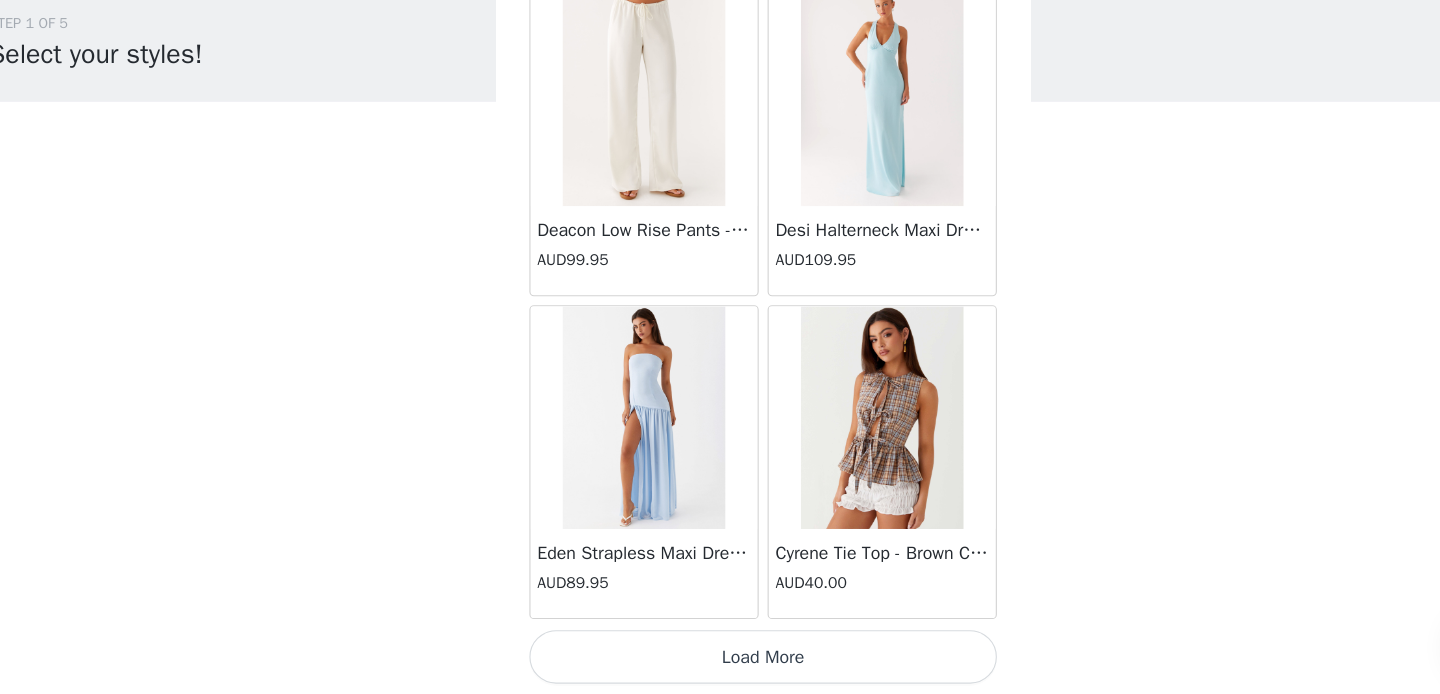 click on "Load More" at bounding box center (720, 660) 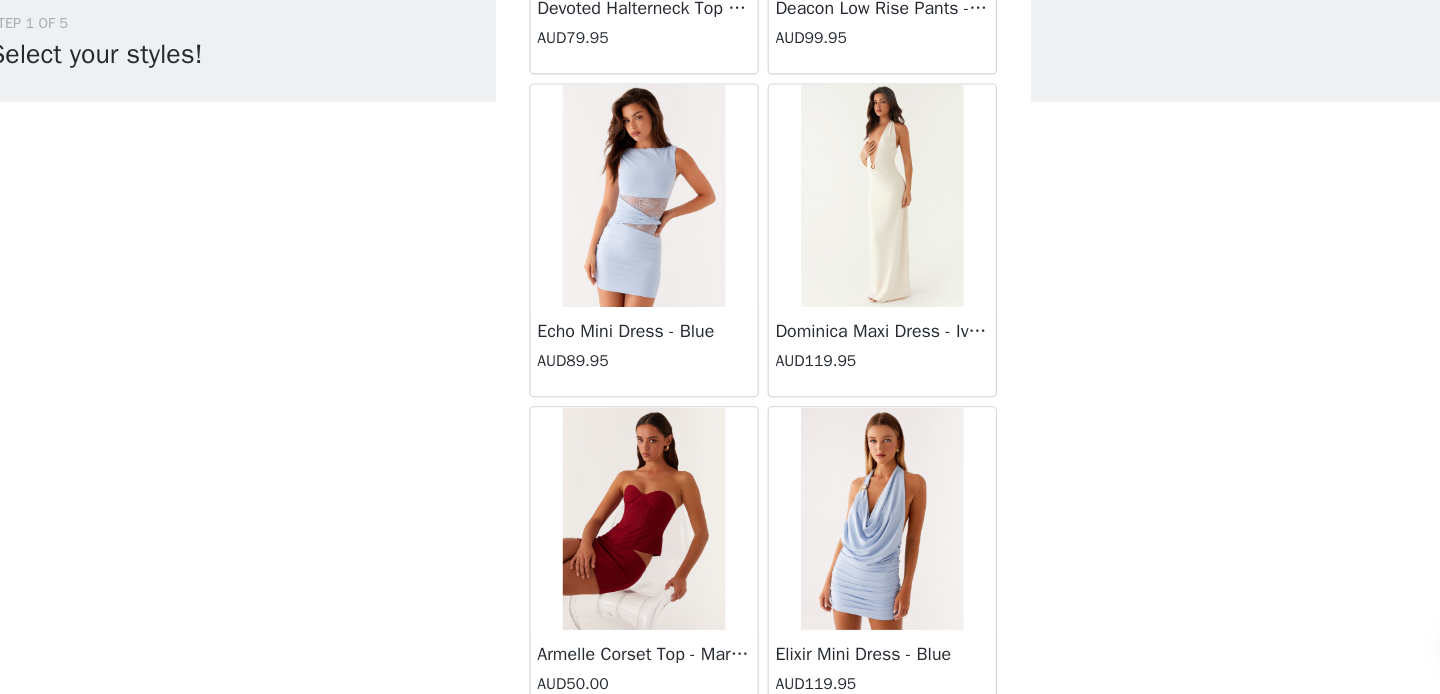 scroll, scrollTop: 16866, scrollLeft: 0, axis: vertical 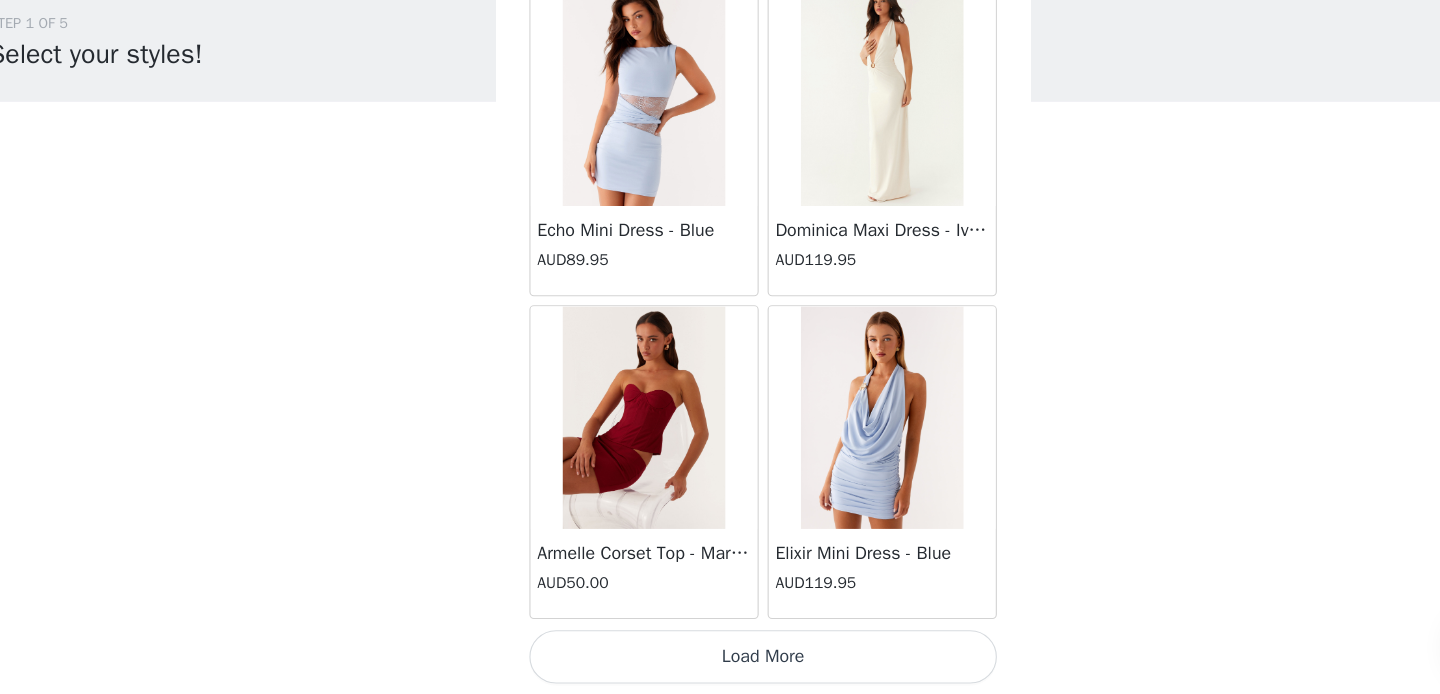 click on "Load More" at bounding box center [720, 660] 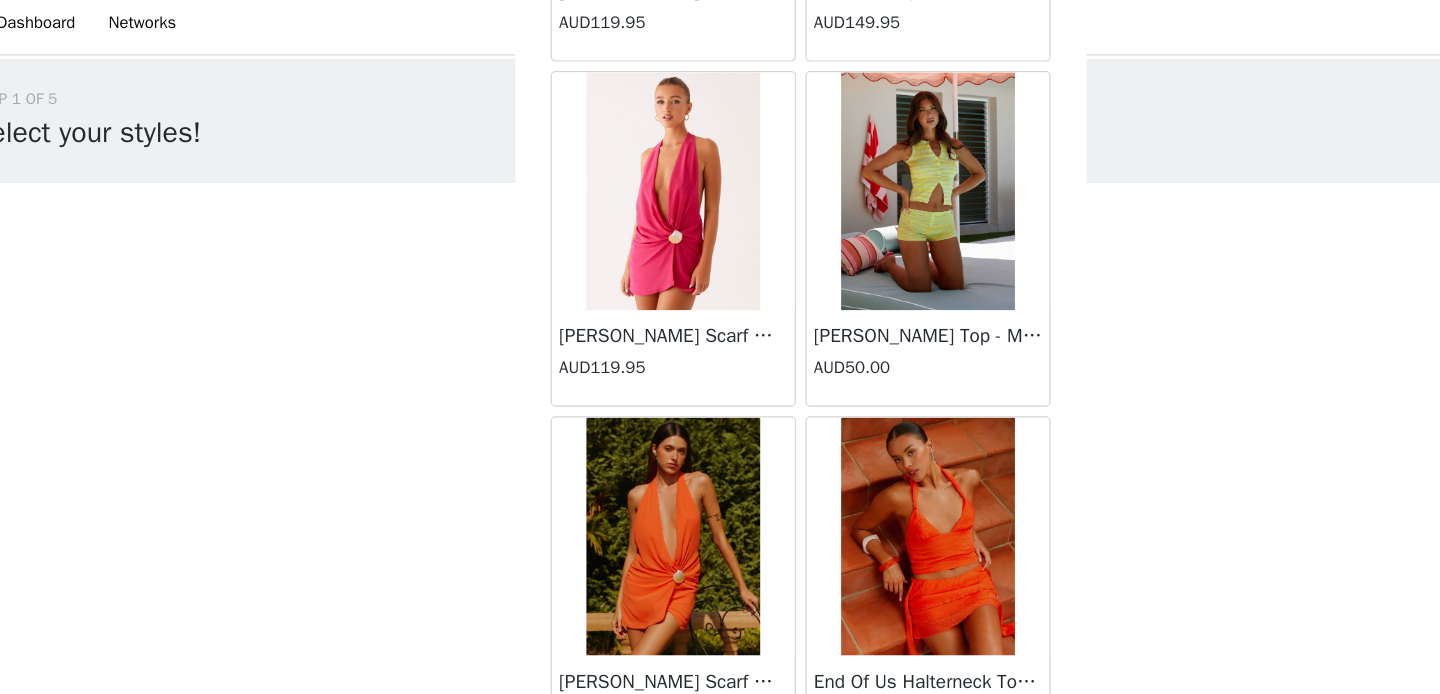 scroll, scrollTop: 19766, scrollLeft: 0, axis: vertical 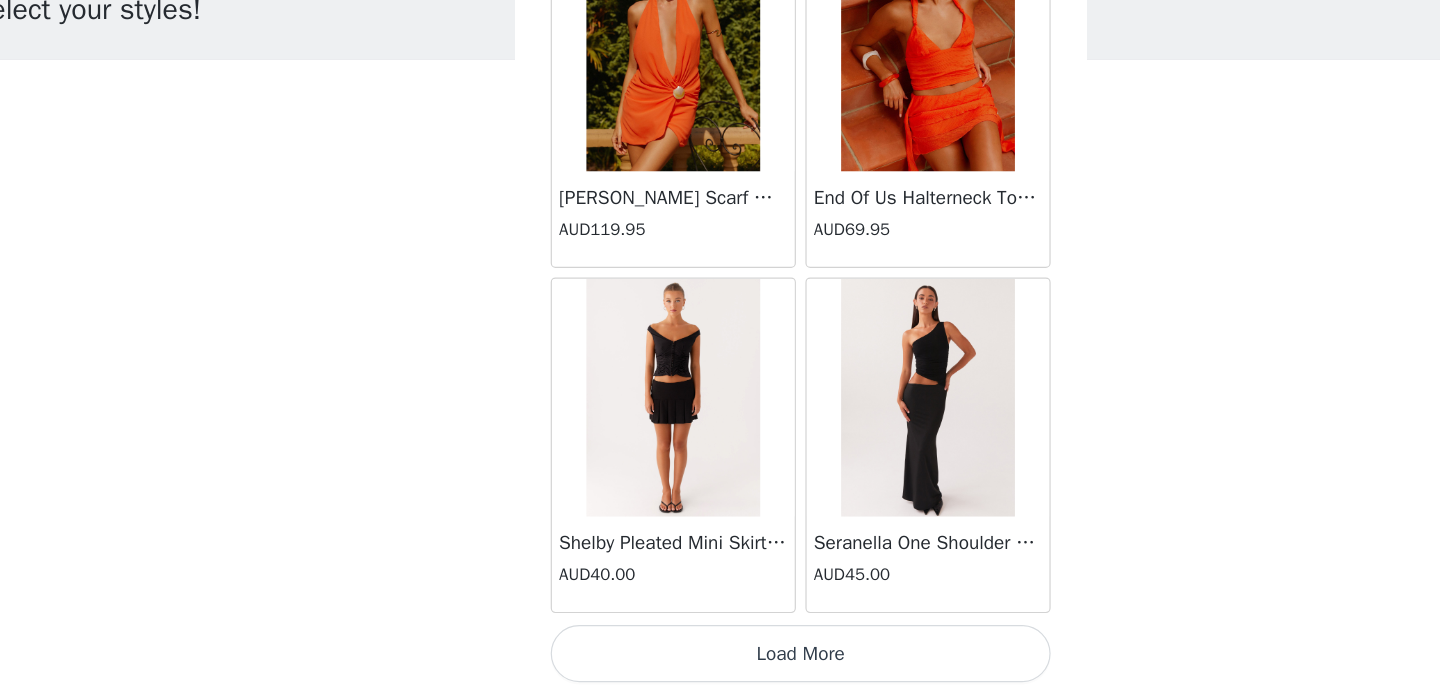 click on "Load More" at bounding box center [720, 660] 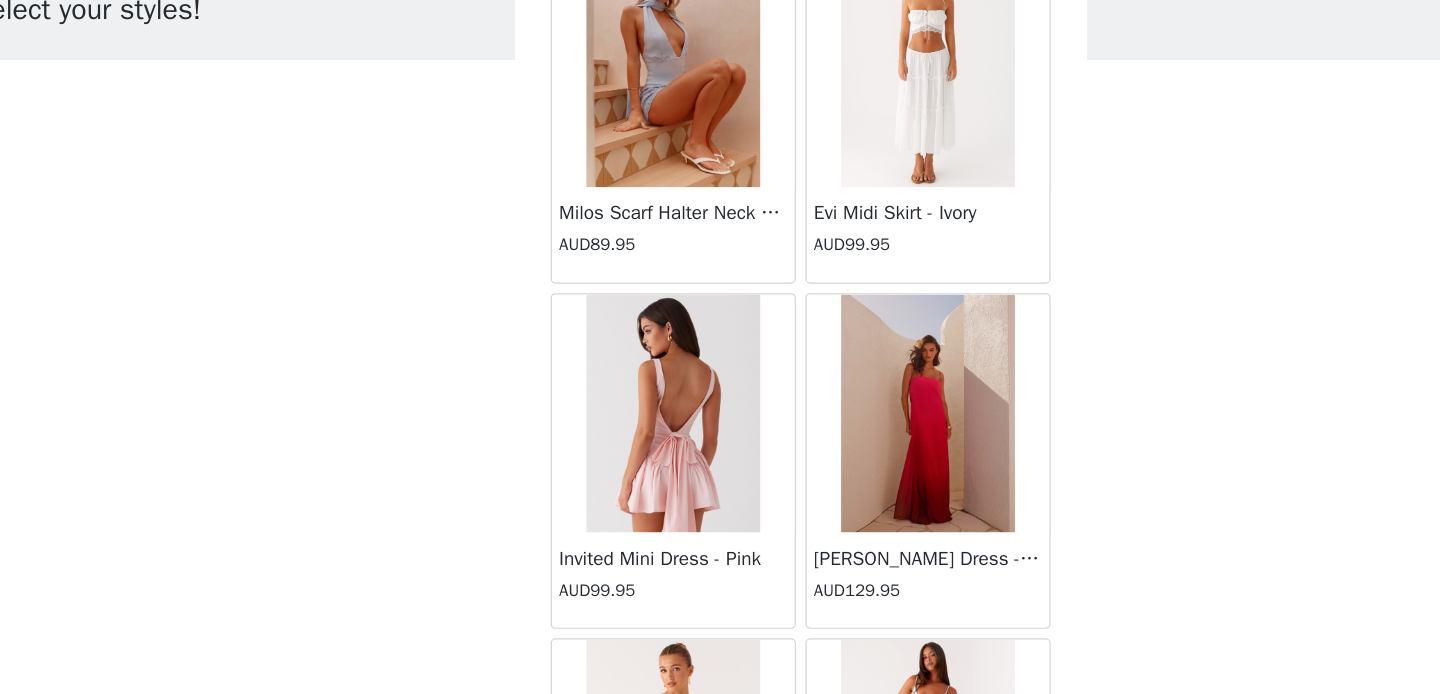 scroll, scrollTop: 21040, scrollLeft: 0, axis: vertical 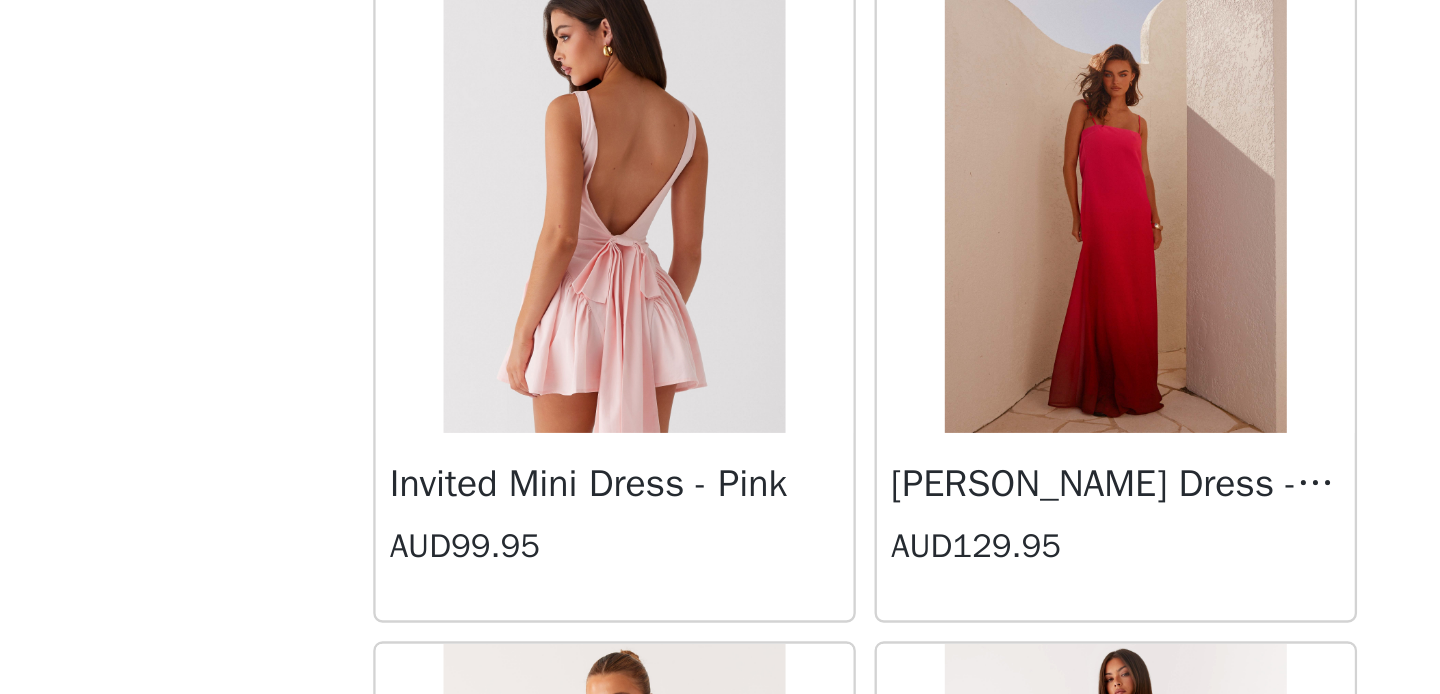 click at bounding box center [612, 331] 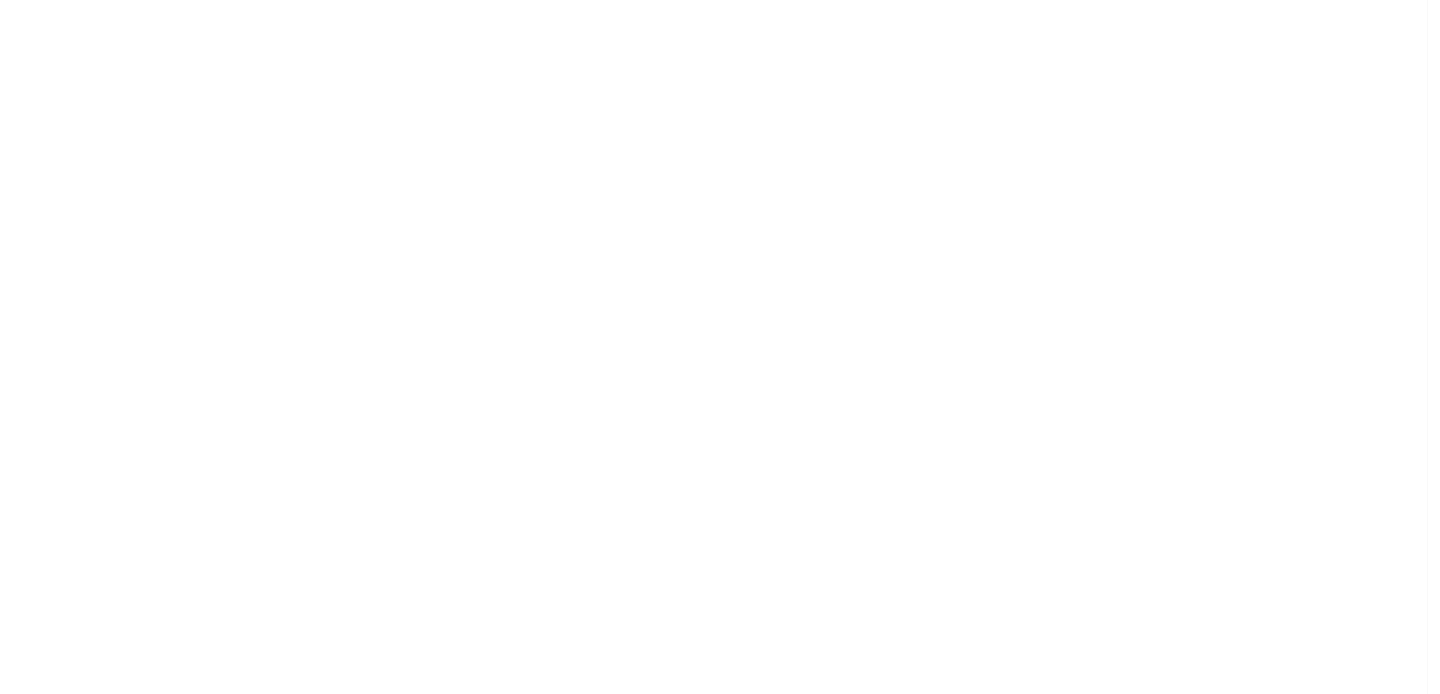 scroll, scrollTop: 0, scrollLeft: 0, axis: both 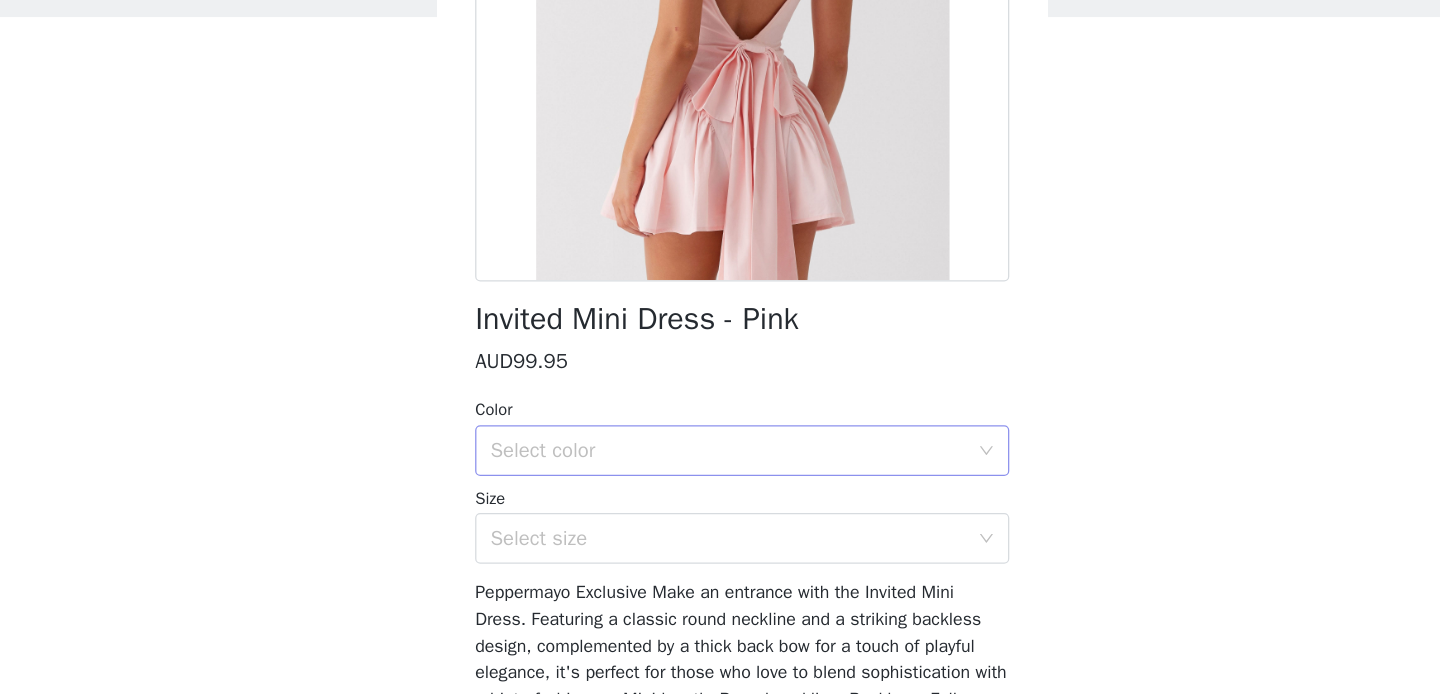 click on "Select color" at bounding box center (713, 502) 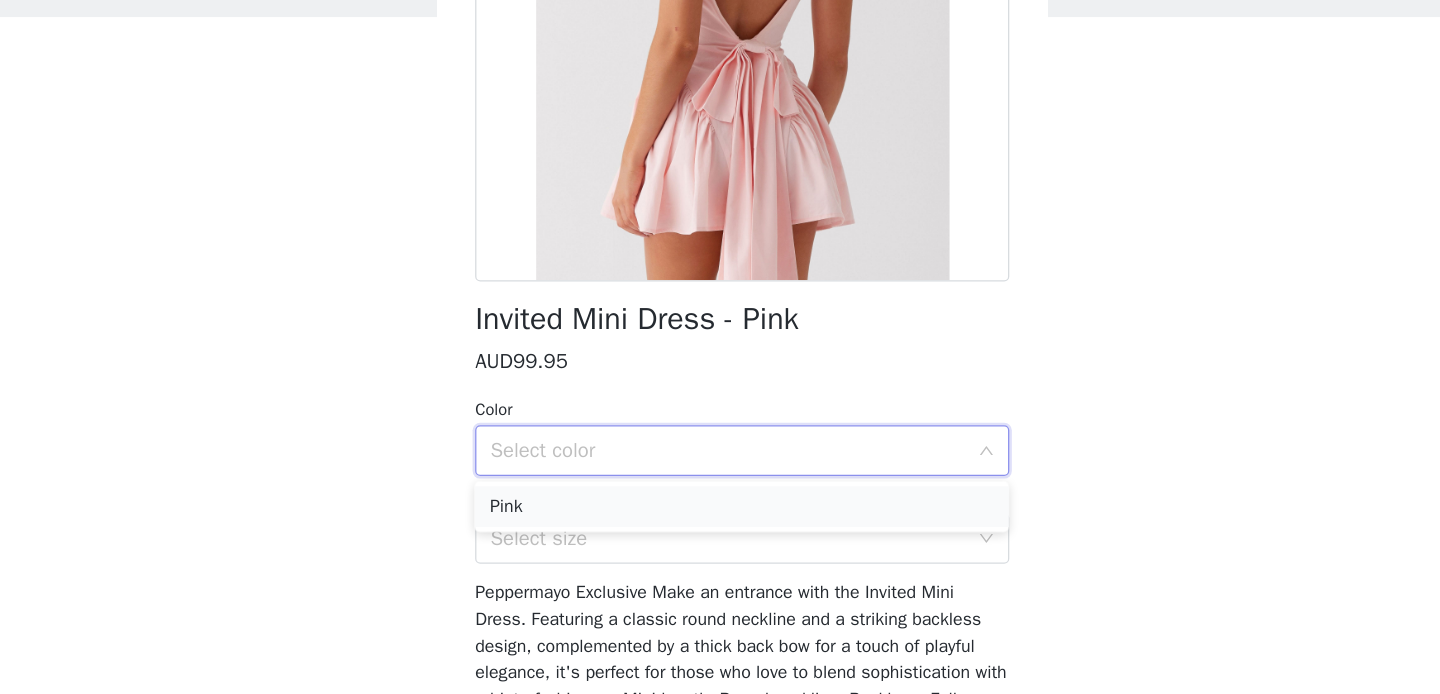 click on "Pink" at bounding box center [720, 546] 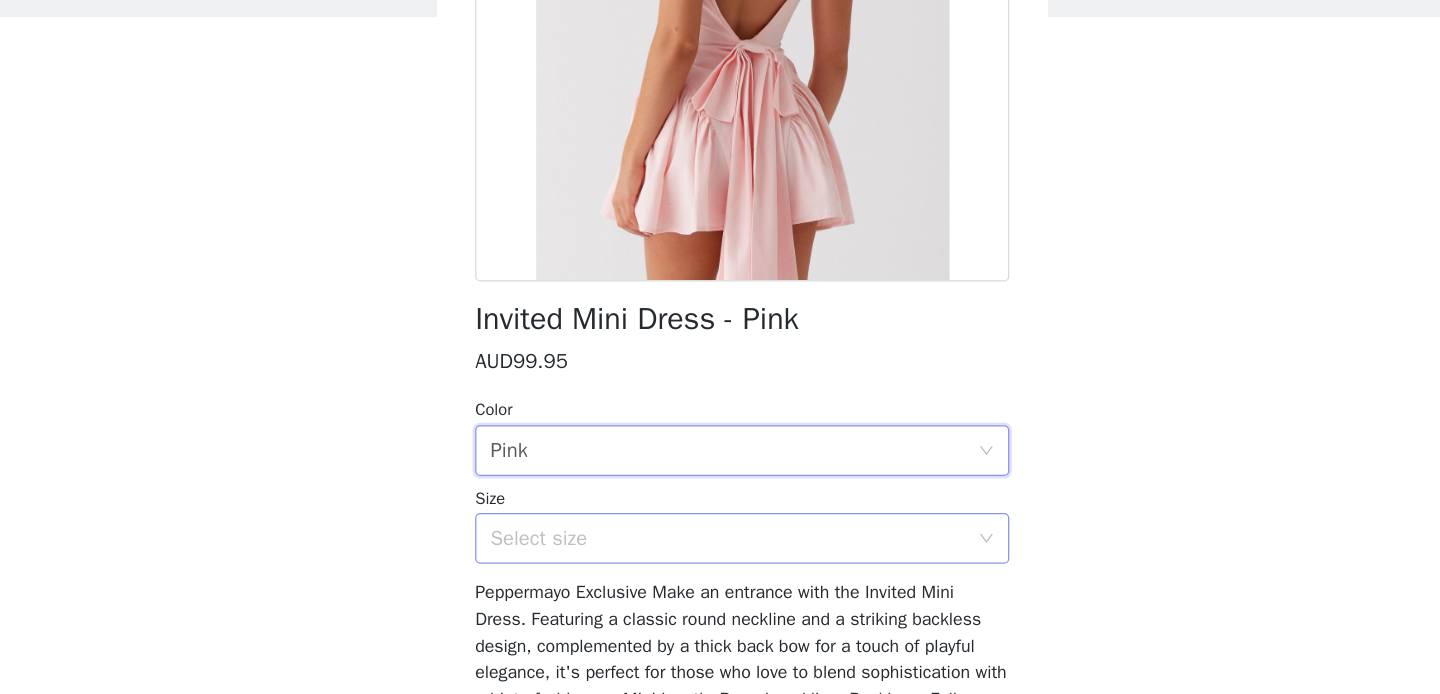 click on "Select size" at bounding box center [709, 571] 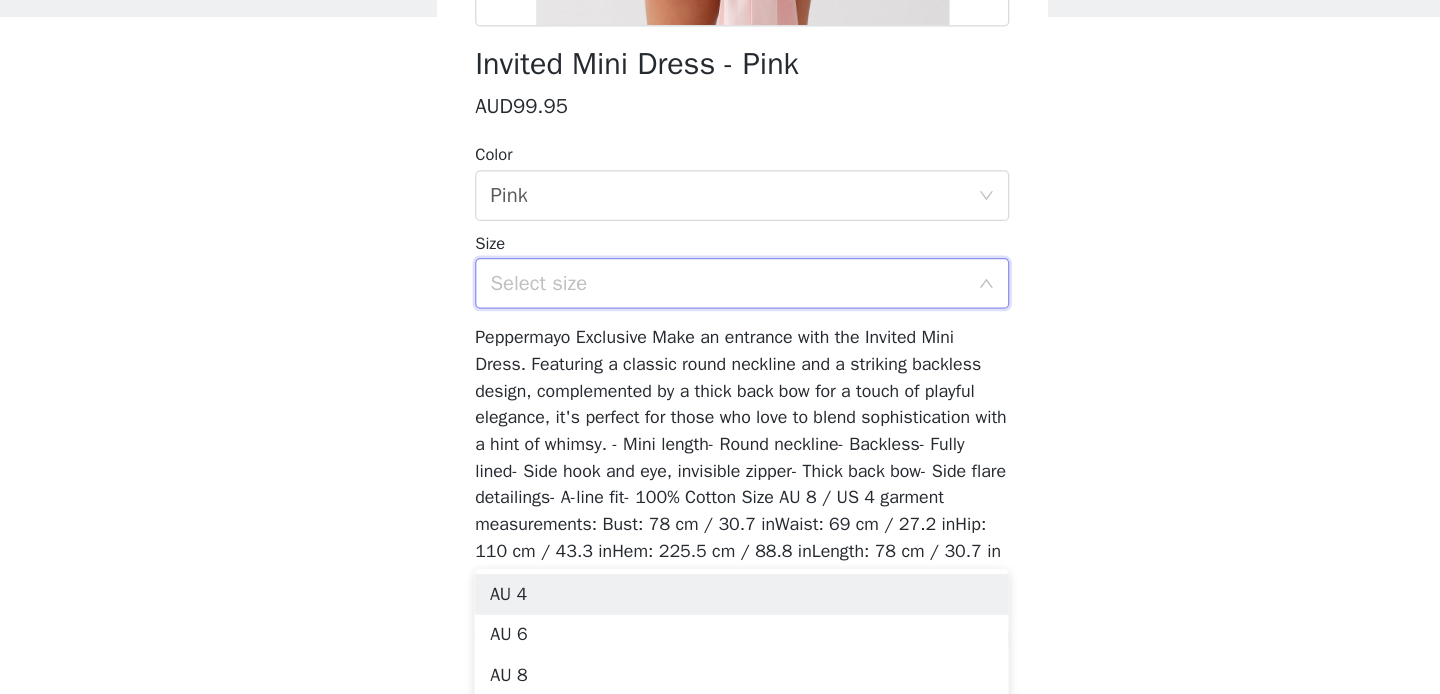 scroll, scrollTop: 384, scrollLeft: 0, axis: vertical 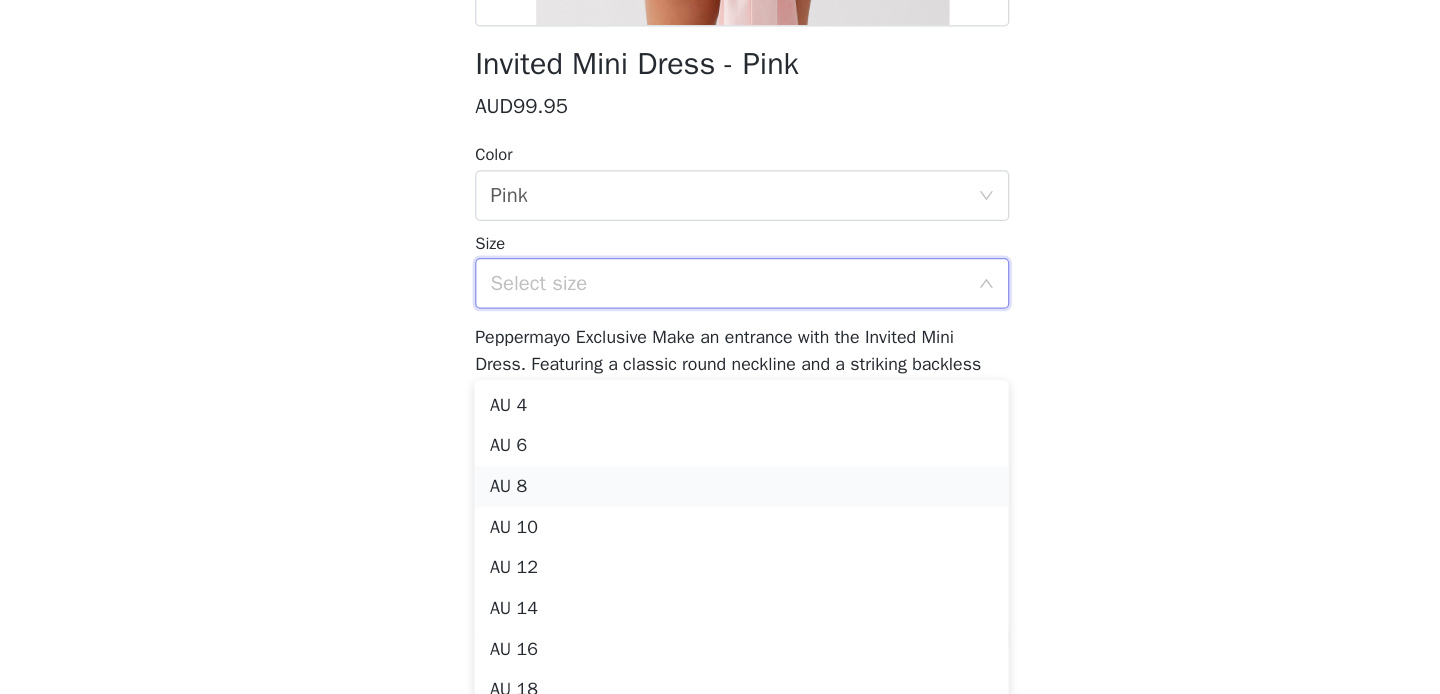 click on "AU 8" at bounding box center (720, 528) 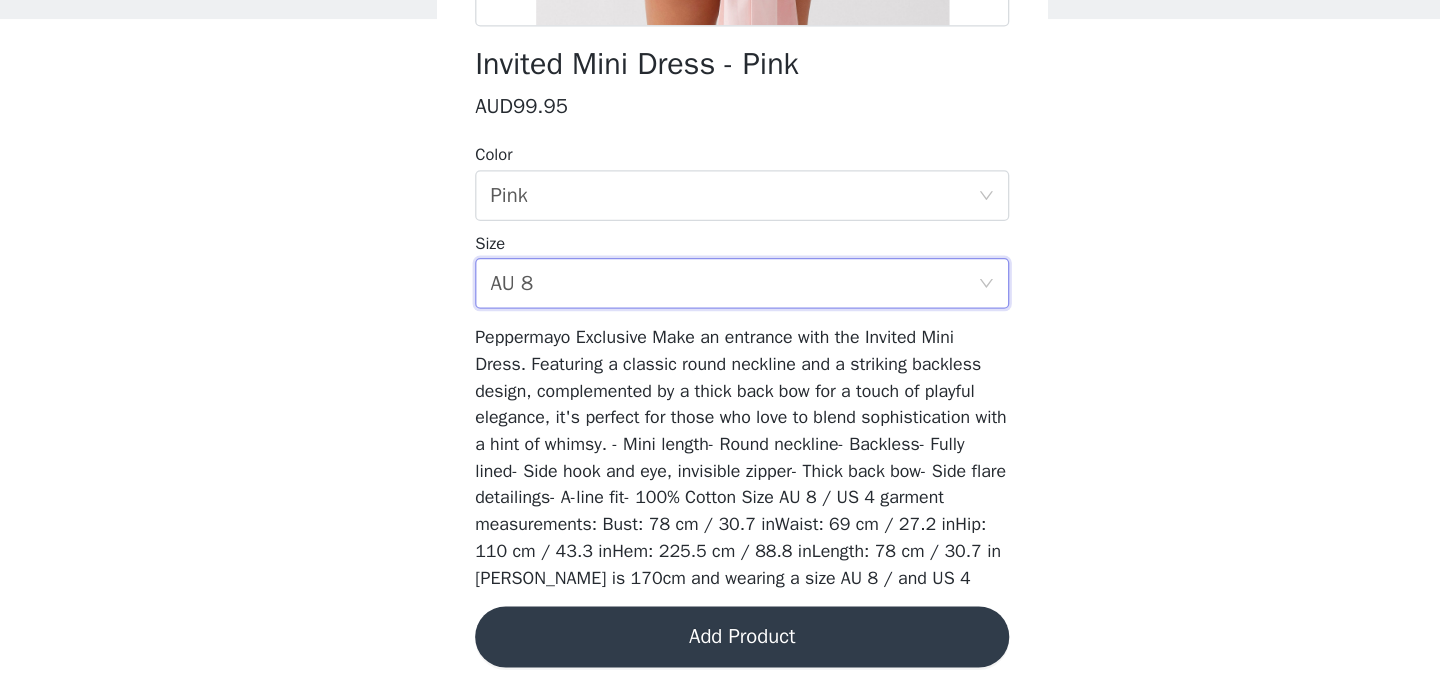 scroll, scrollTop: 1, scrollLeft: 0, axis: vertical 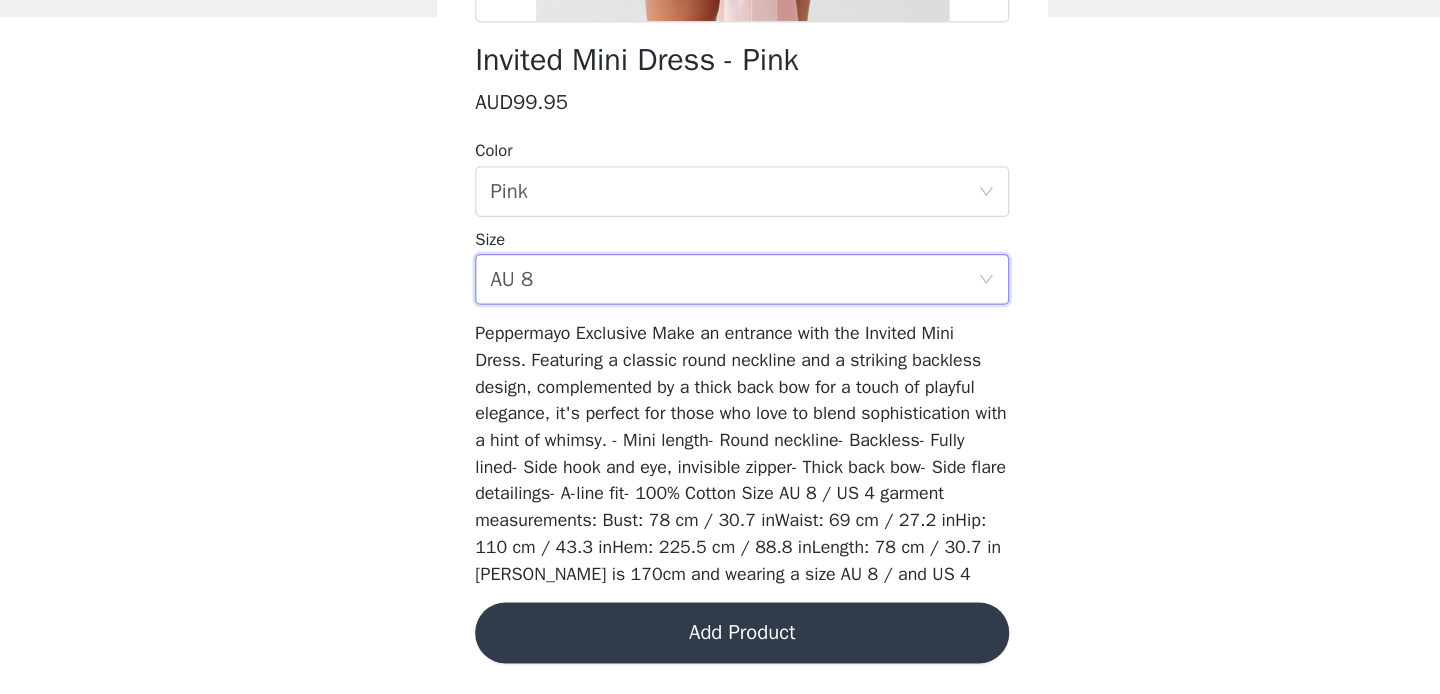 click on "Add Product" at bounding box center (720, 646) 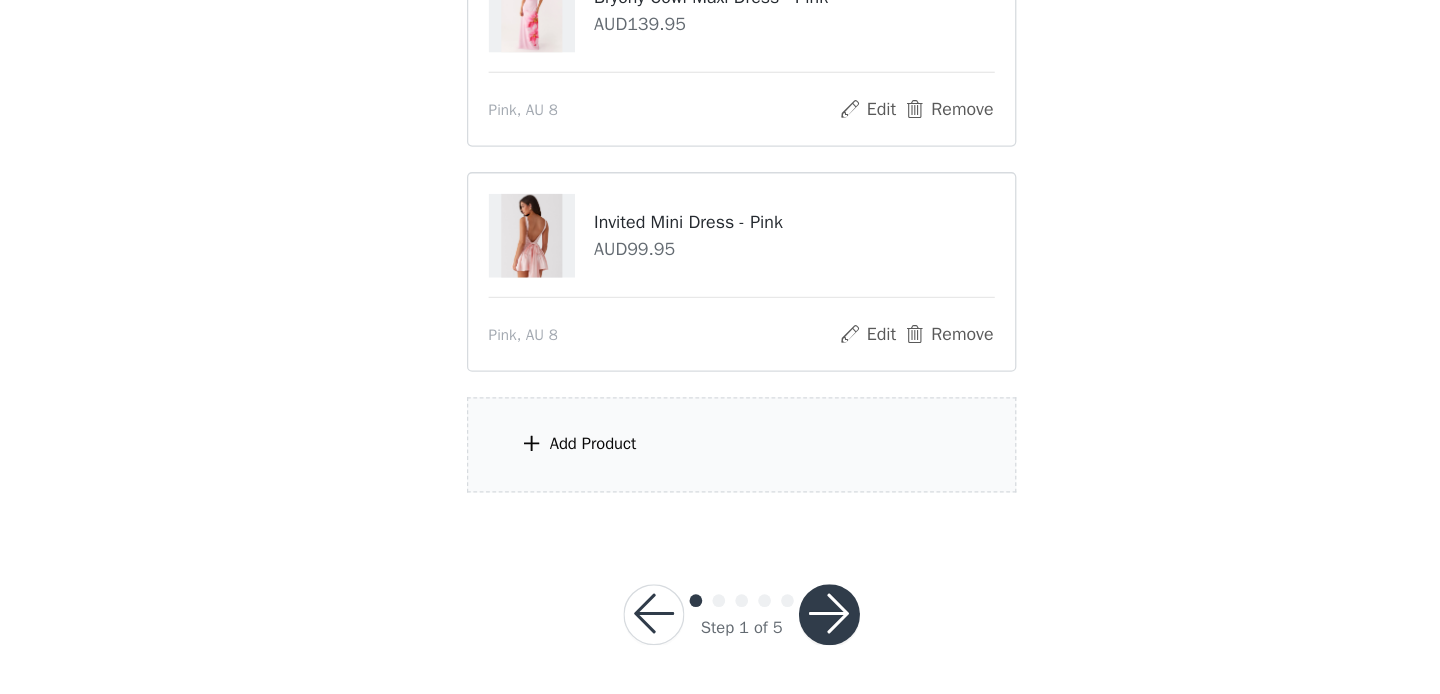 scroll, scrollTop: 178, scrollLeft: 0, axis: vertical 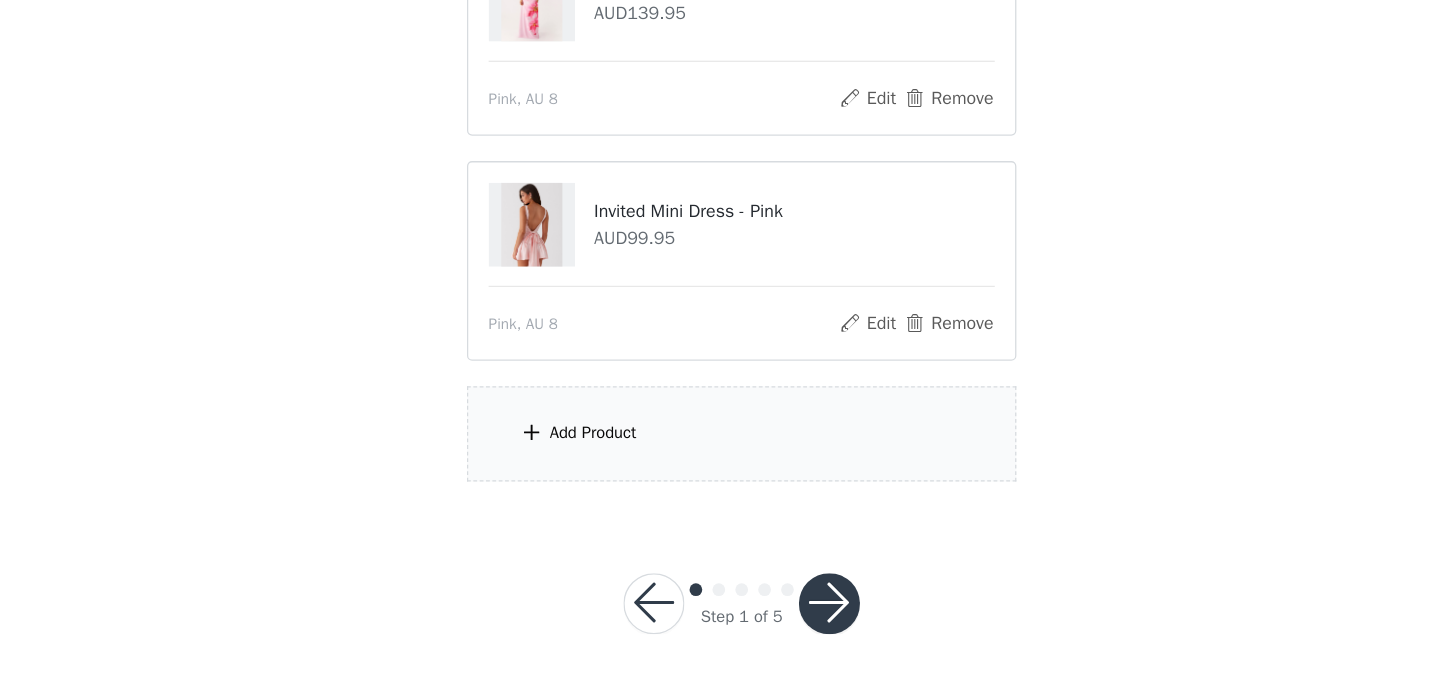 click on "Add Product" at bounding box center [603, 489] 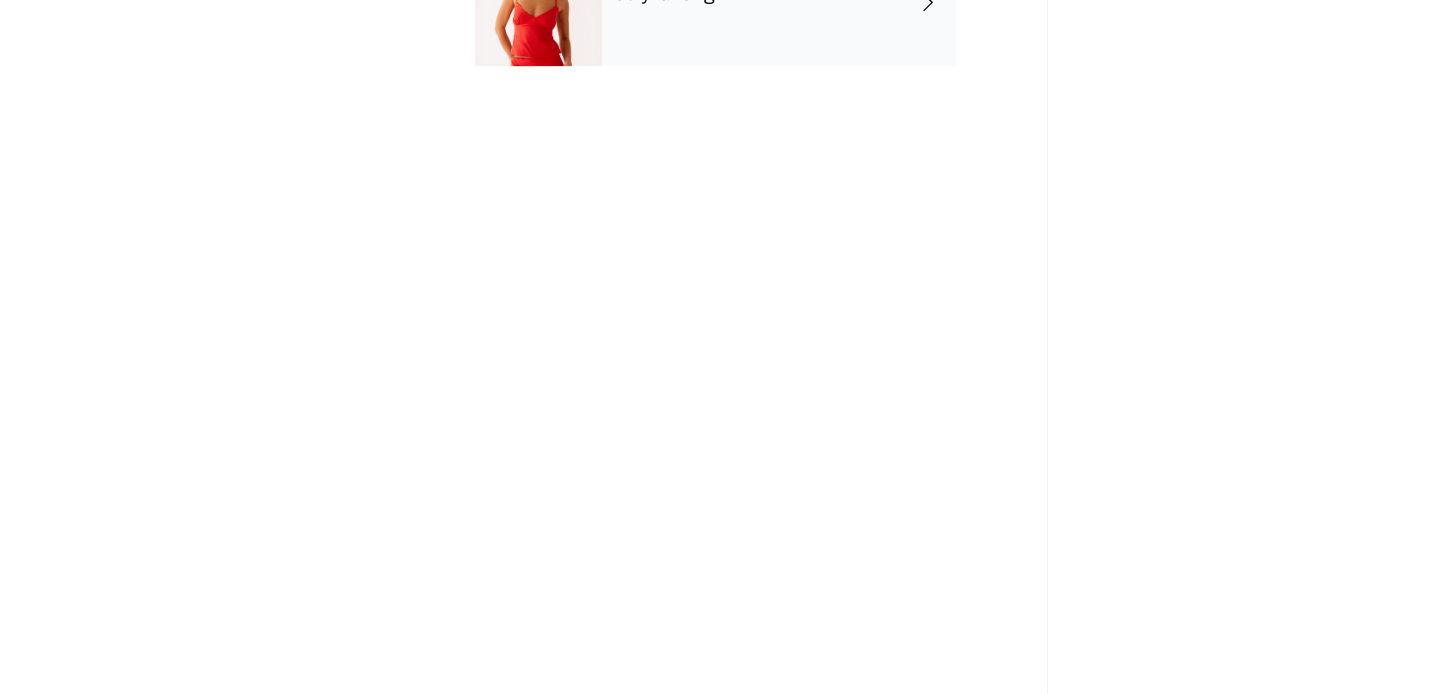 click on "July Gifting" at bounding box center (749, 150) 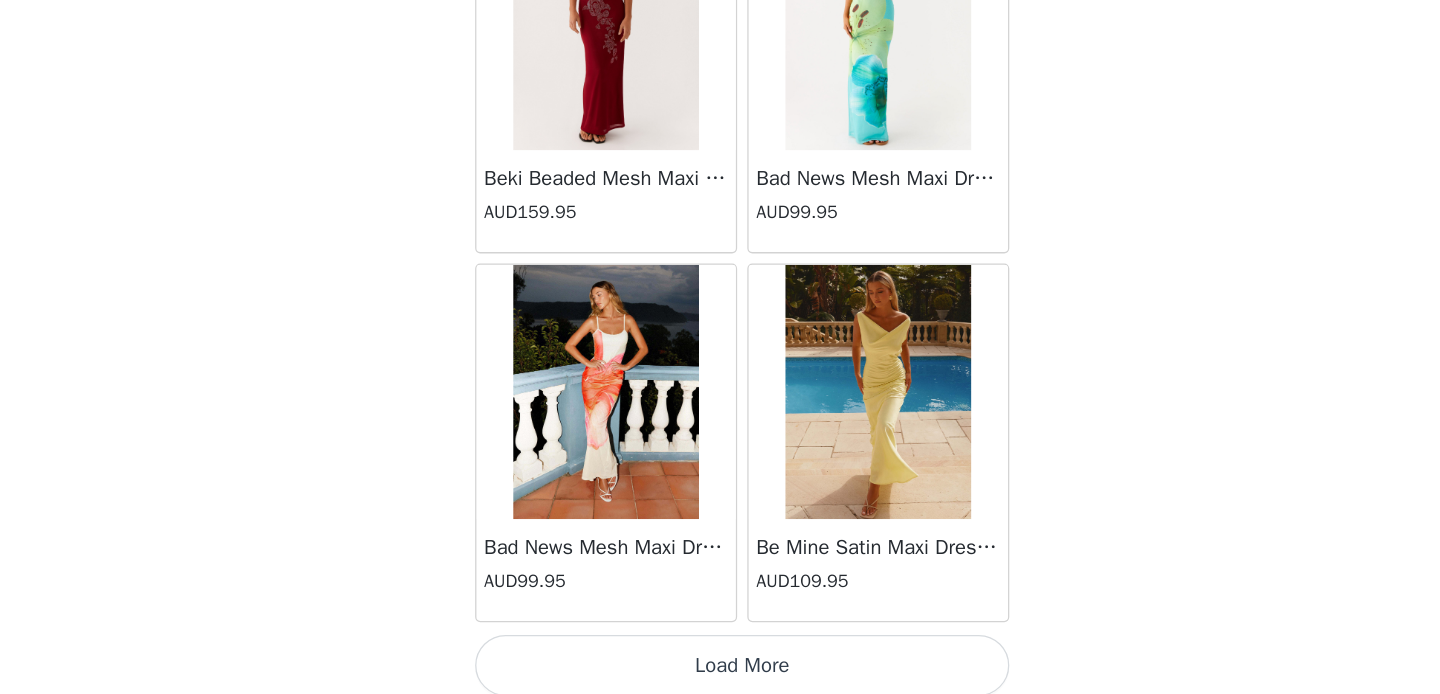 scroll, scrollTop: 2366, scrollLeft: 0, axis: vertical 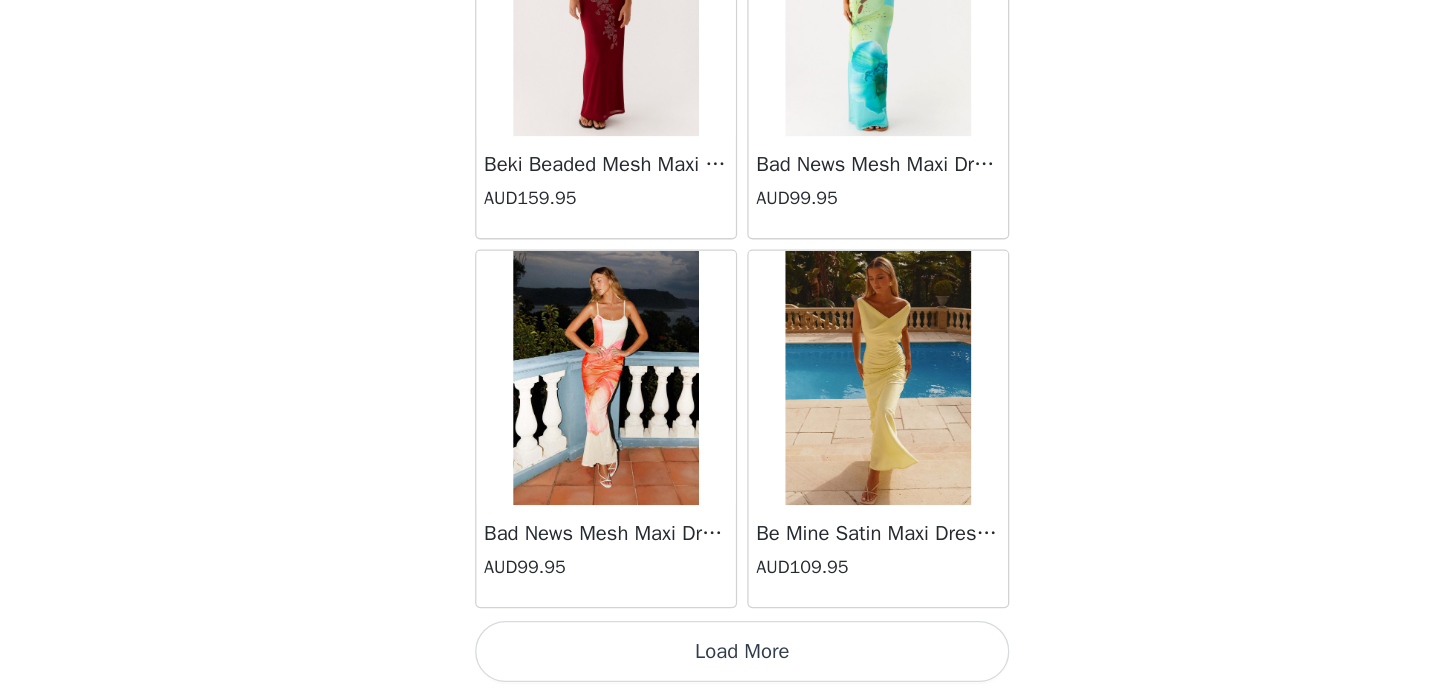click on "Load More" at bounding box center [720, 660] 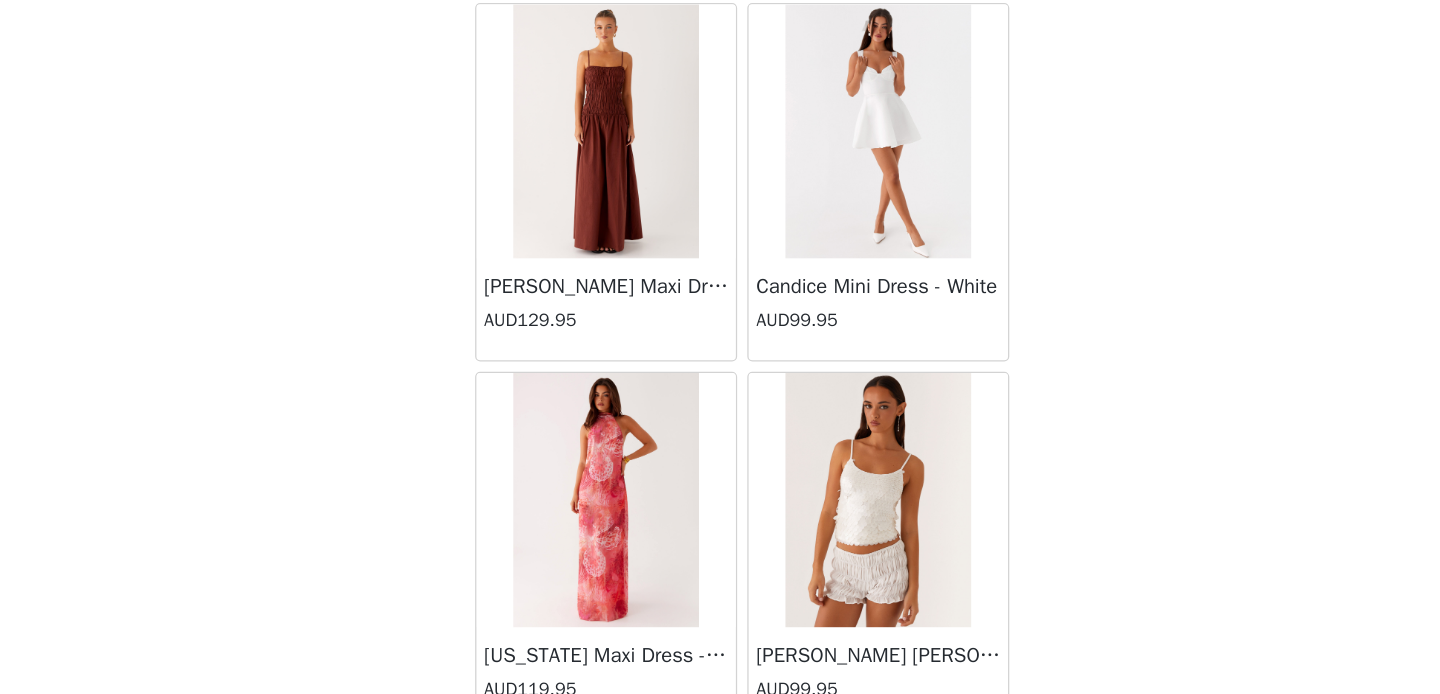 scroll, scrollTop: 5266, scrollLeft: 0, axis: vertical 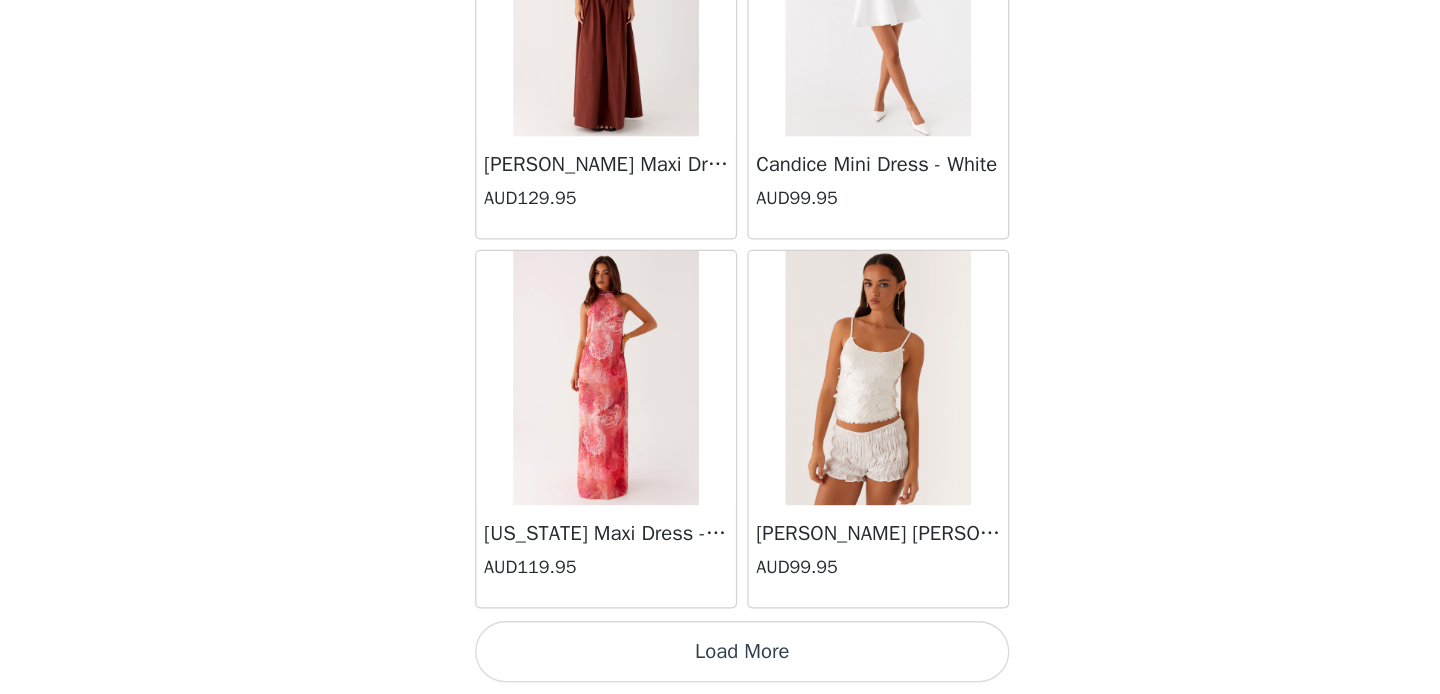 click on "Load More" at bounding box center (720, 660) 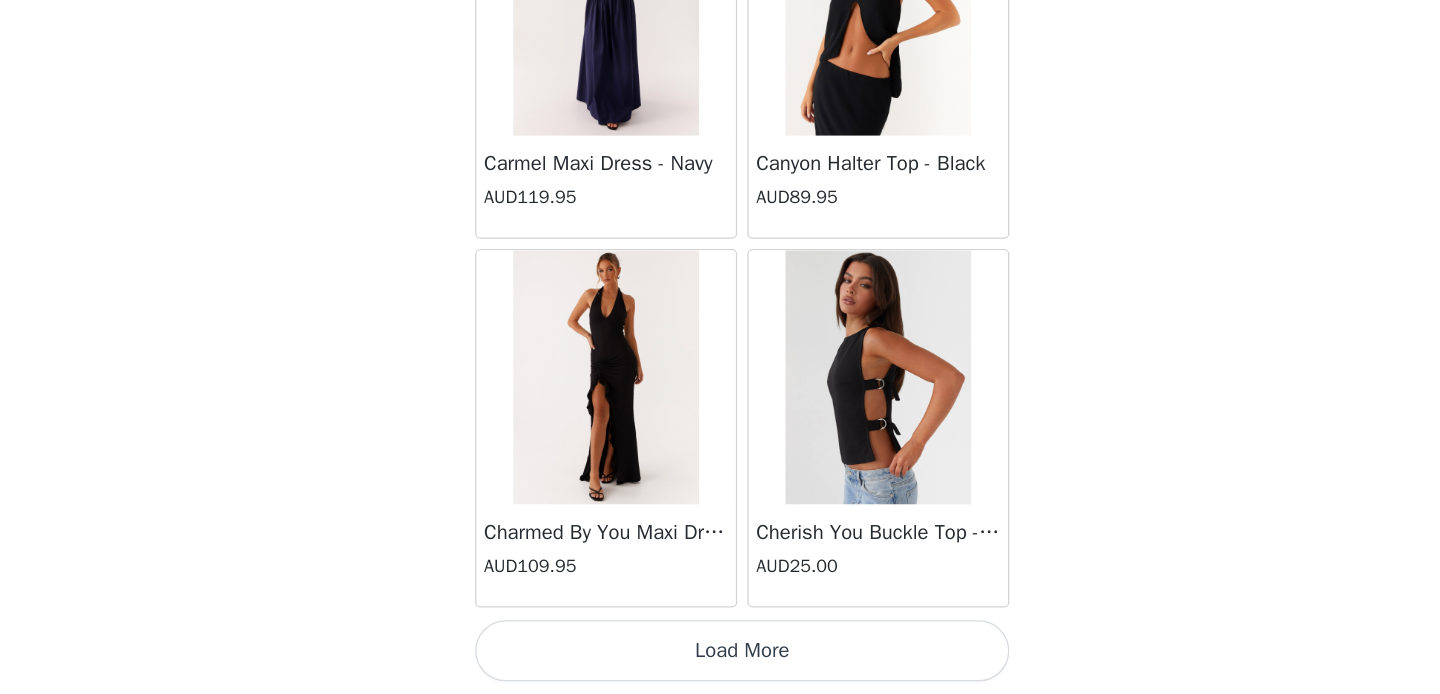 click on "Load More" at bounding box center (720, 660) 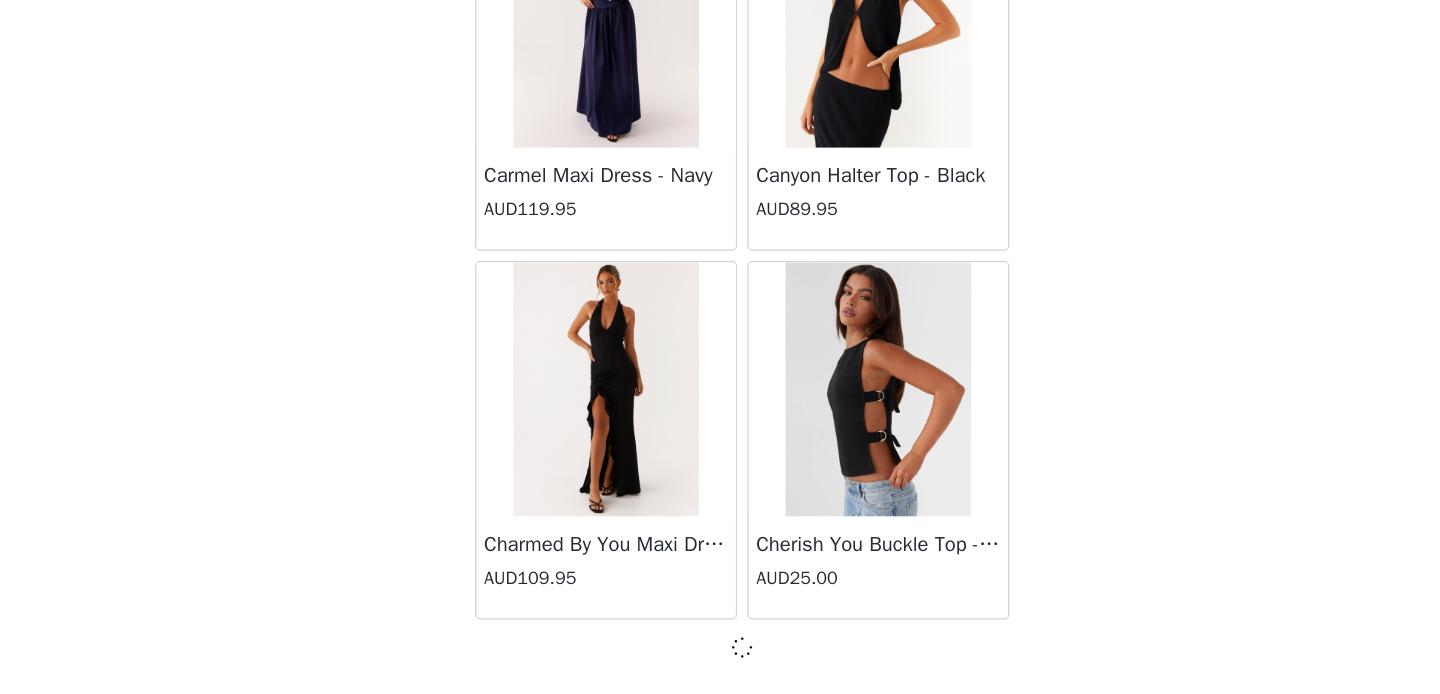 scroll, scrollTop: 8157, scrollLeft: 0, axis: vertical 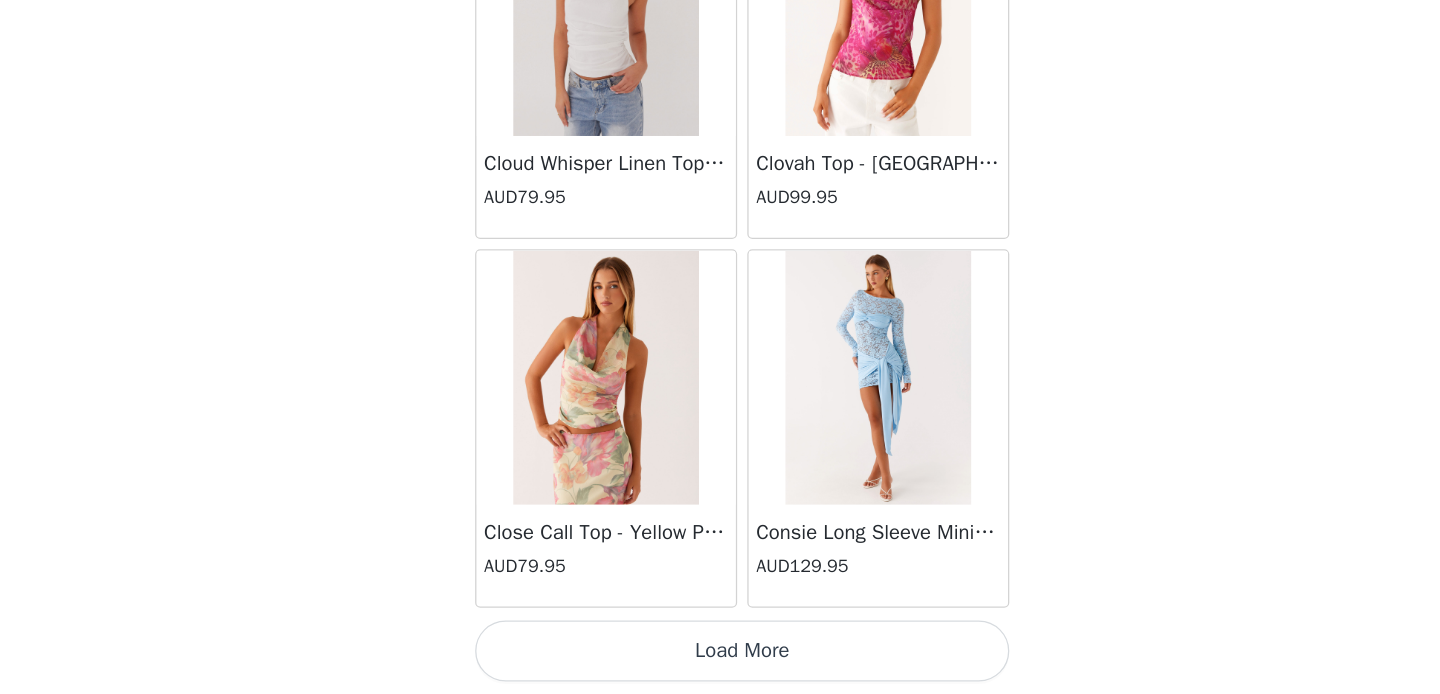 click on "Load More" at bounding box center [720, 660] 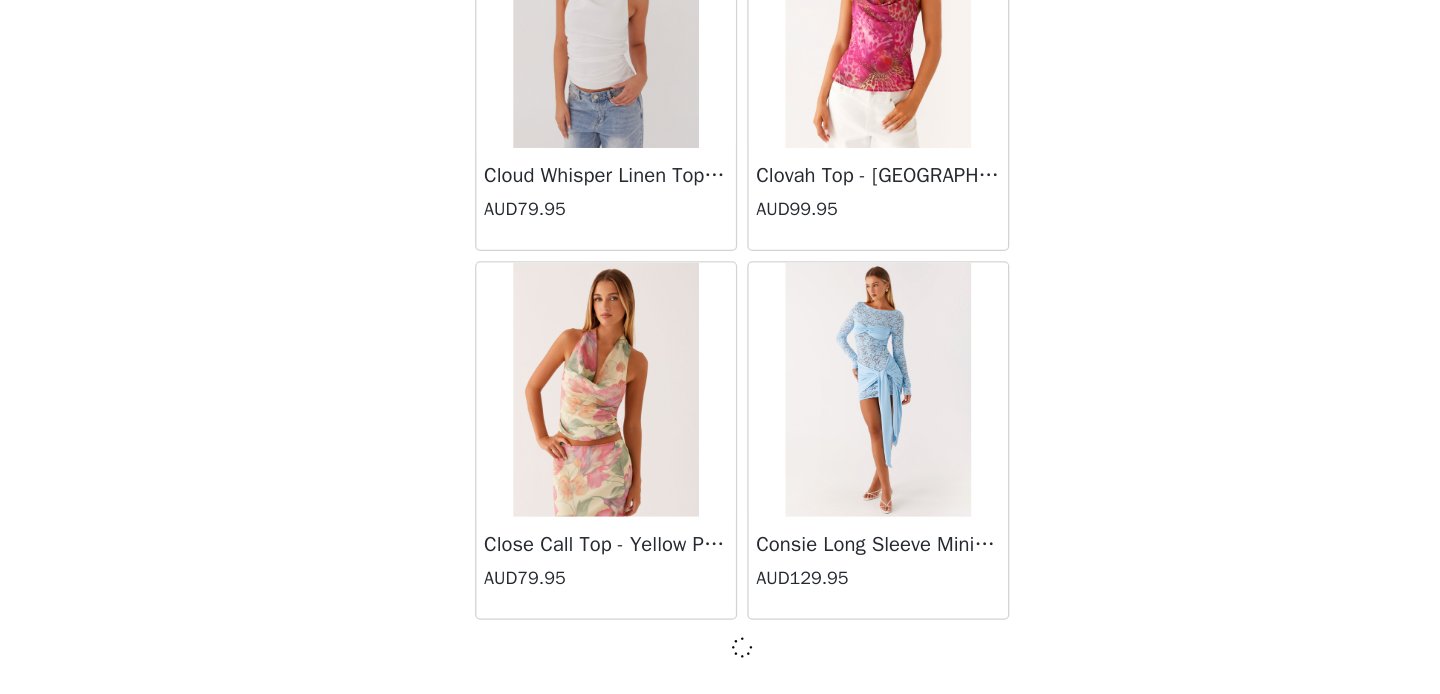 scroll, scrollTop: 11057, scrollLeft: 0, axis: vertical 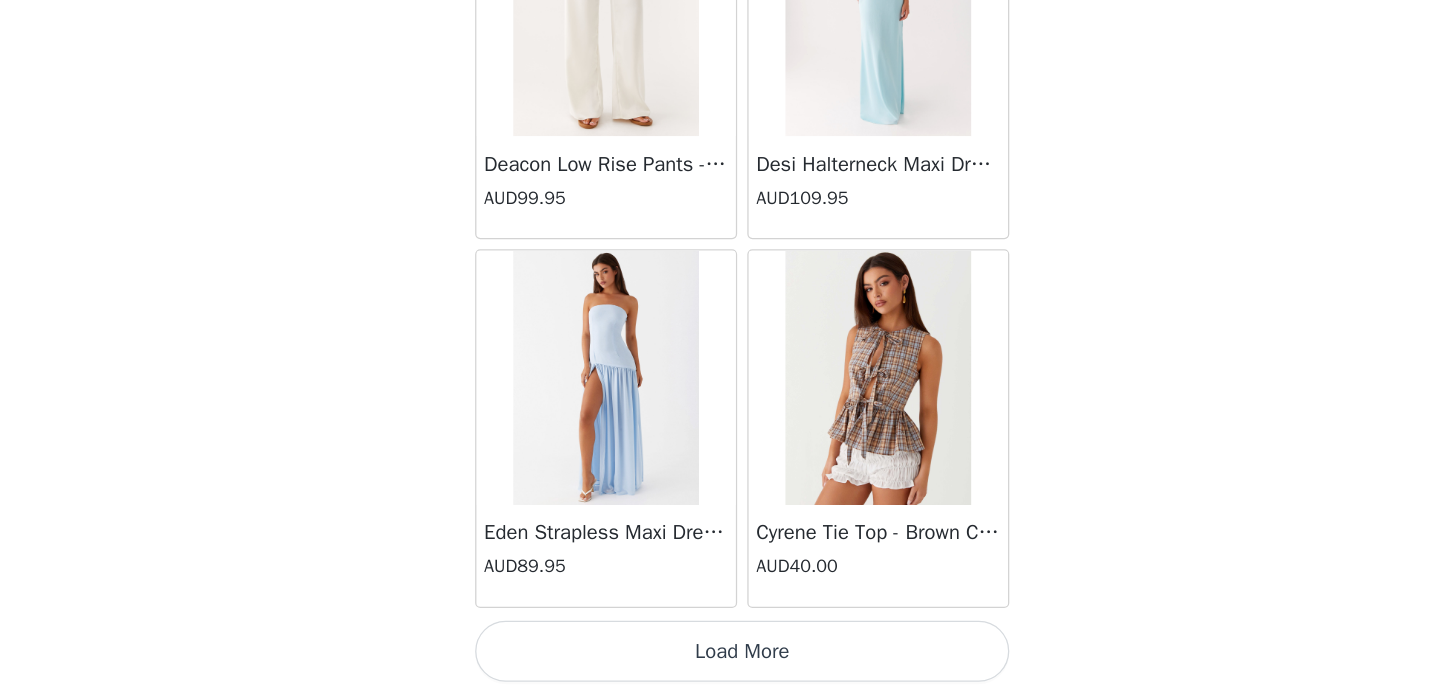 click on "Load More" at bounding box center [720, 660] 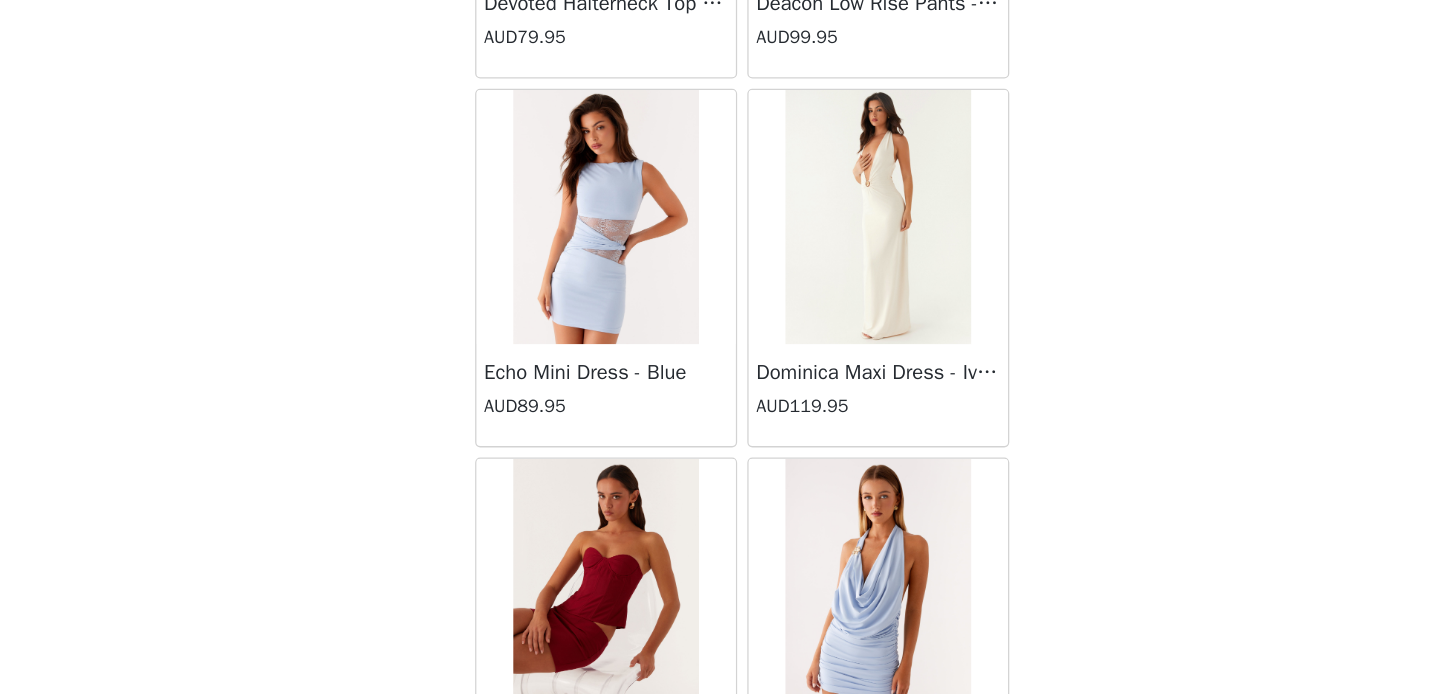 scroll, scrollTop: 16866, scrollLeft: 0, axis: vertical 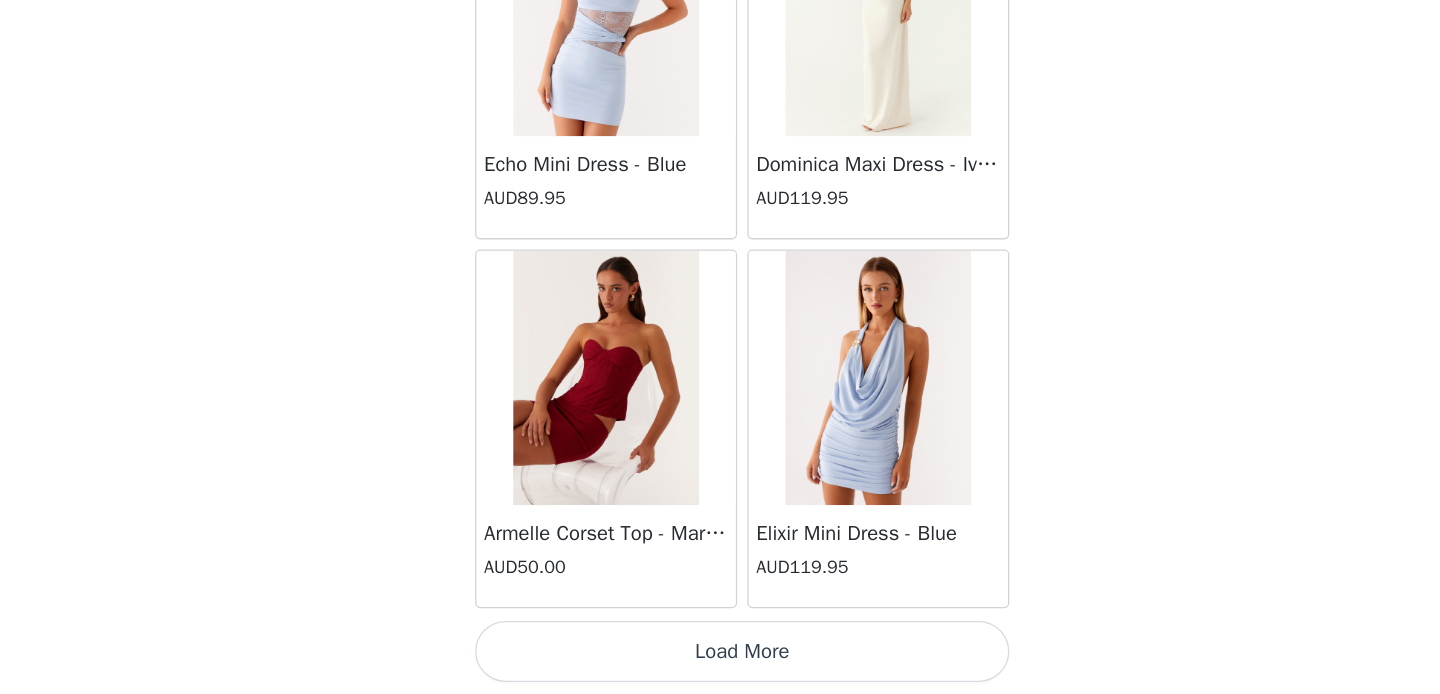click on "Load More" at bounding box center (720, 660) 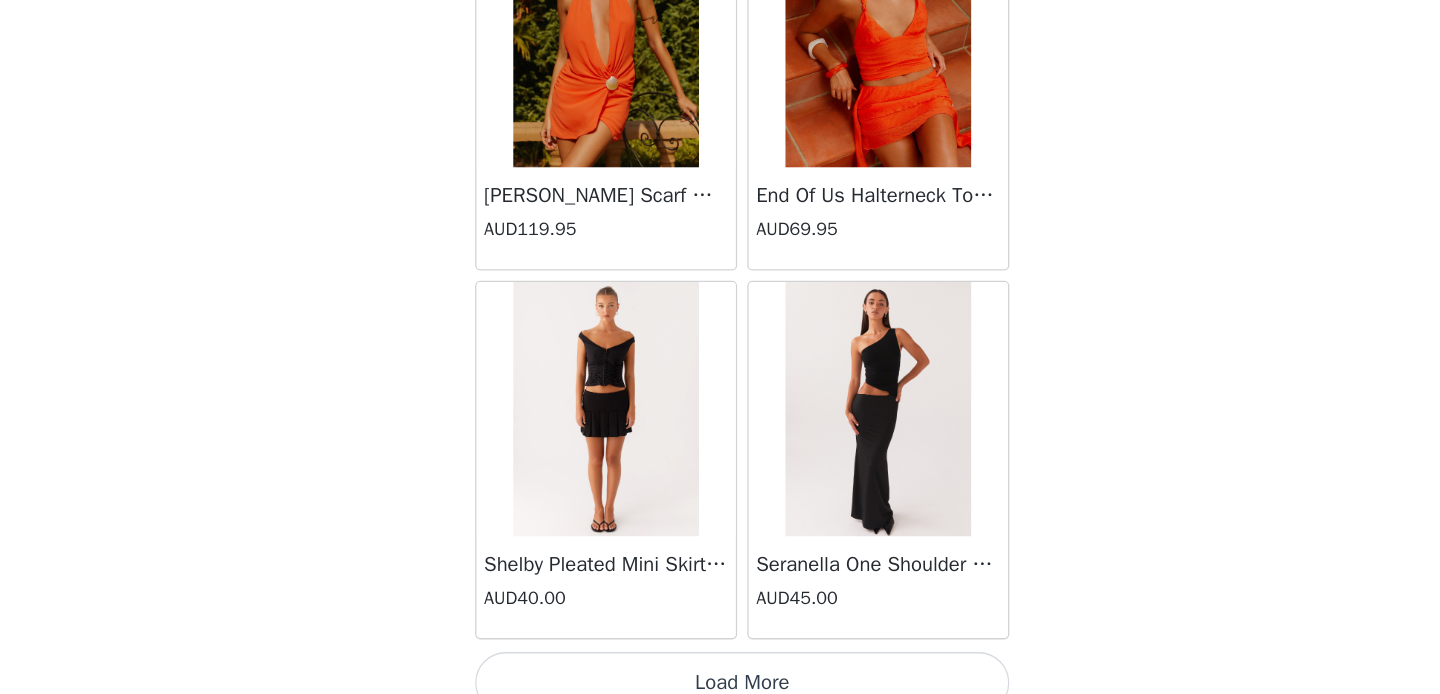 scroll, scrollTop: 19766, scrollLeft: 0, axis: vertical 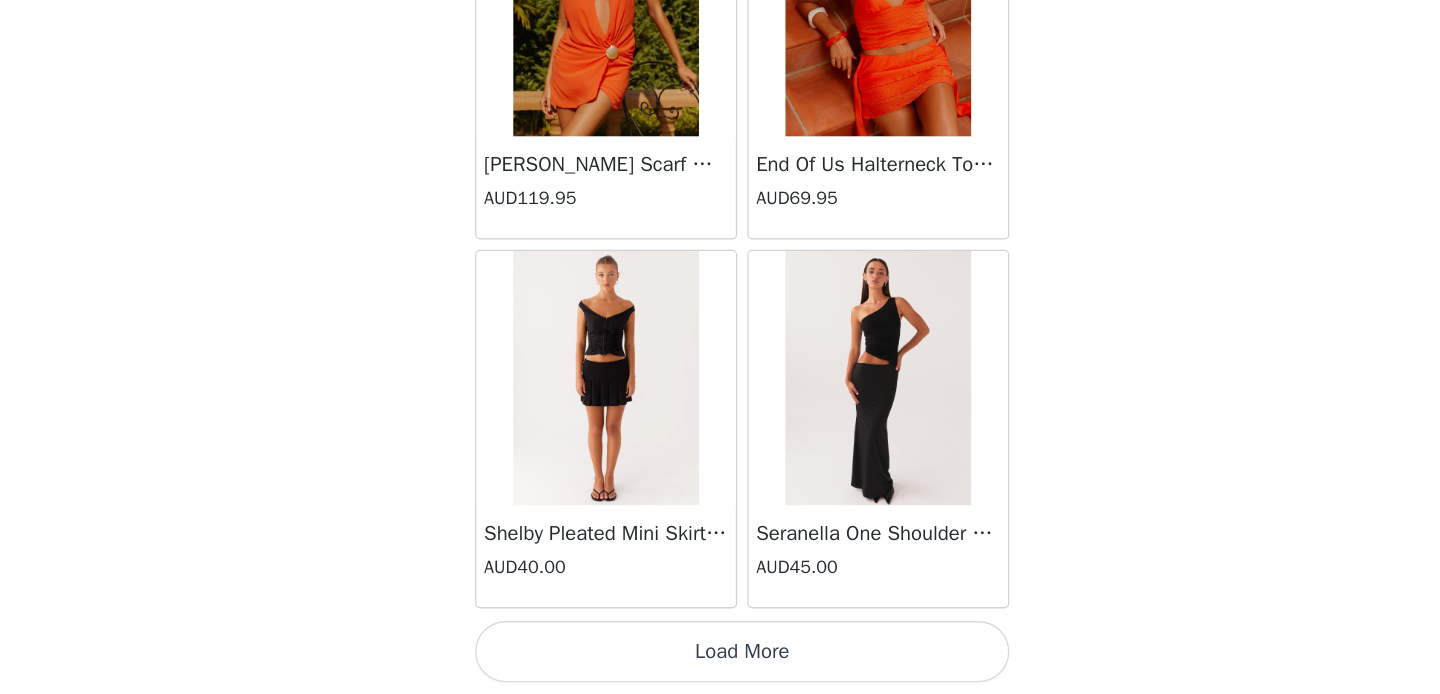 click on "Load More" at bounding box center [720, 660] 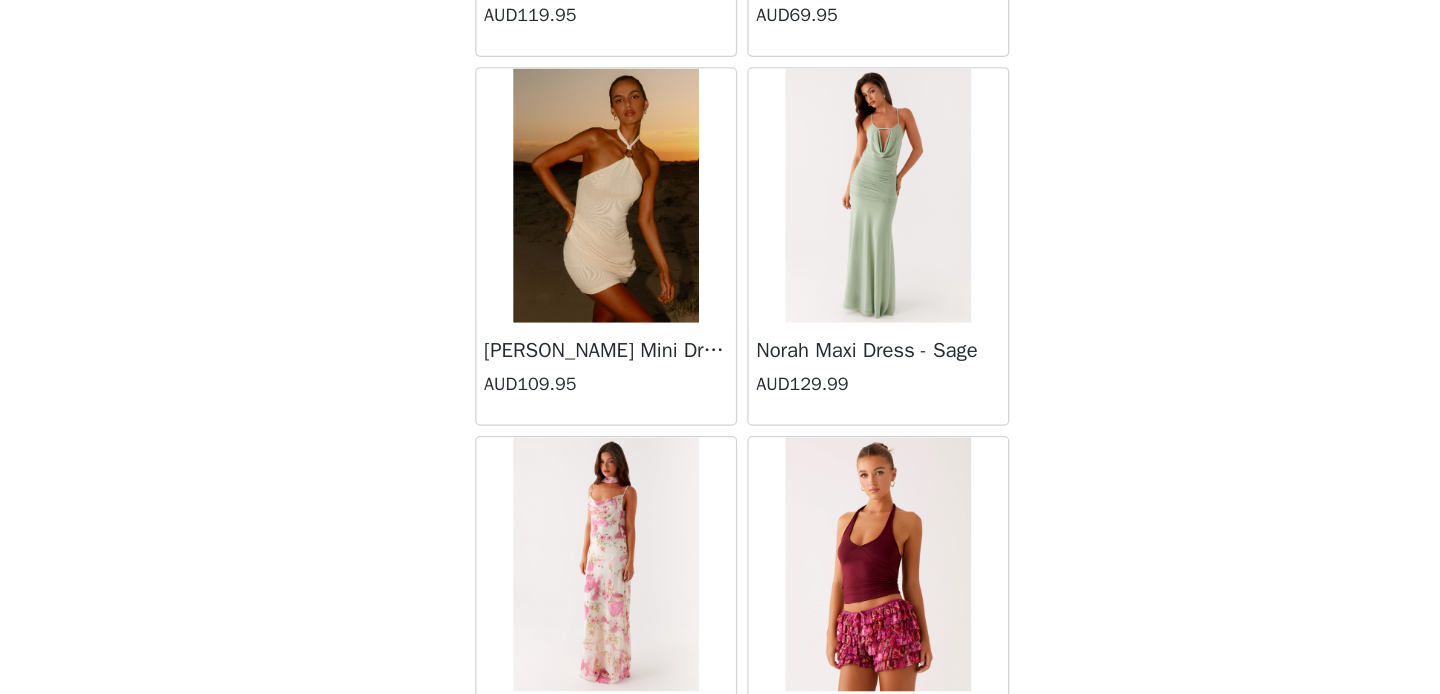 scroll, scrollTop: 22666, scrollLeft: 0, axis: vertical 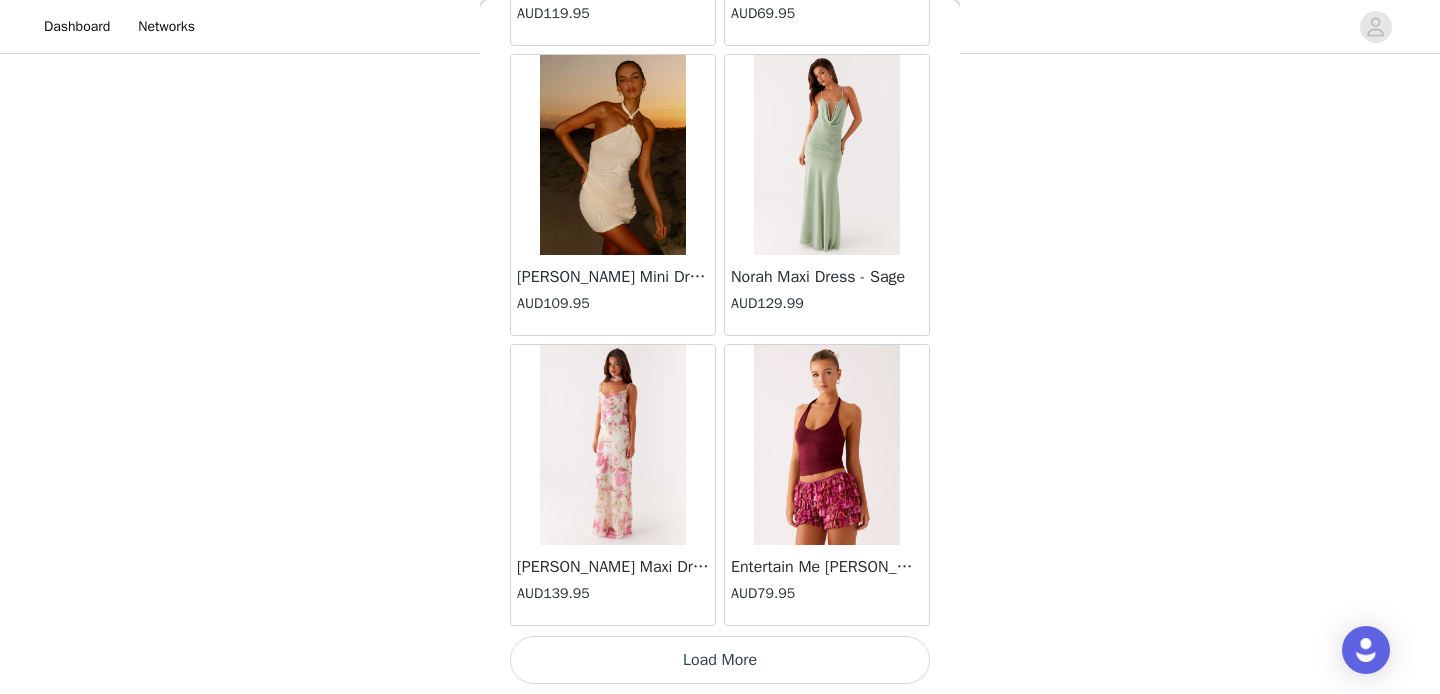 click on "Load More" at bounding box center (720, 660) 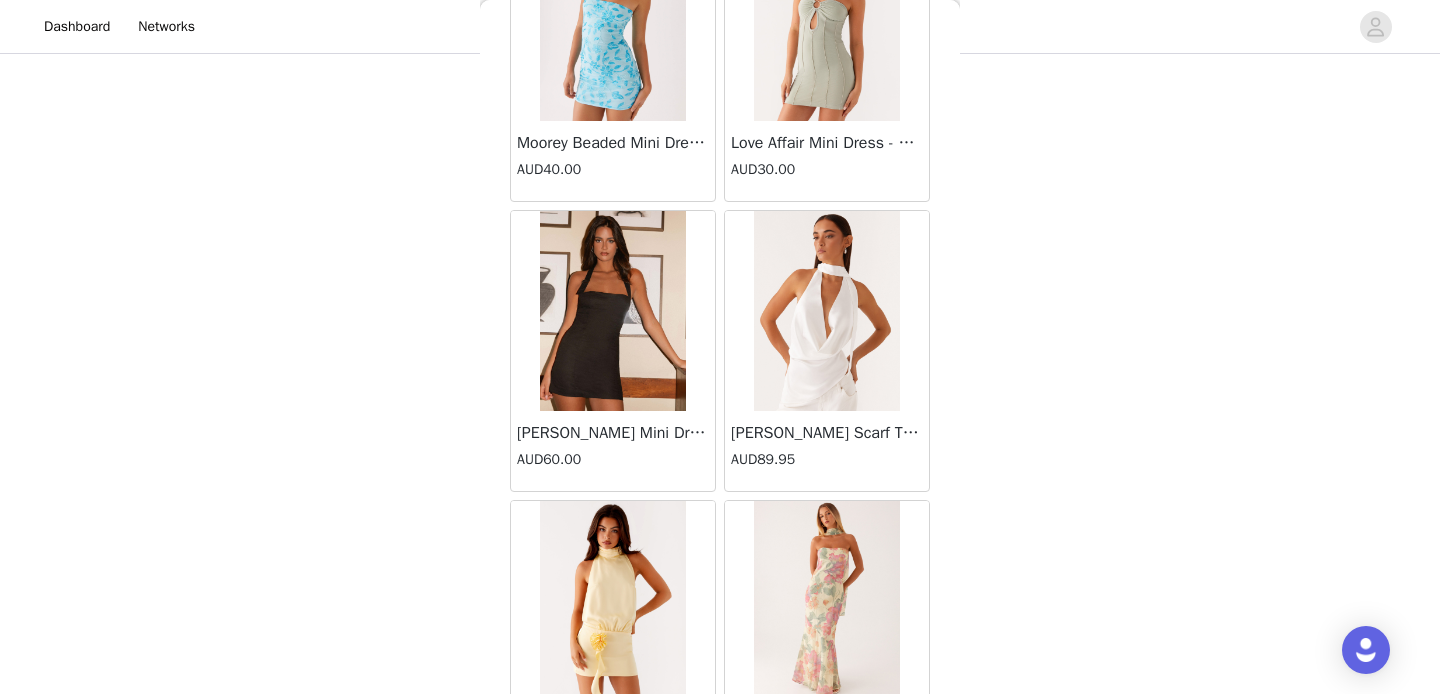 scroll, scrollTop: 25566, scrollLeft: 0, axis: vertical 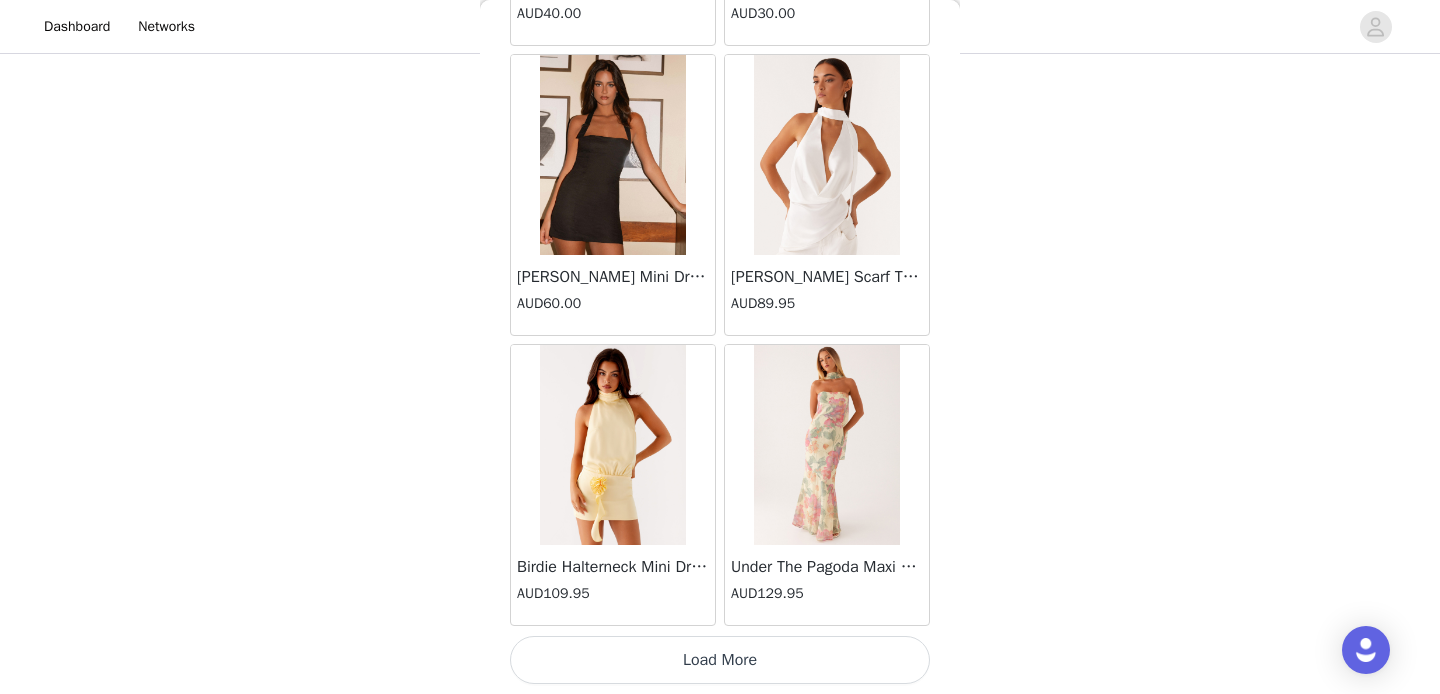 click on "Load More" at bounding box center (720, 660) 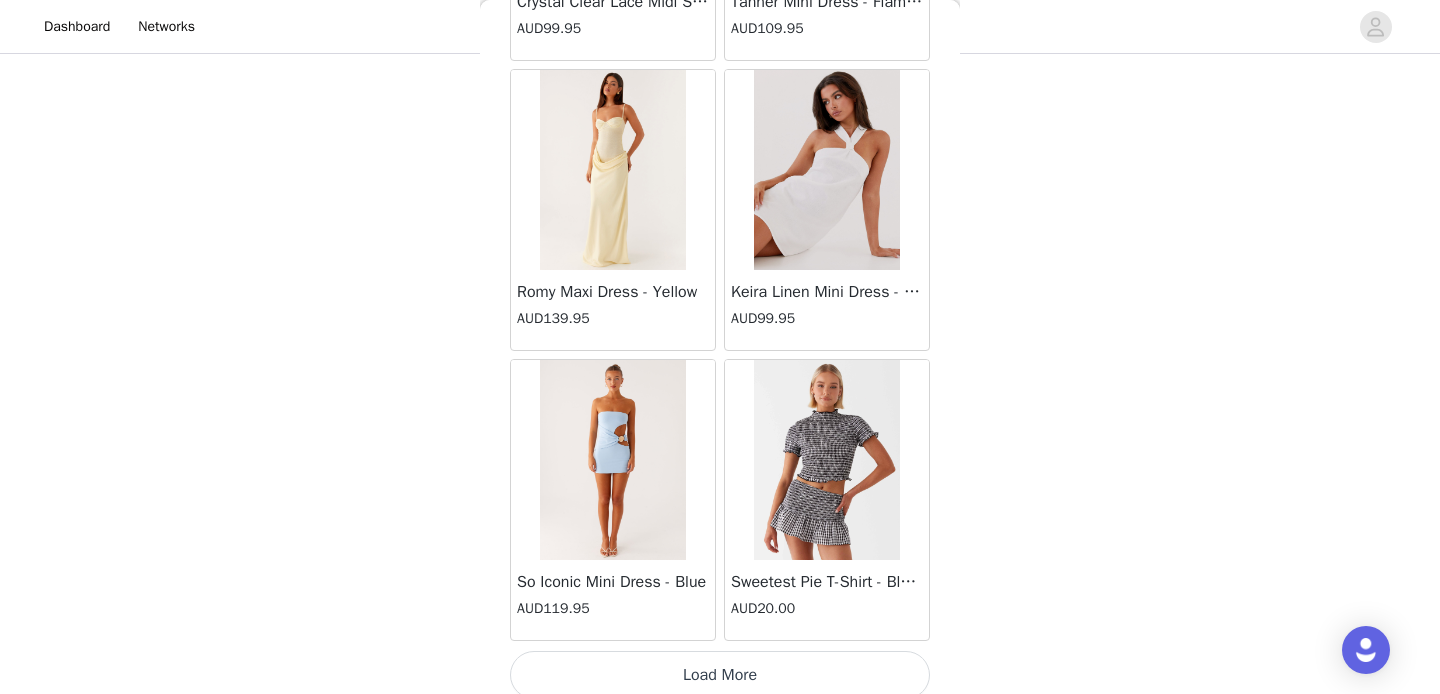 scroll, scrollTop: 28466, scrollLeft: 0, axis: vertical 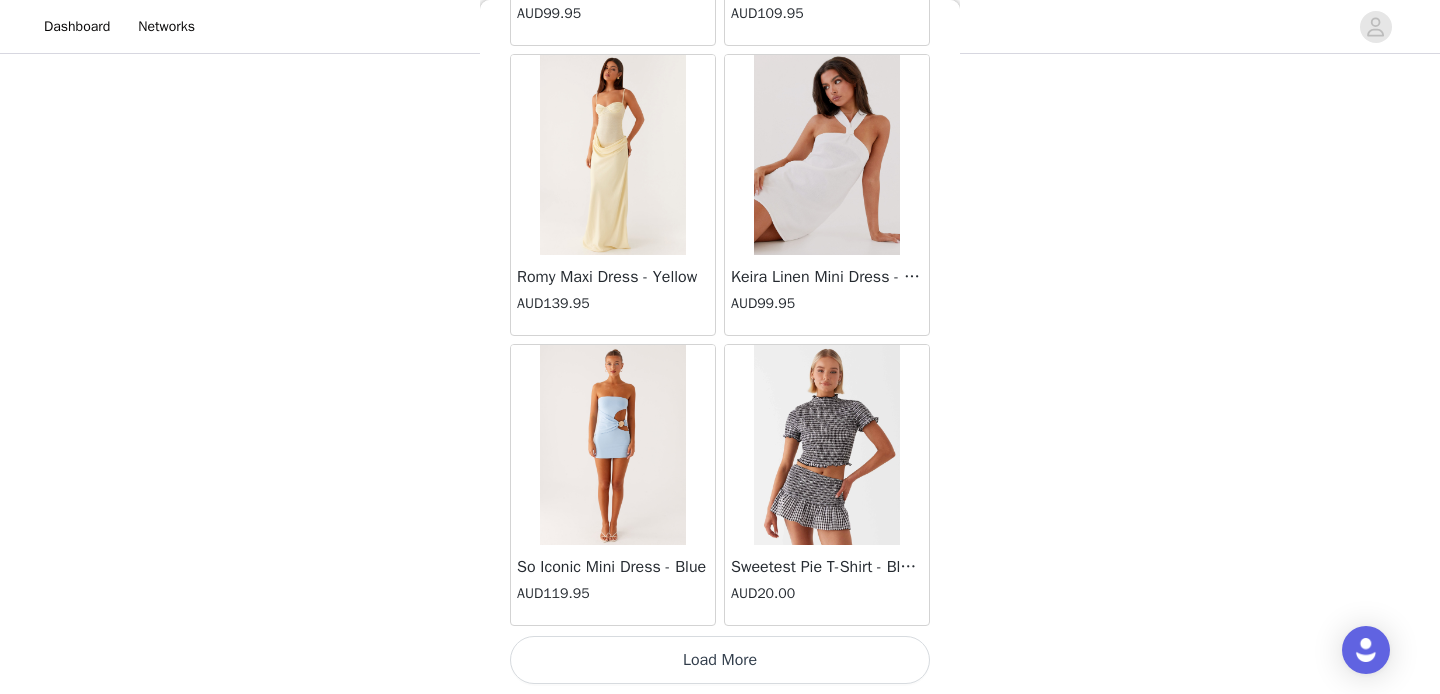 click on "Load More" at bounding box center (720, 660) 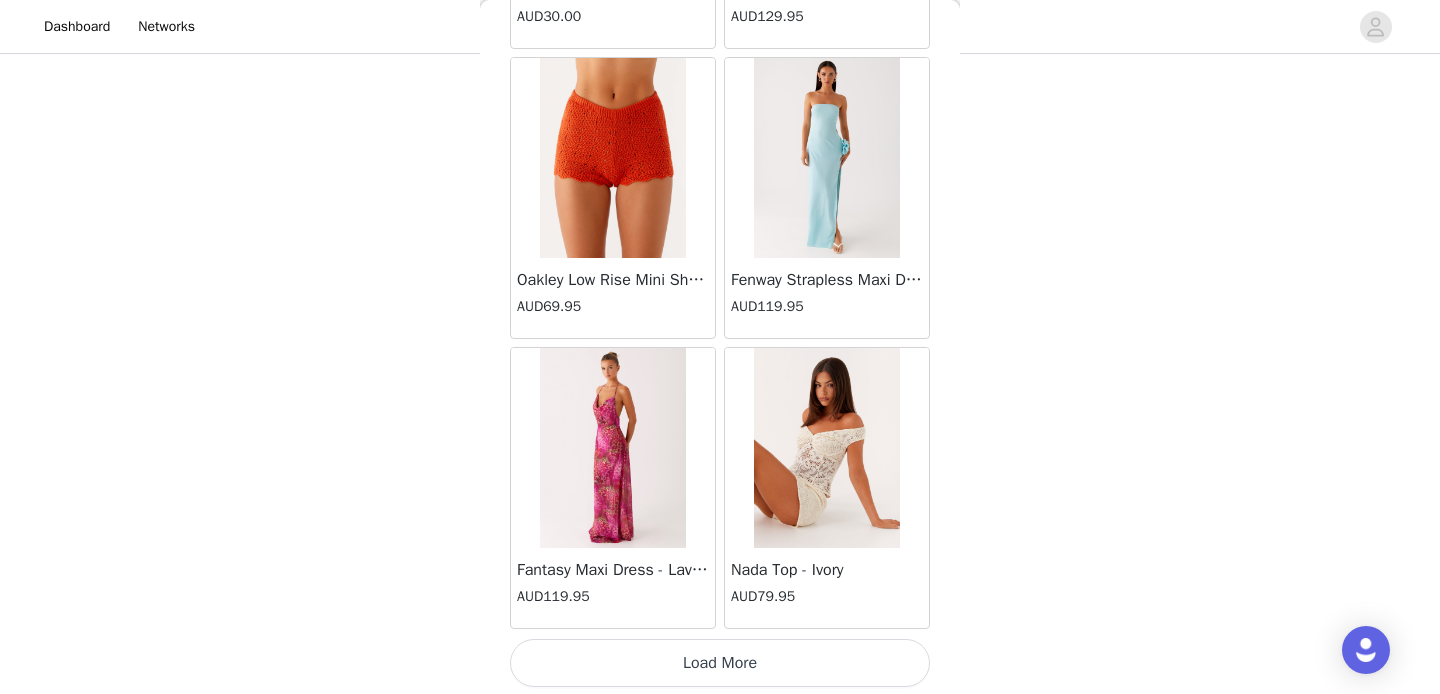 scroll, scrollTop: 31366, scrollLeft: 0, axis: vertical 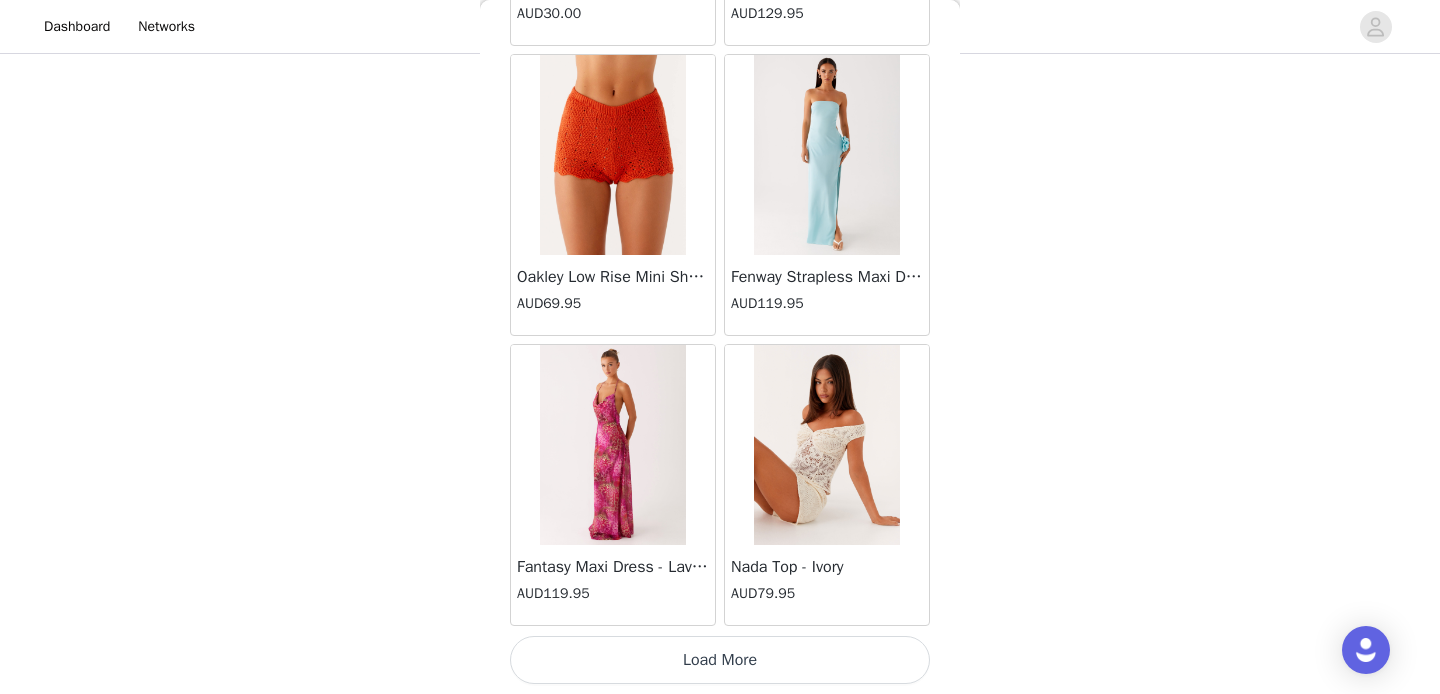 click on "Load More" at bounding box center [720, 660] 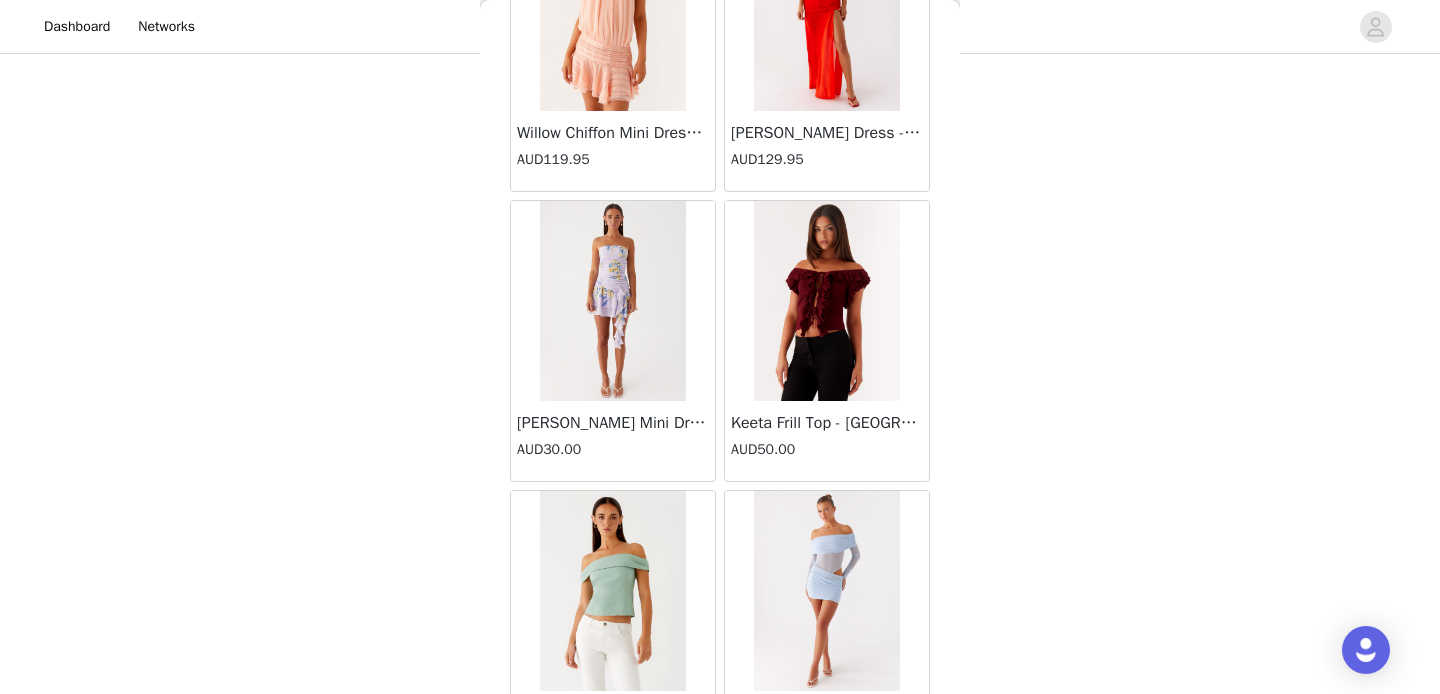 scroll, scrollTop: 34266, scrollLeft: 0, axis: vertical 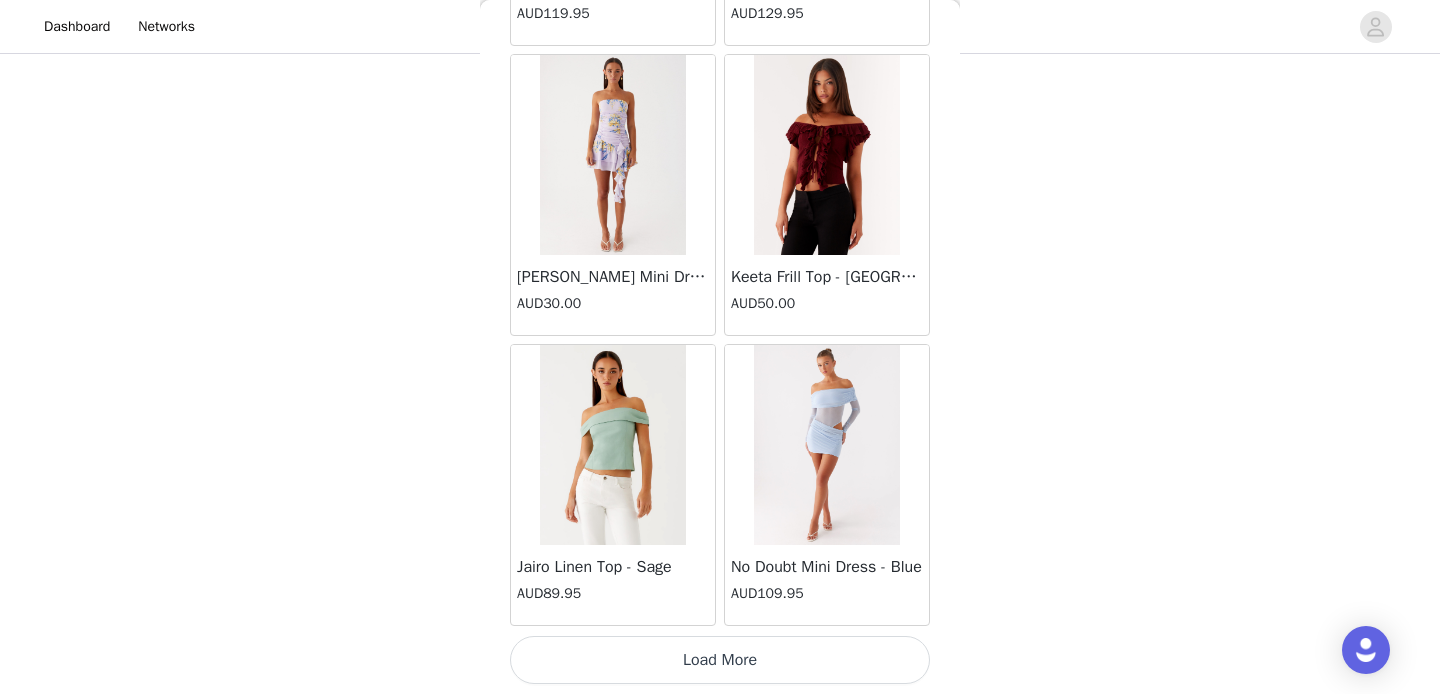 click on "Load More" at bounding box center [720, 660] 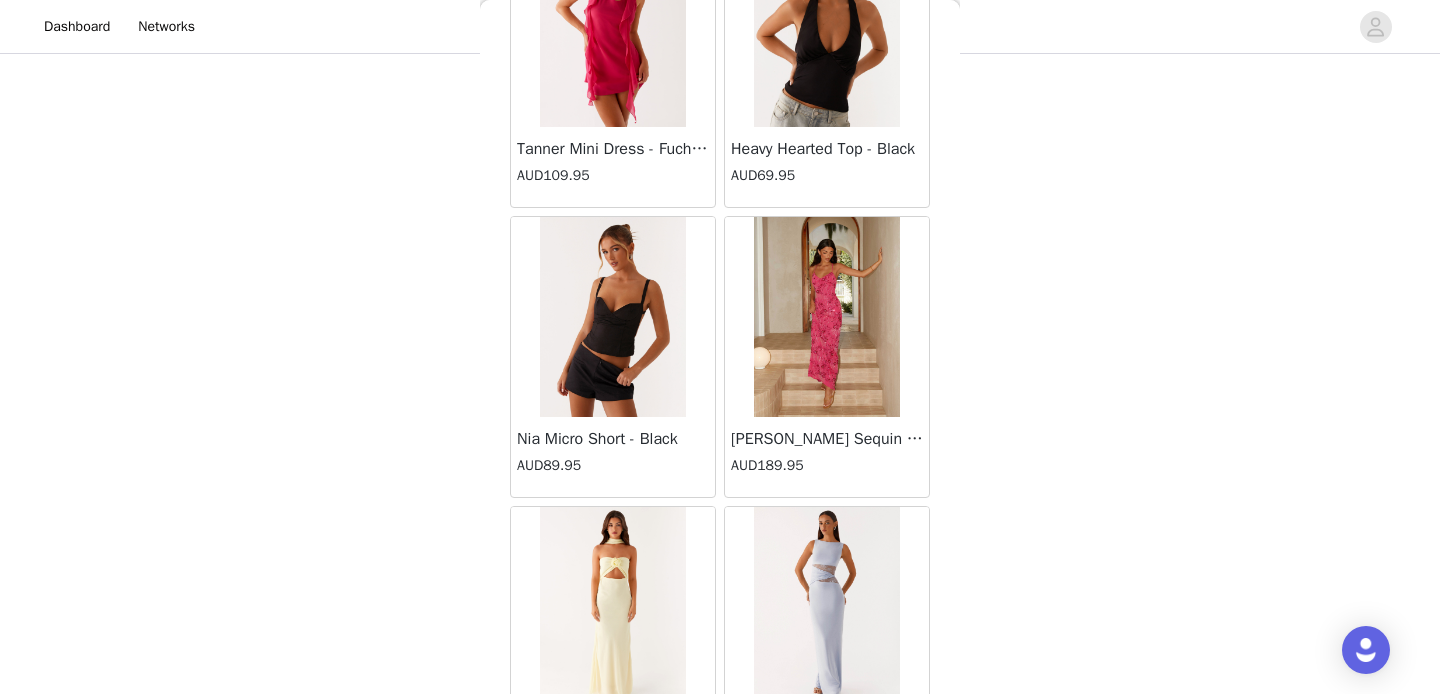 scroll, scrollTop: 37166, scrollLeft: 0, axis: vertical 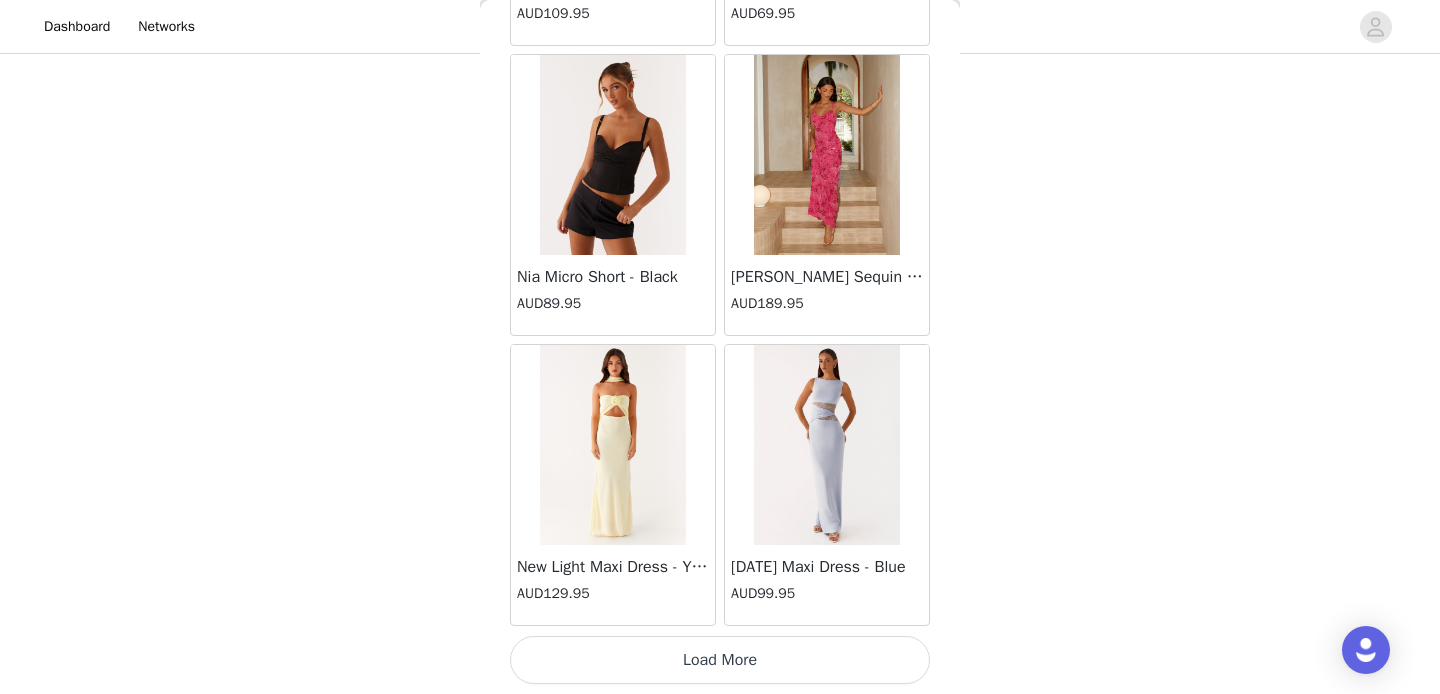 click on "Load More" at bounding box center [720, 660] 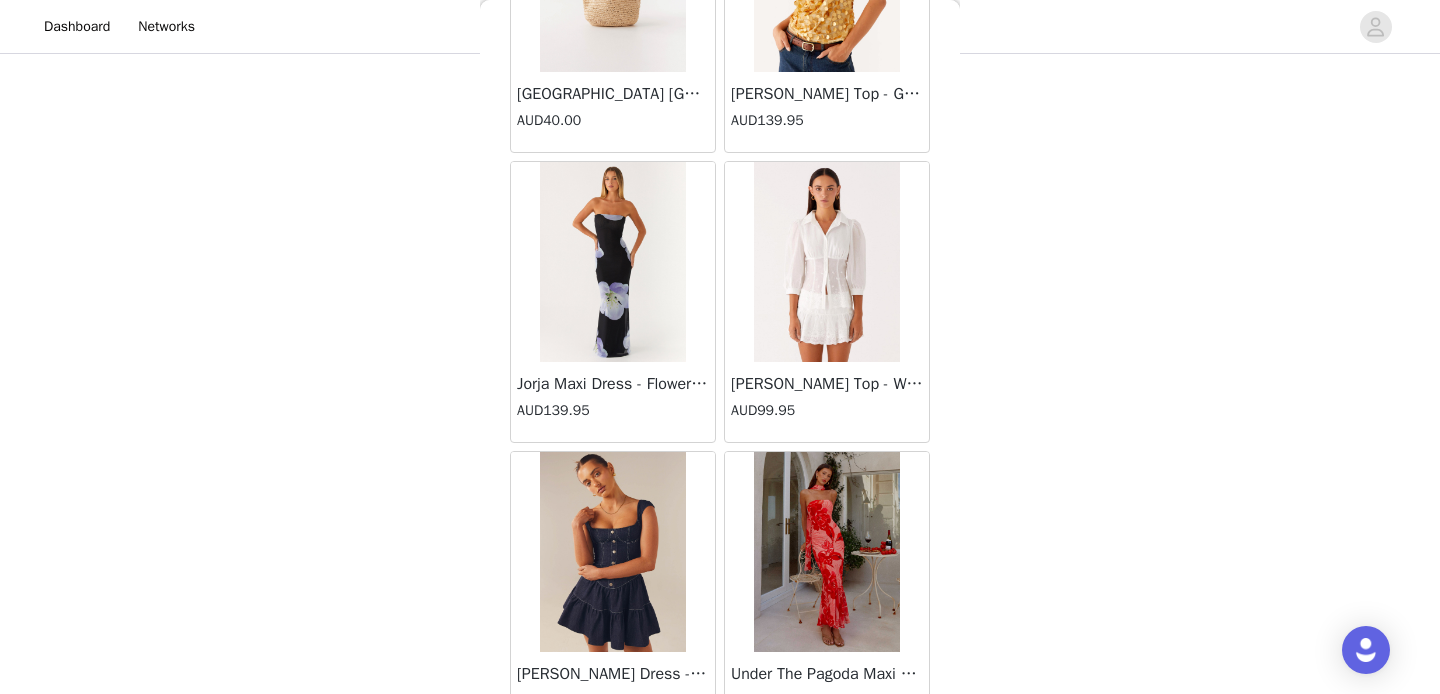 scroll, scrollTop: 40066, scrollLeft: 0, axis: vertical 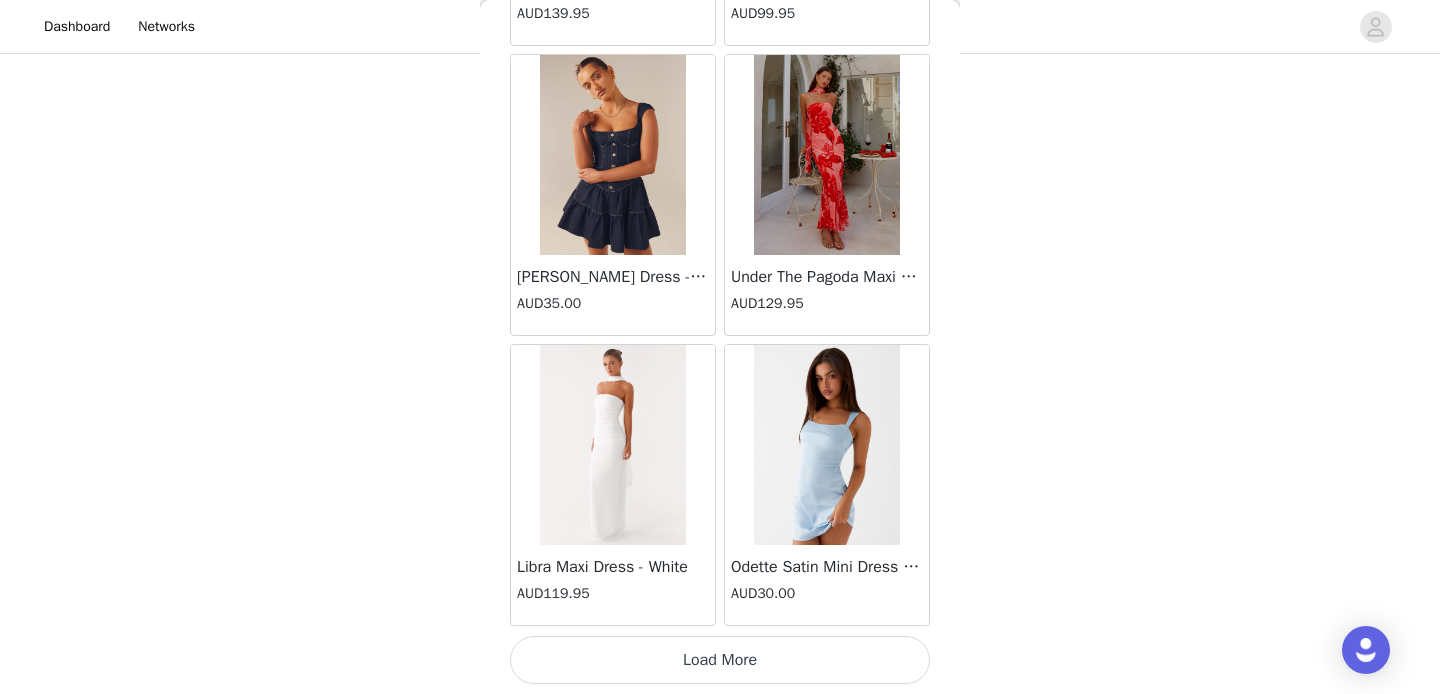 click on "Load More" at bounding box center (720, 660) 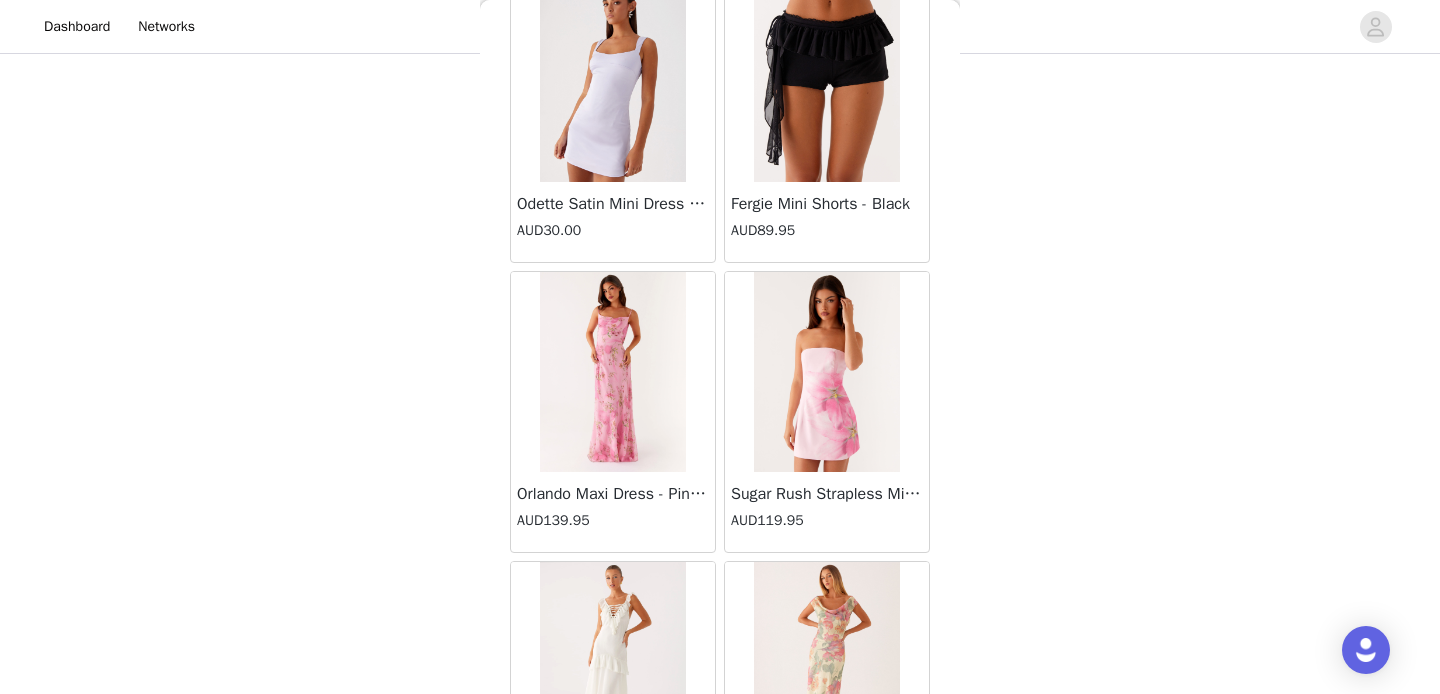 scroll, scrollTop: 42466, scrollLeft: 0, axis: vertical 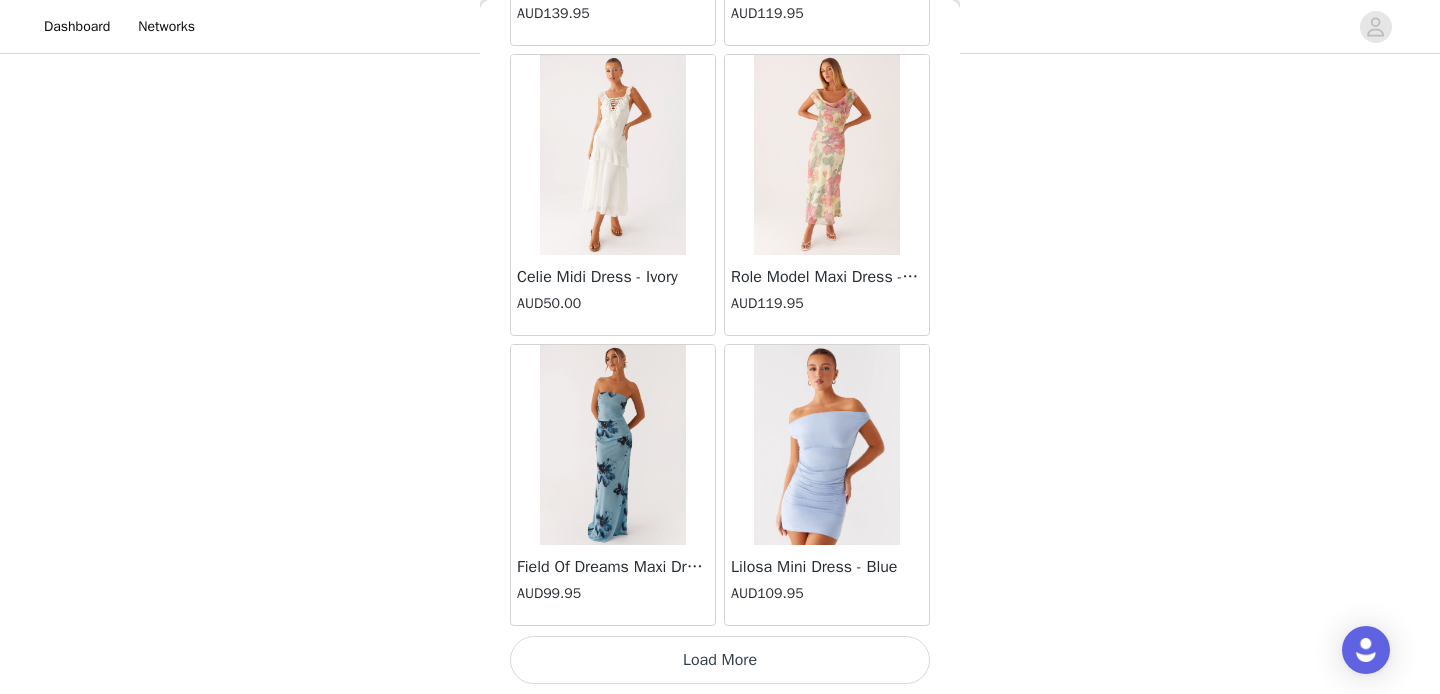 click on "Load More" at bounding box center [720, 660] 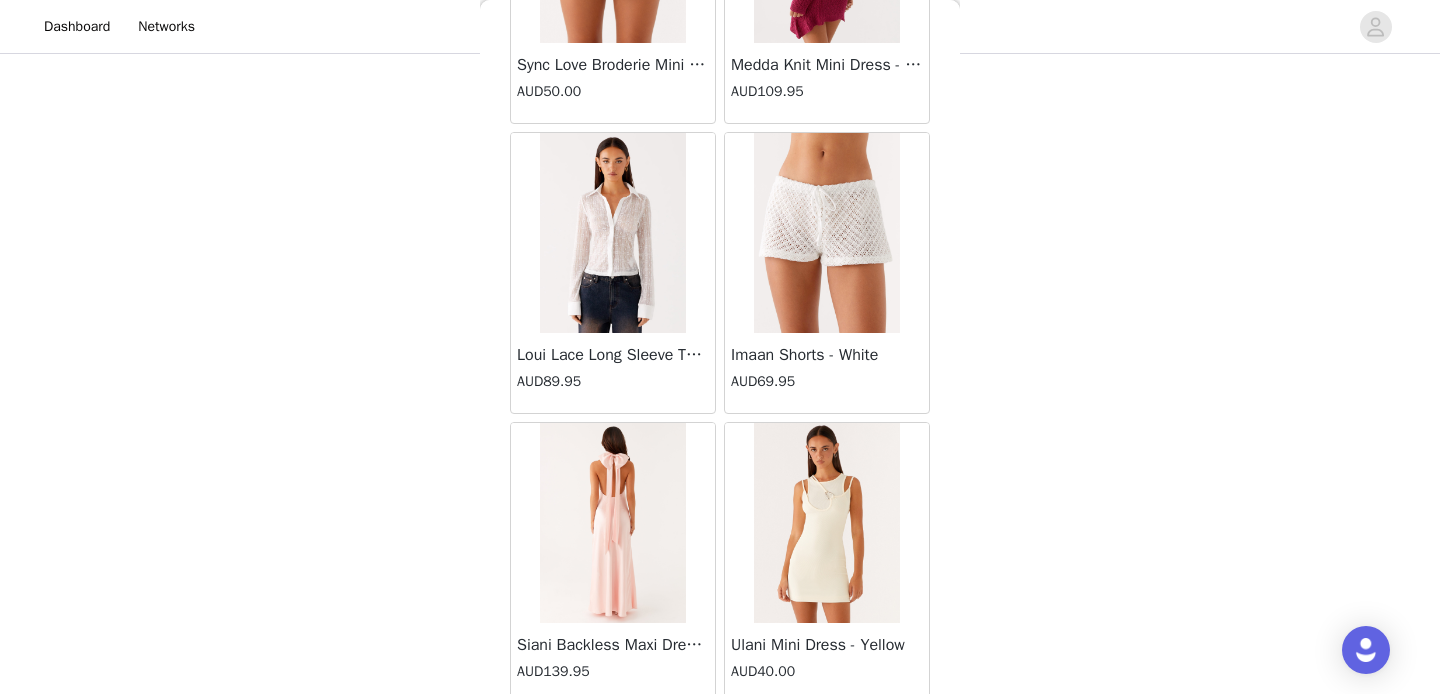 scroll, scrollTop: 45866, scrollLeft: 0, axis: vertical 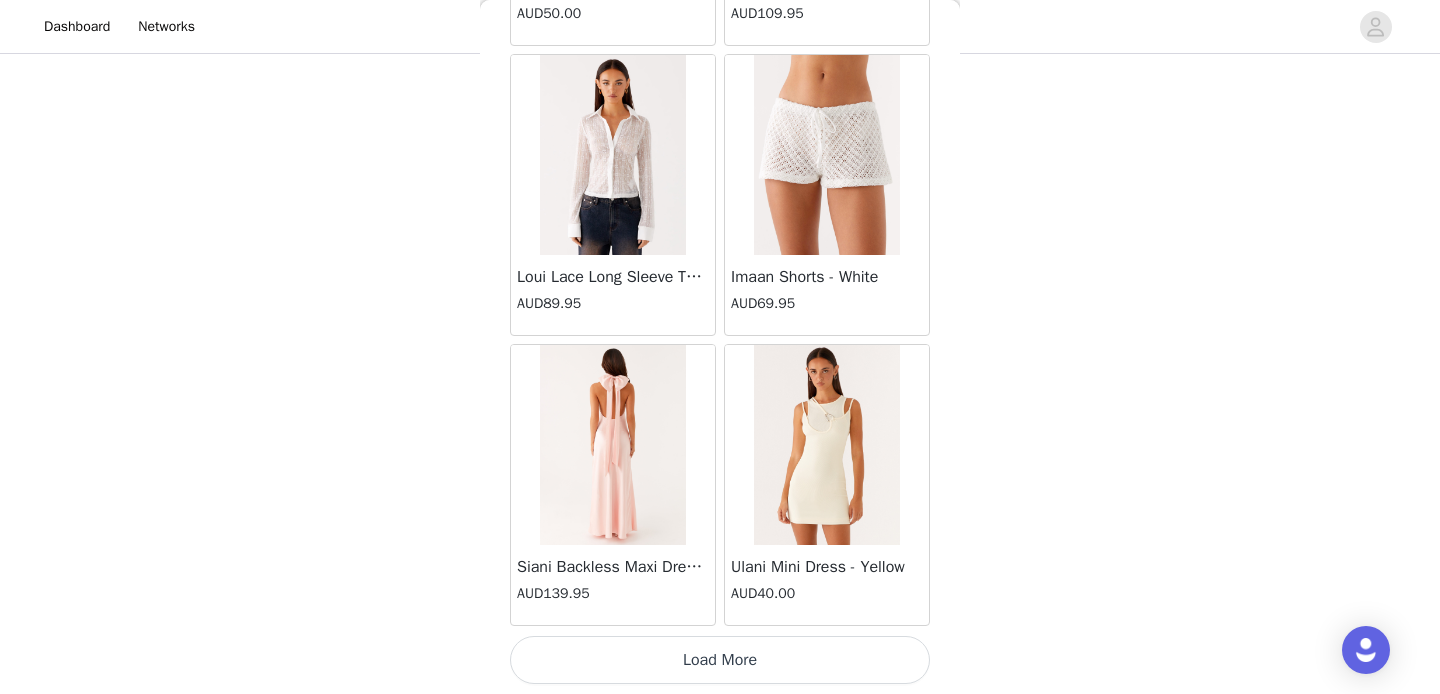 click on "Load More" at bounding box center (720, 660) 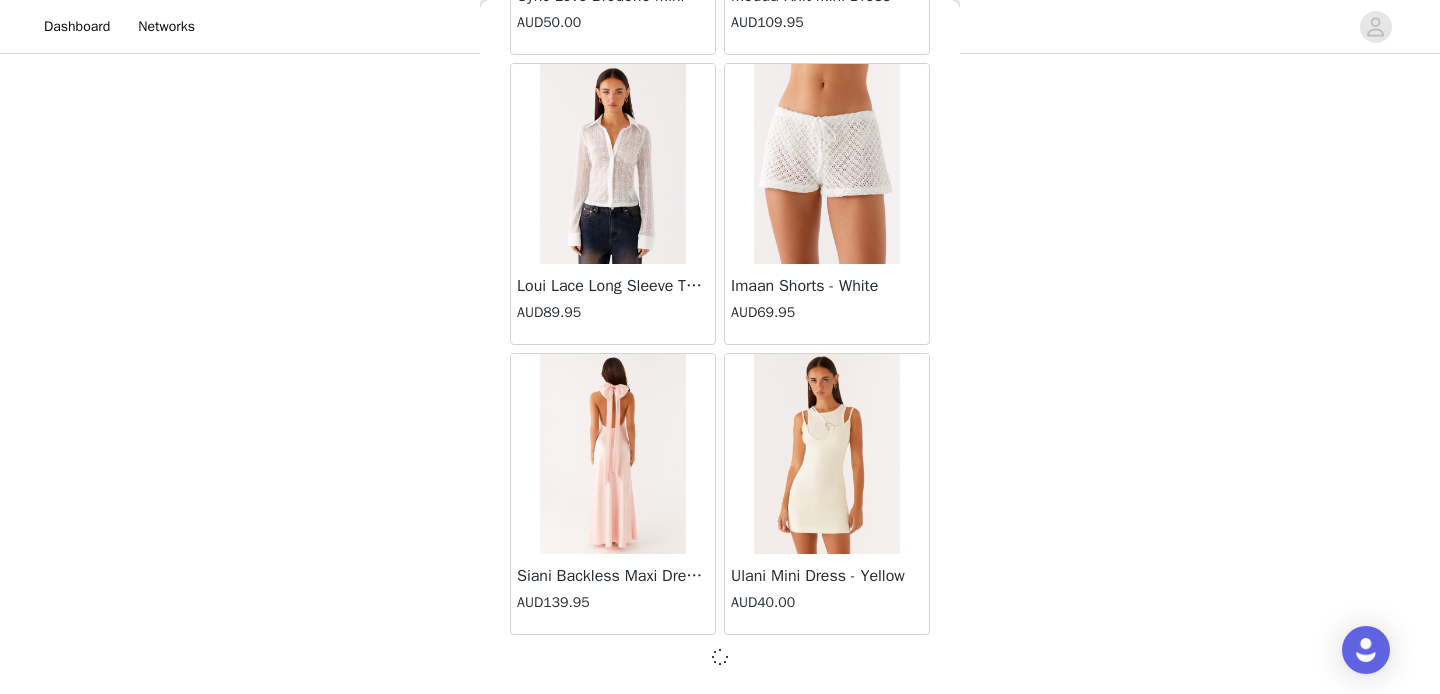 scroll, scrollTop: 45857, scrollLeft: 0, axis: vertical 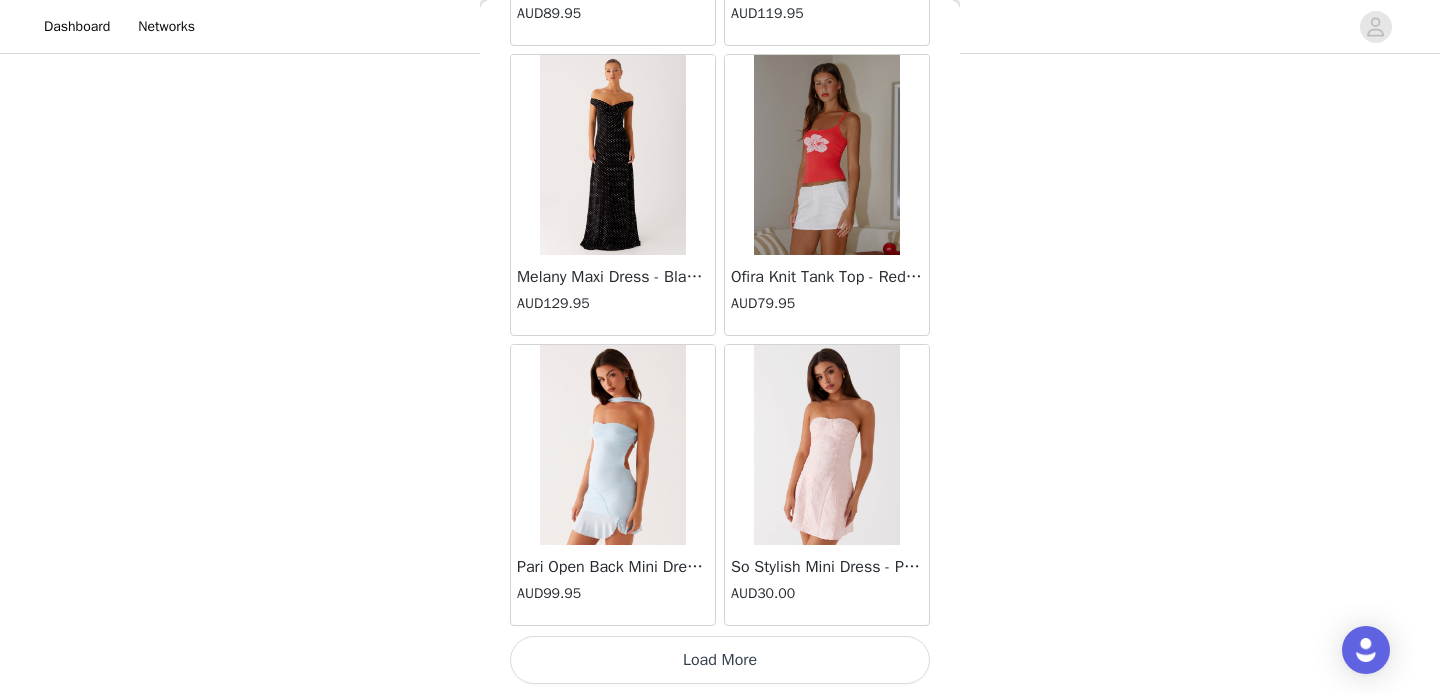 click on "Load More" at bounding box center (720, 660) 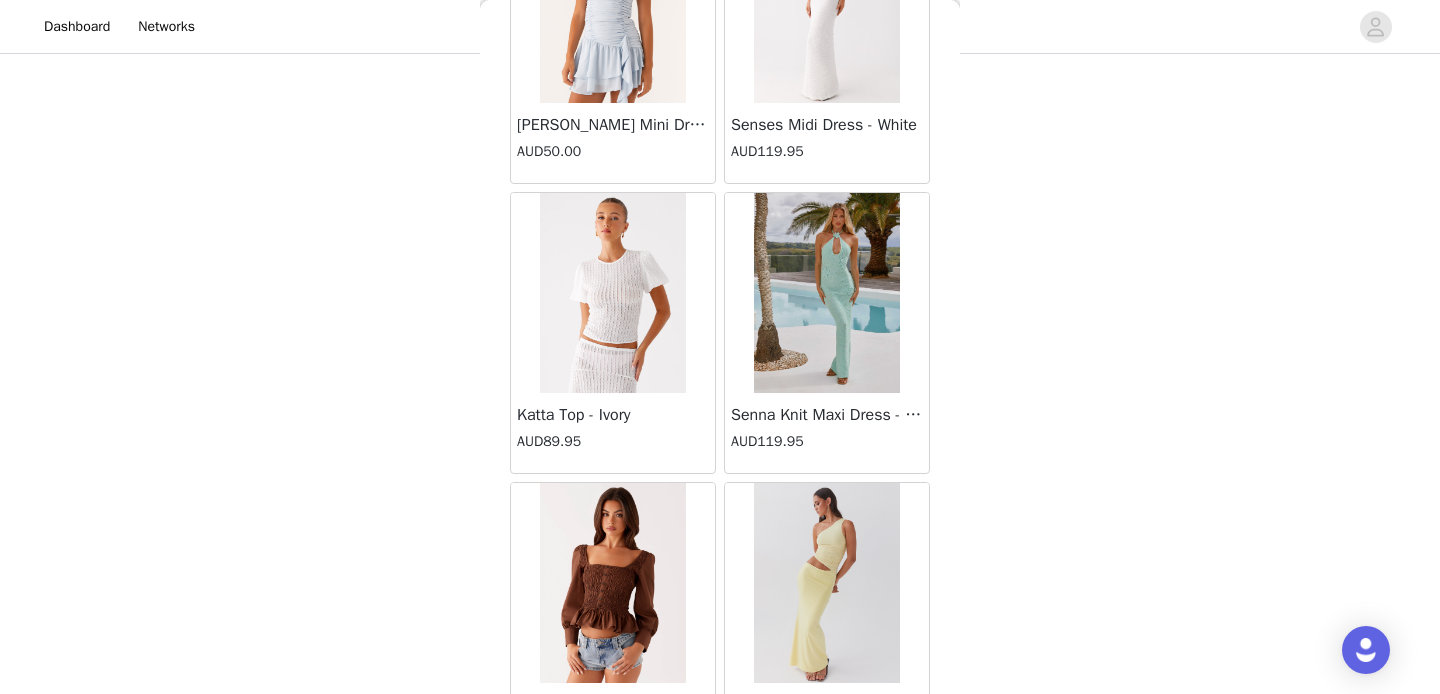 scroll, scrollTop: 51666, scrollLeft: 0, axis: vertical 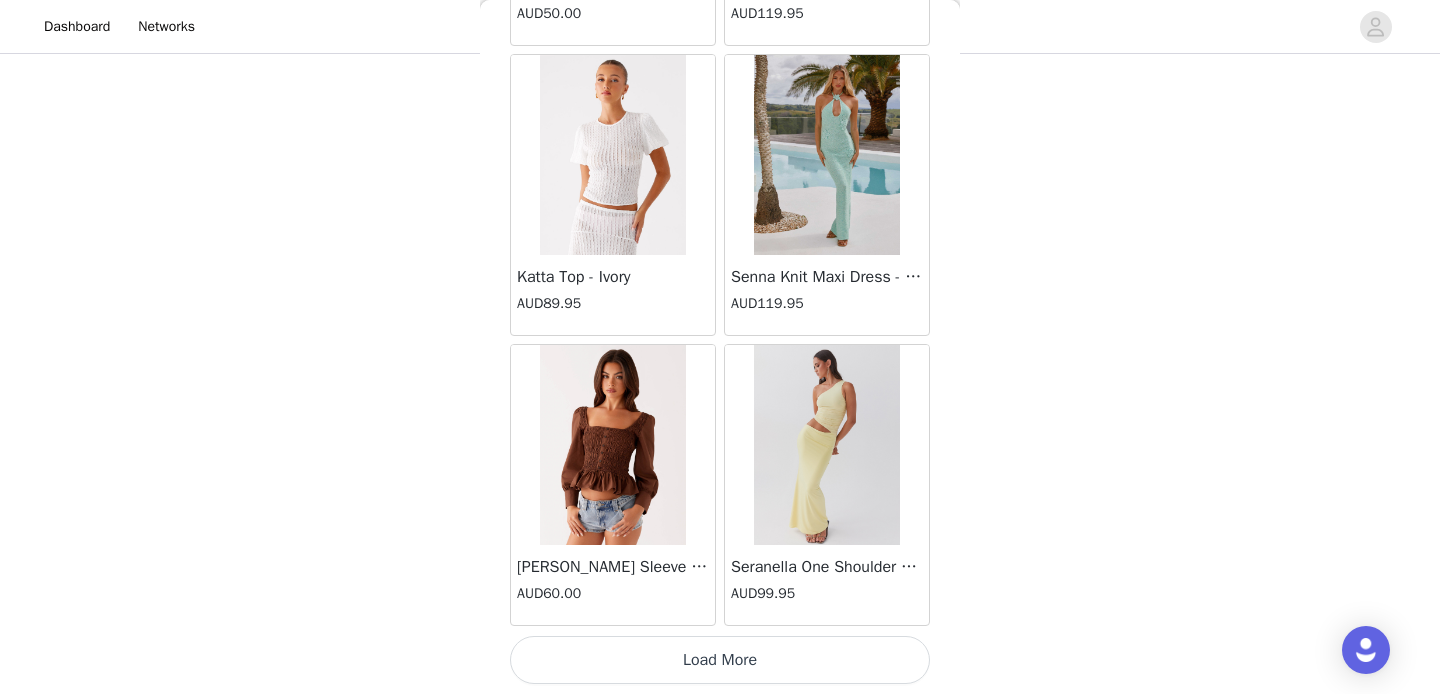 click on "Load More" at bounding box center (720, 660) 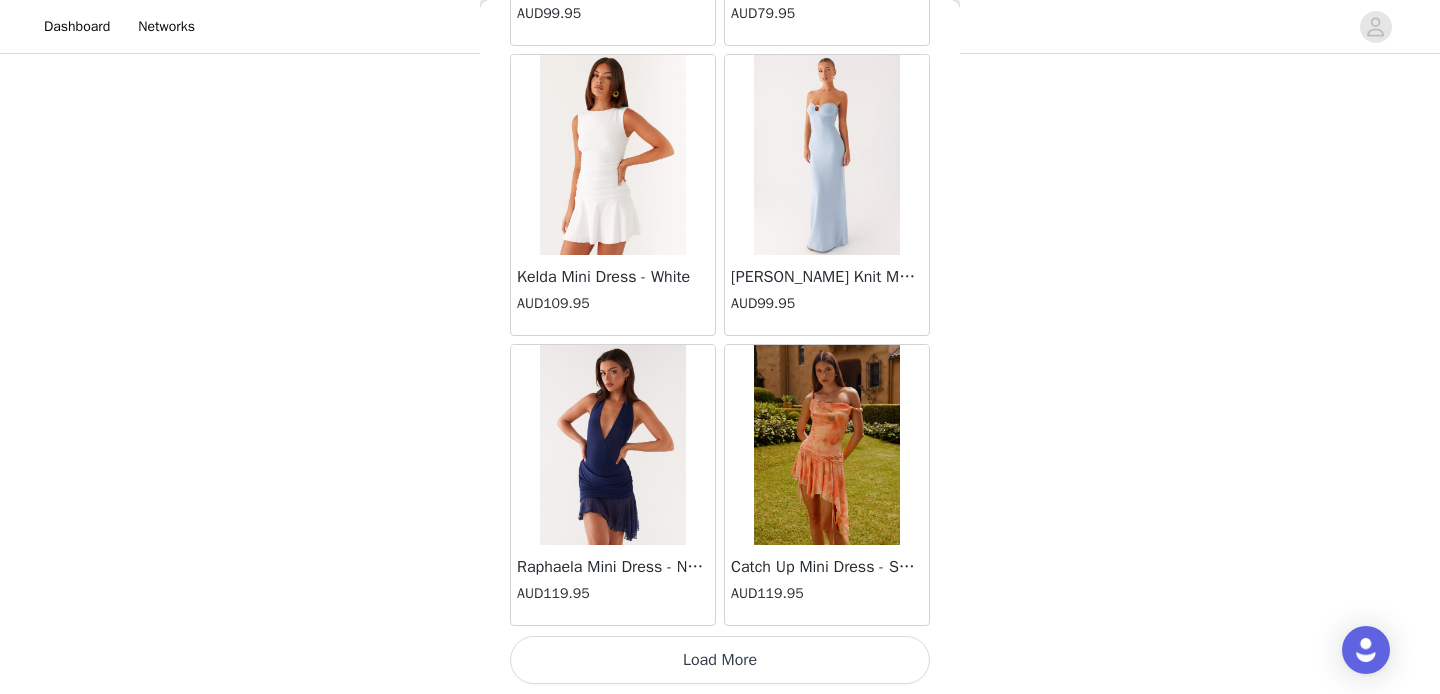 scroll, scrollTop: 54563, scrollLeft: 0, axis: vertical 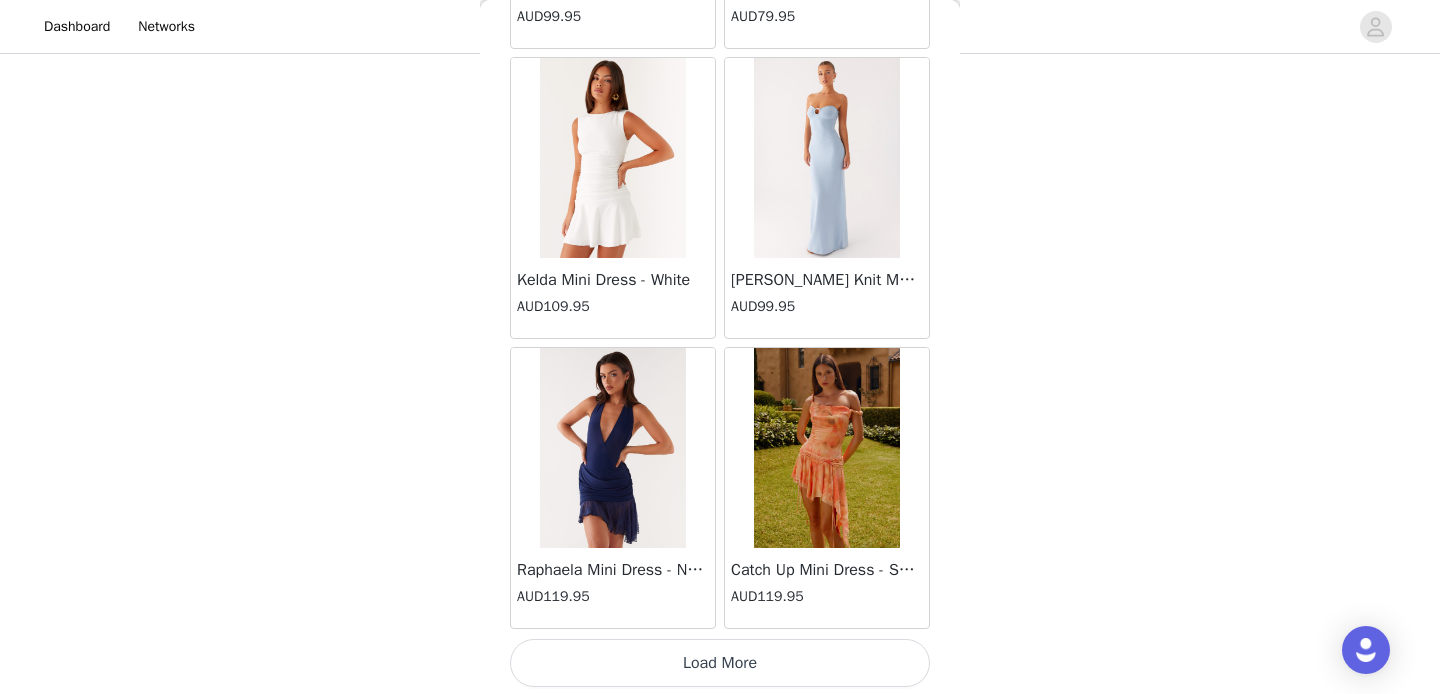 click on "Load More" at bounding box center (720, 663) 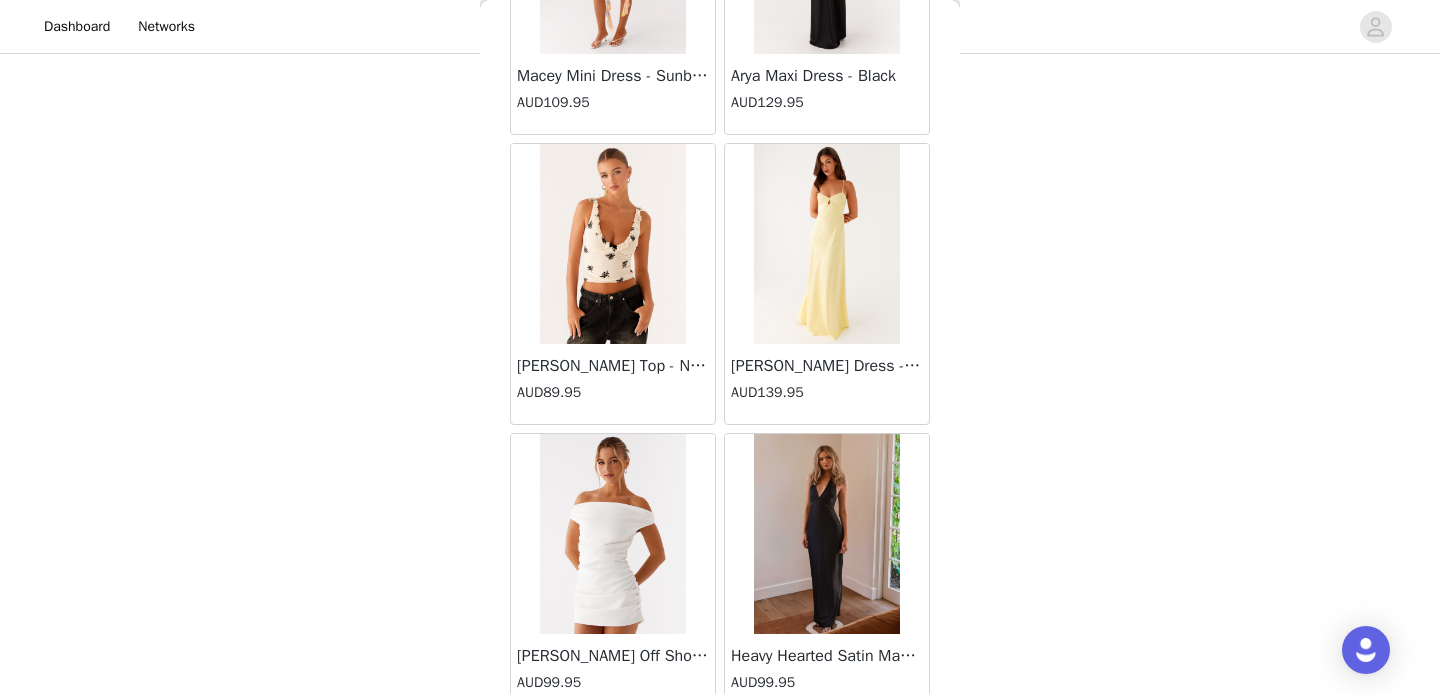 scroll, scrollTop: 57466, scrollLeft: 0, axis: vertical 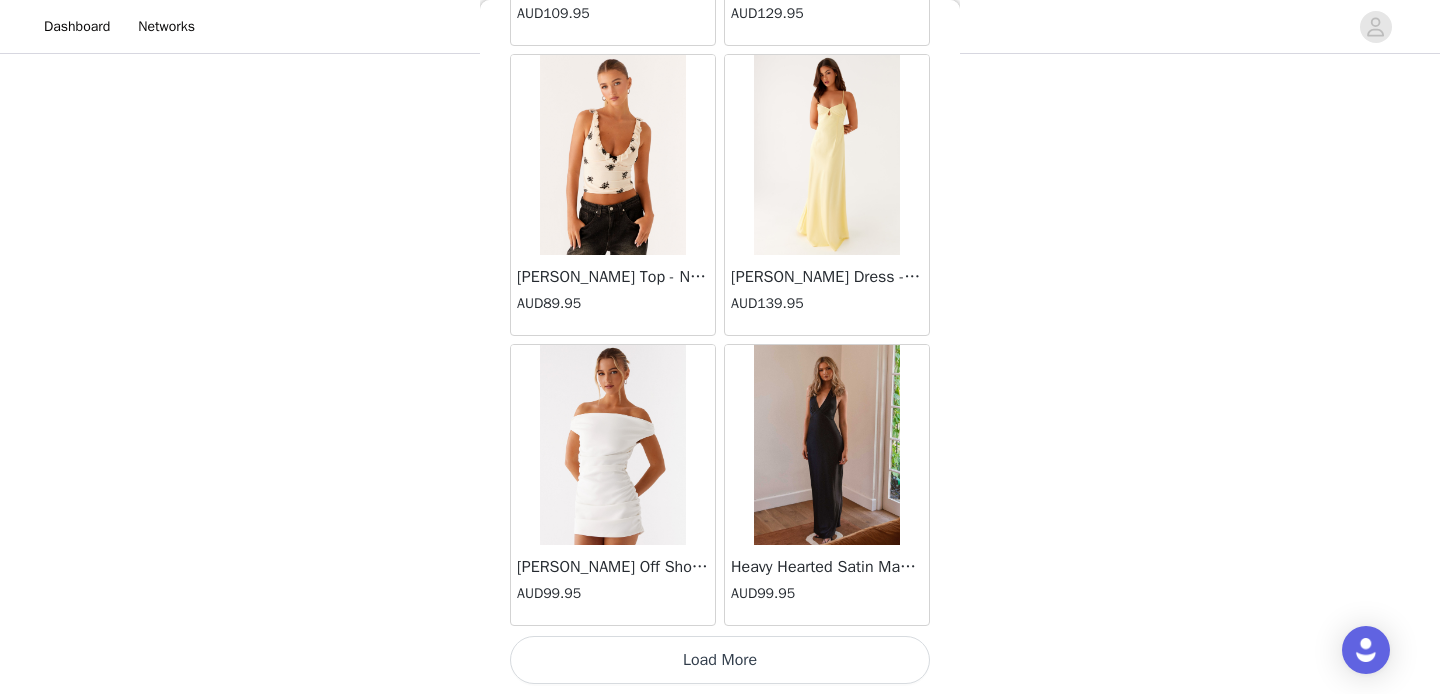click on "Load More" at bounding box center [720, 660] 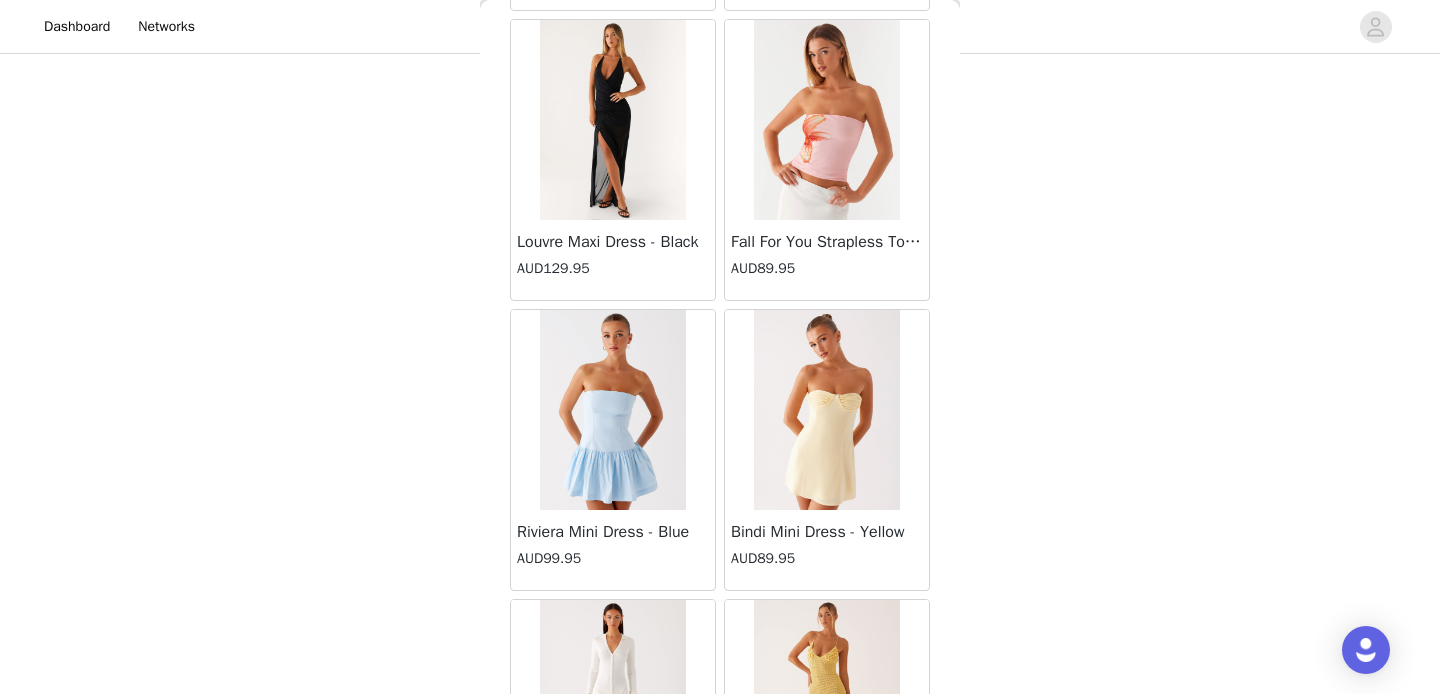 scroll, scrollTop: 60366, scrollLeft: 0, axis: vertical 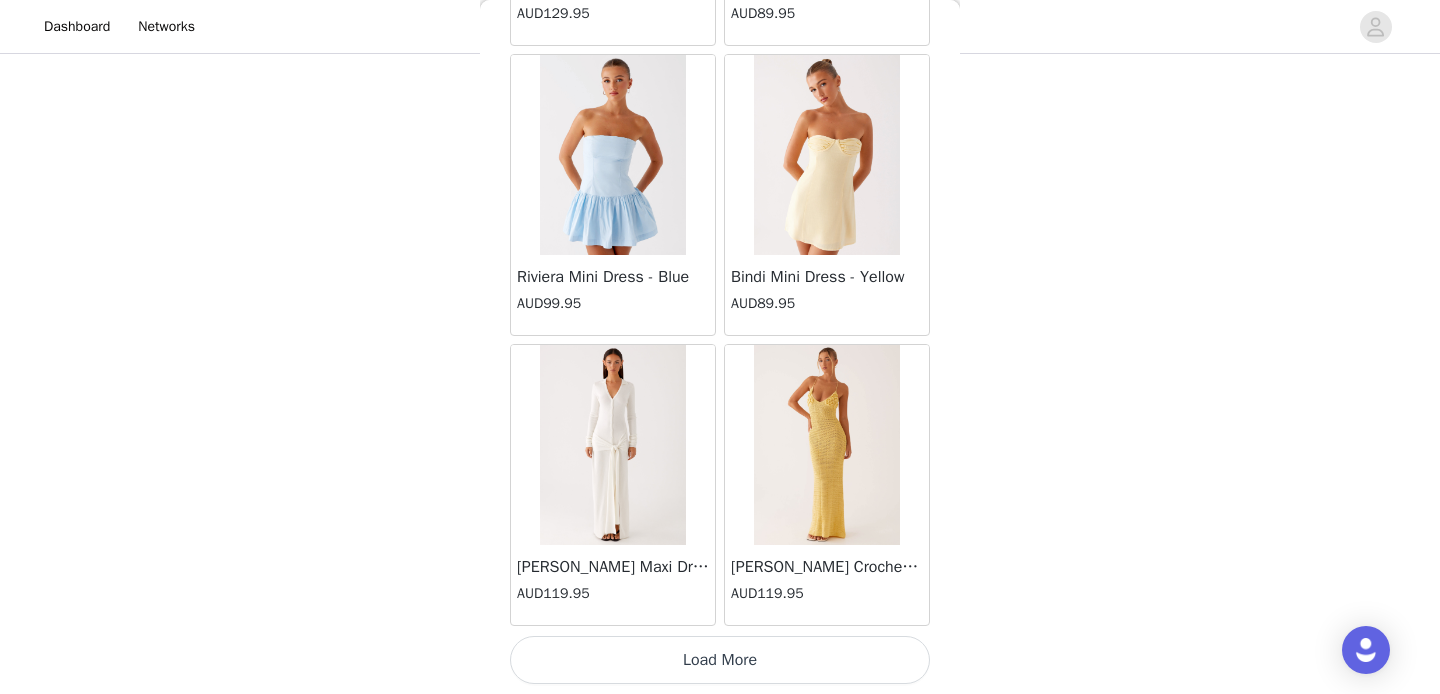 click on "Load More" at bounding box center (720, 660) 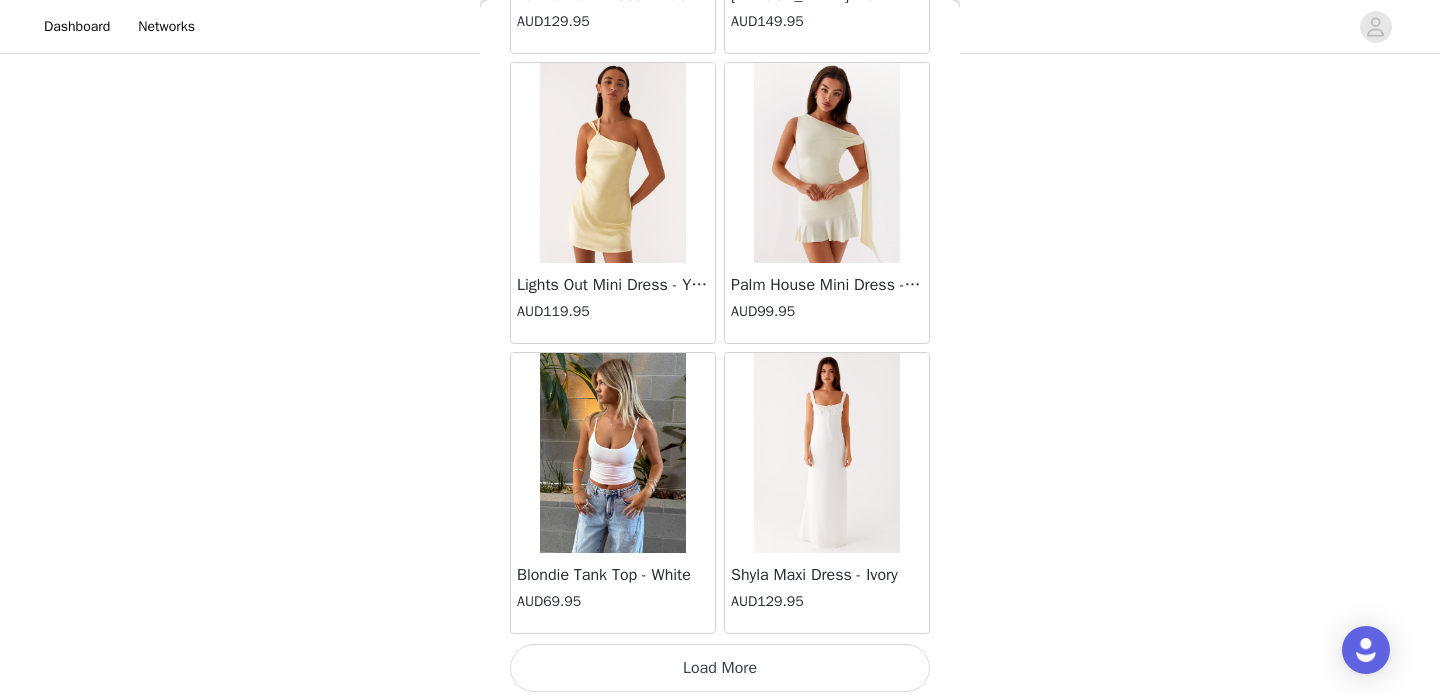 scroll, scrollTop: 63266, scrollLeft: 0, axis: vertical 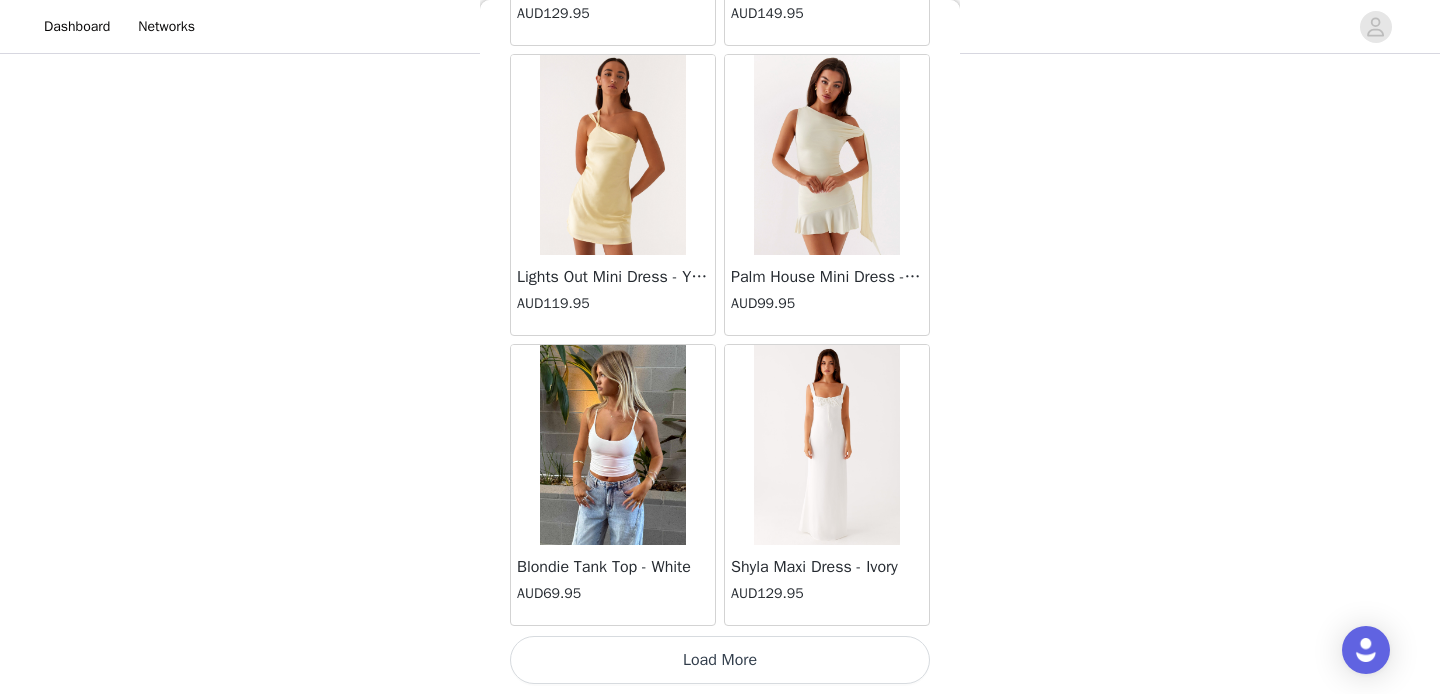 click on "Load More" at bounding box center [720, 660] 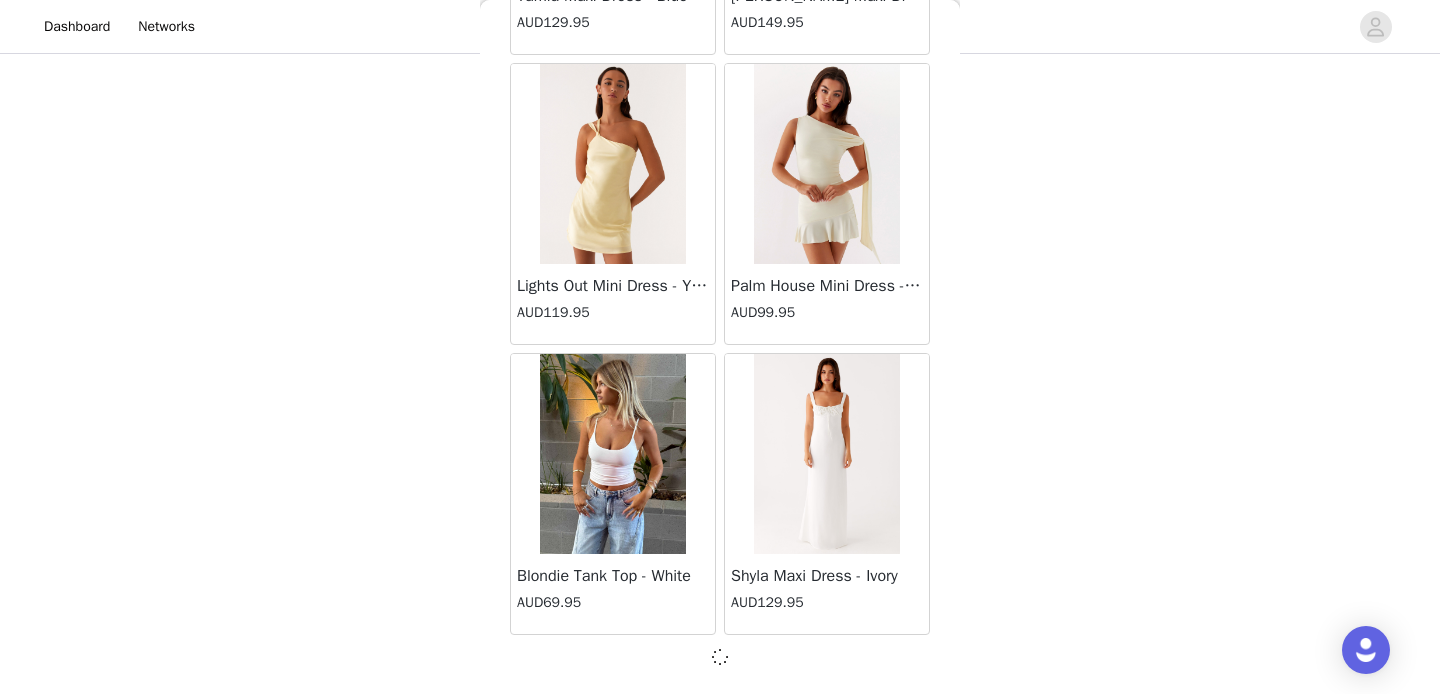 scroll, scrollTop: 63257, scrollLeft: 0, axis: vertical 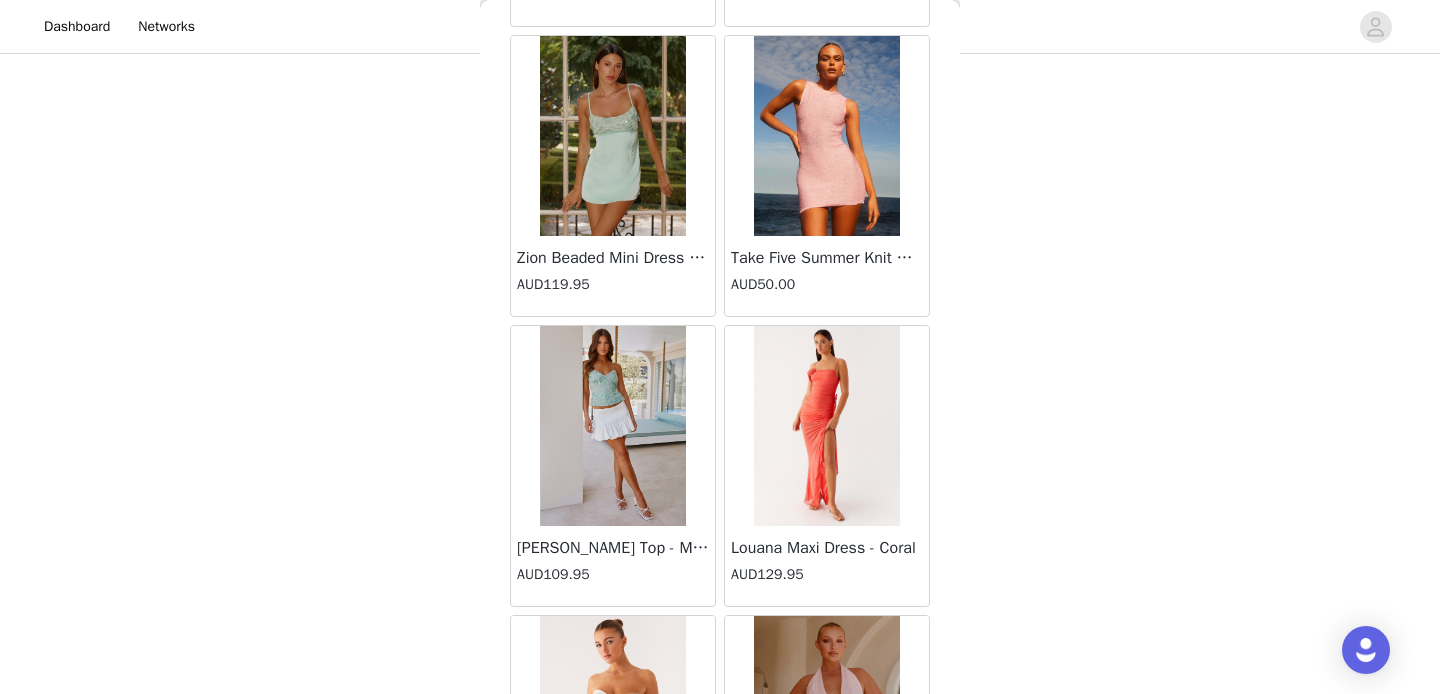 click at bounding box center (612, 136) 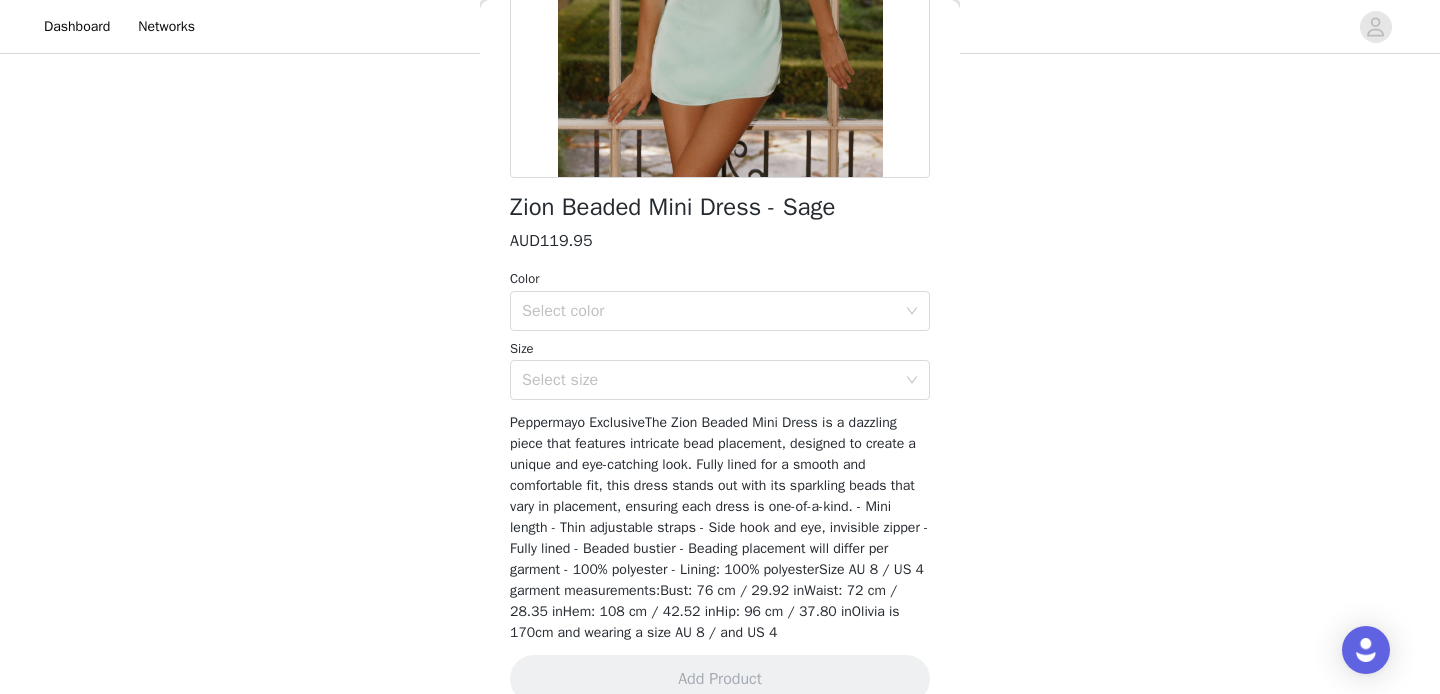 scroll, scrollTop: 382, scrollLeft: 0, axis: vertical 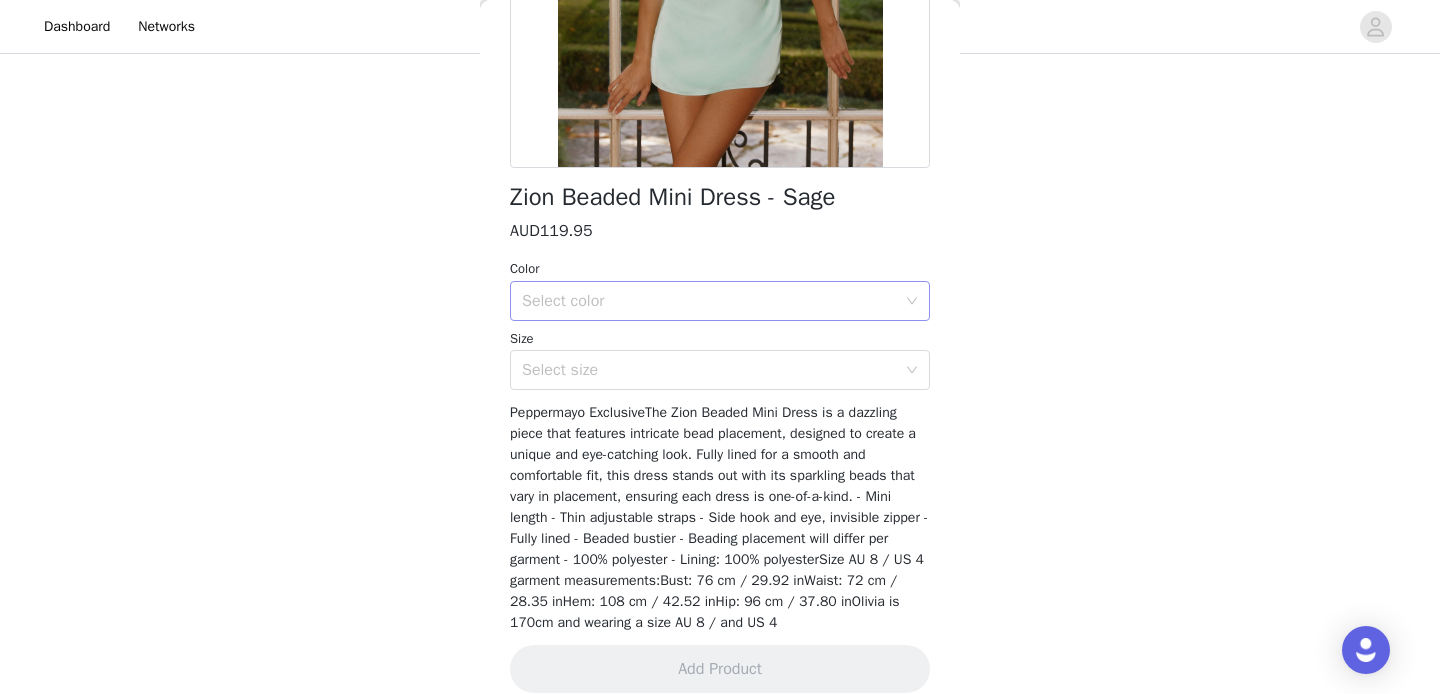click on "Select color" at bounding box center [709, 301] 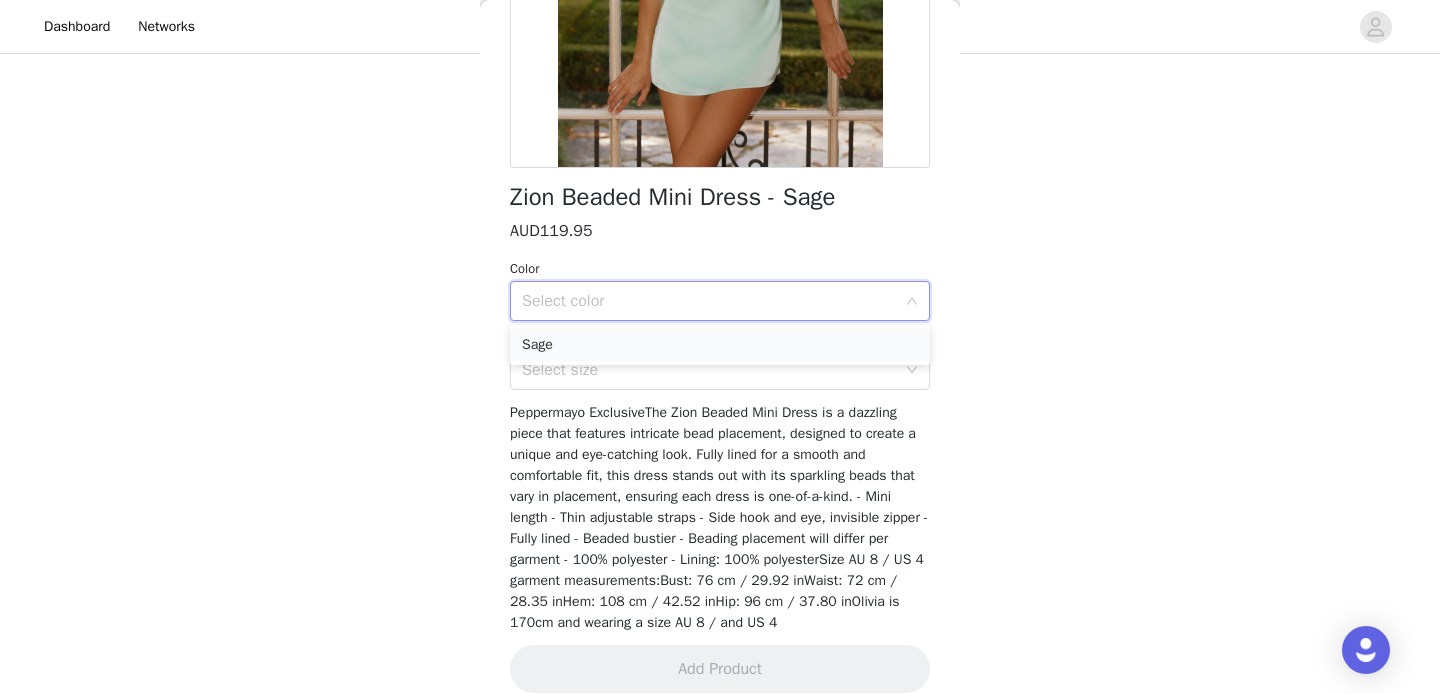 click on "Sage" at bounding box center (720, 345) 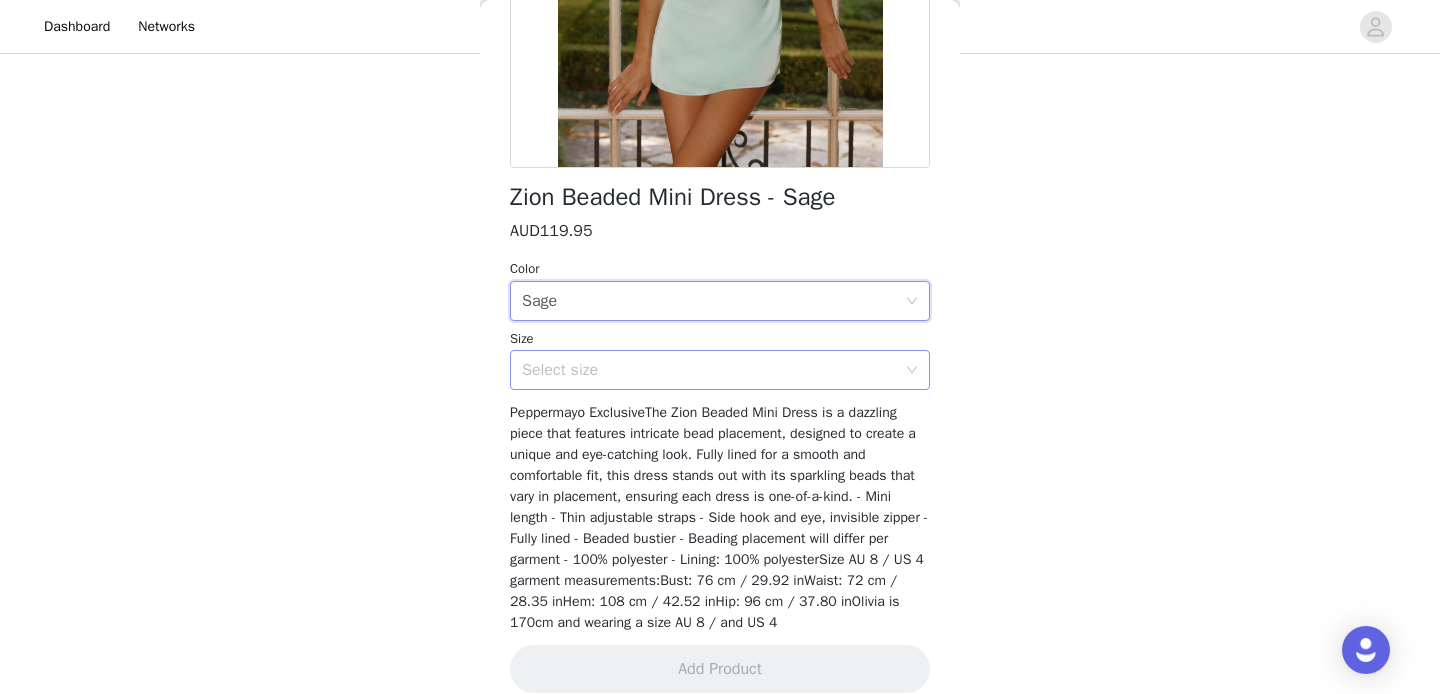 click on "Select size" at bounding box center [709, 370] 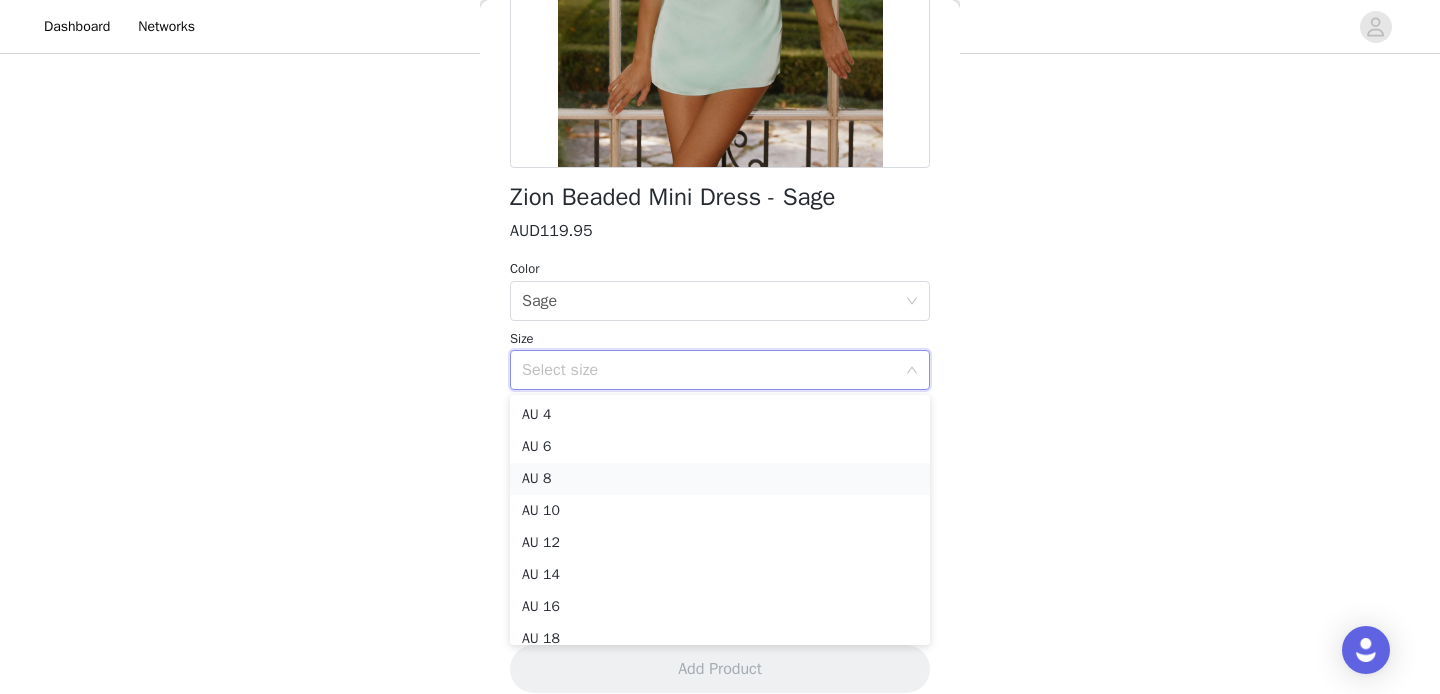 click on "AU 8" at bounding box center [720, 479] 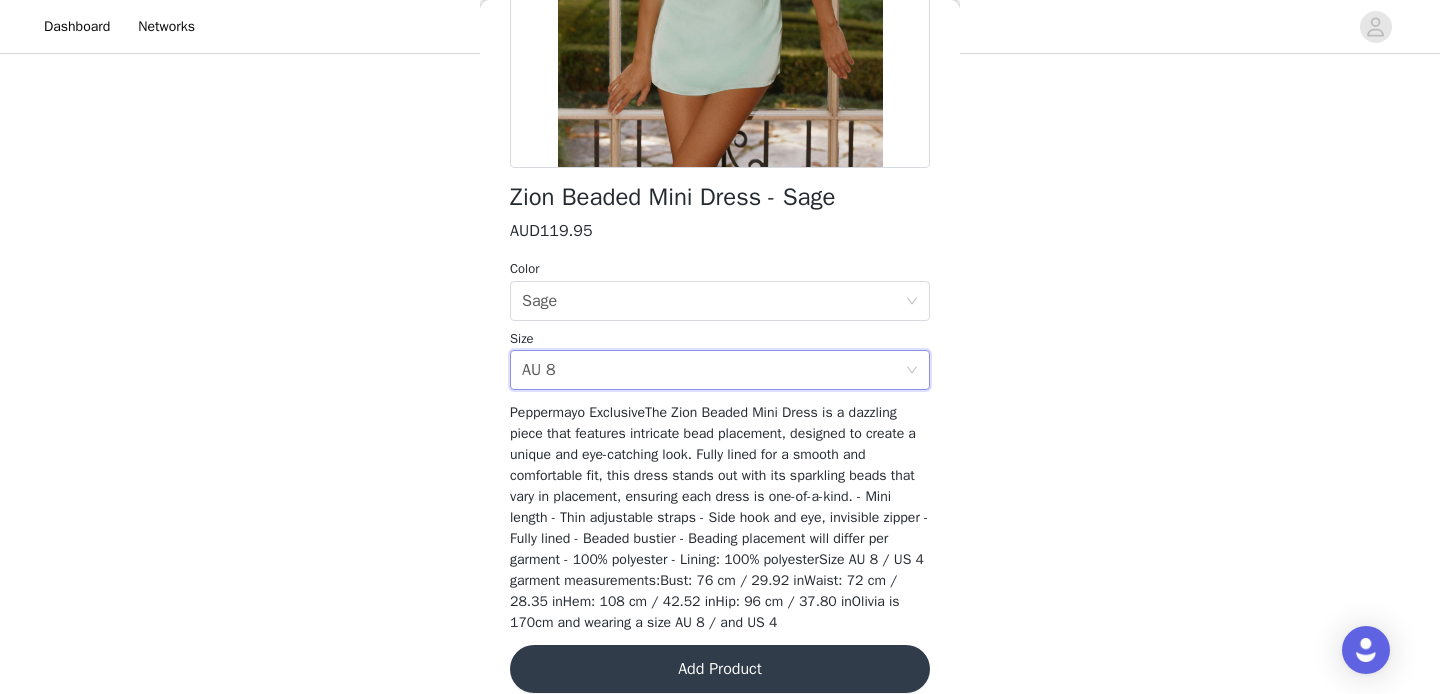 scroll, scrollTop: 426, scrollLeft: 0, axis: vertical 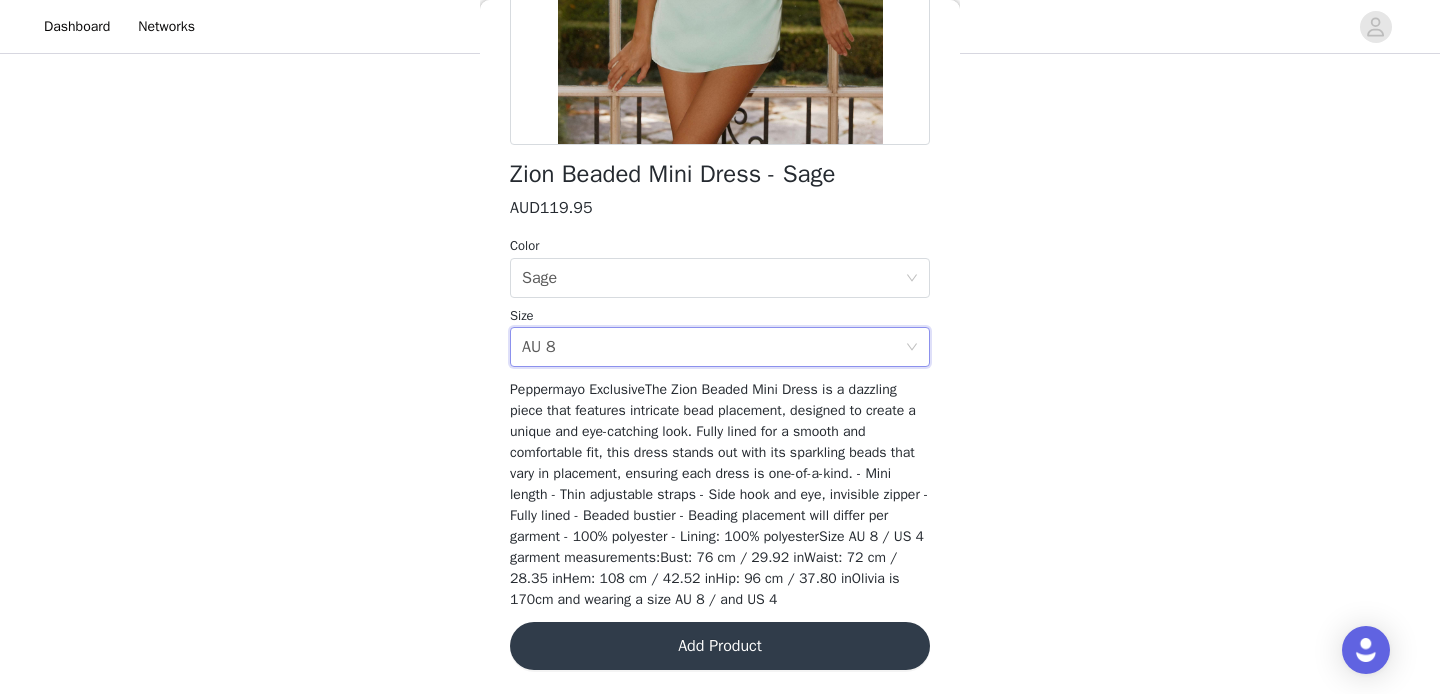 click on "Add Product" at bounding box center [720, 646] 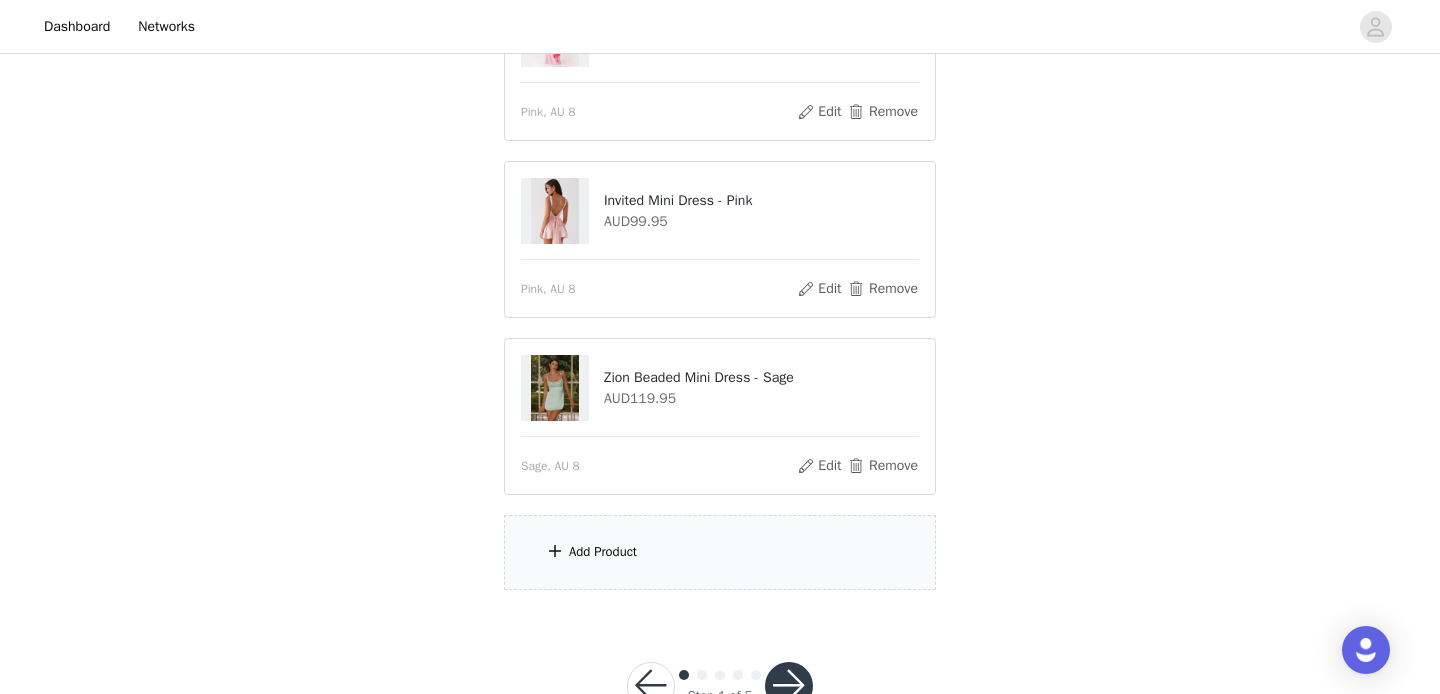scroll, scrollTop: 313, scrollLeft: 0, axis: vertical 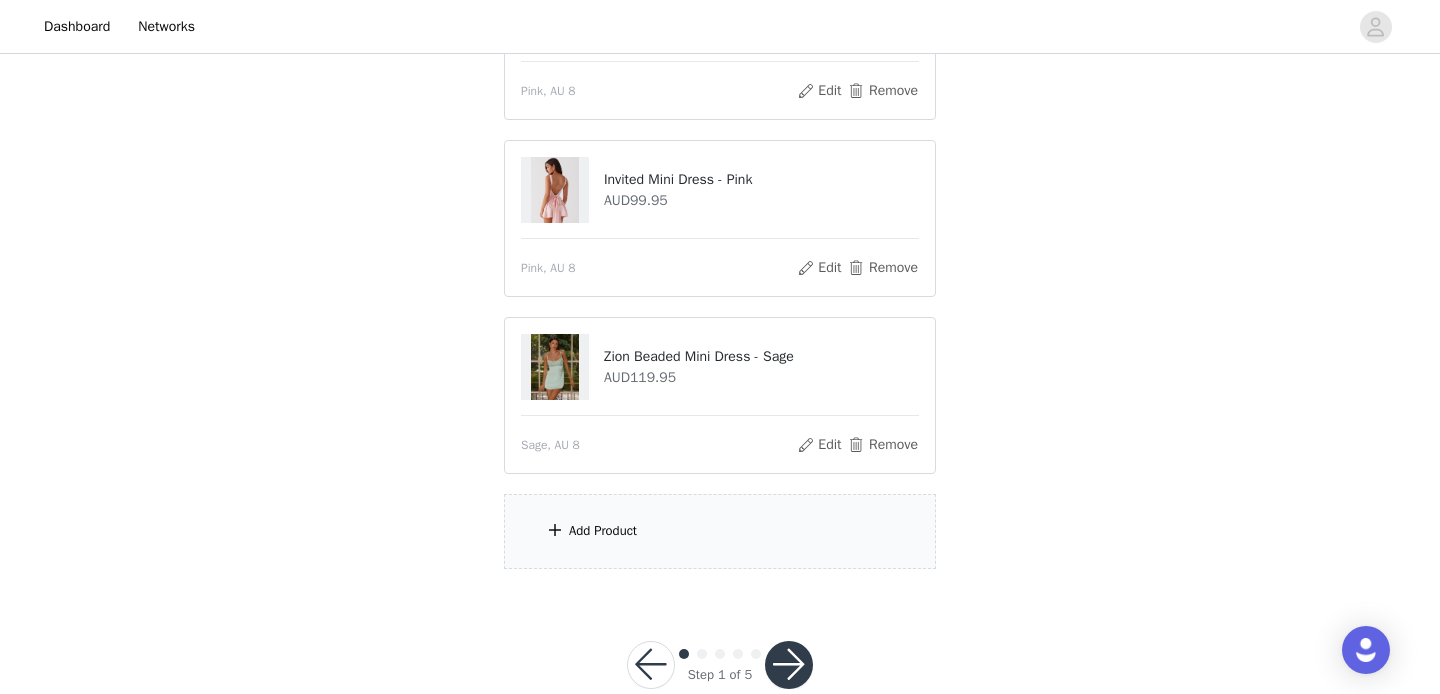 click on "Add Product" at bounding box center [720, 531] 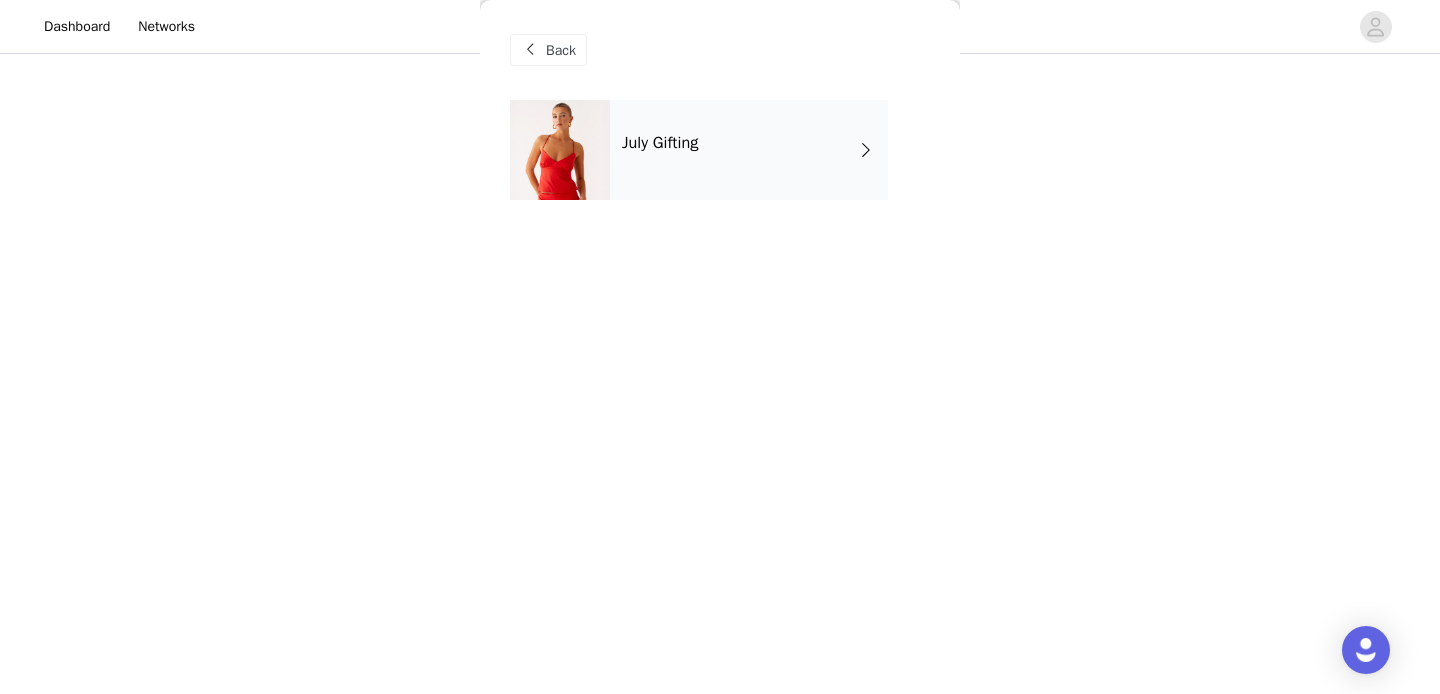 click on "July Gifting" at bounding box center [749, 150] 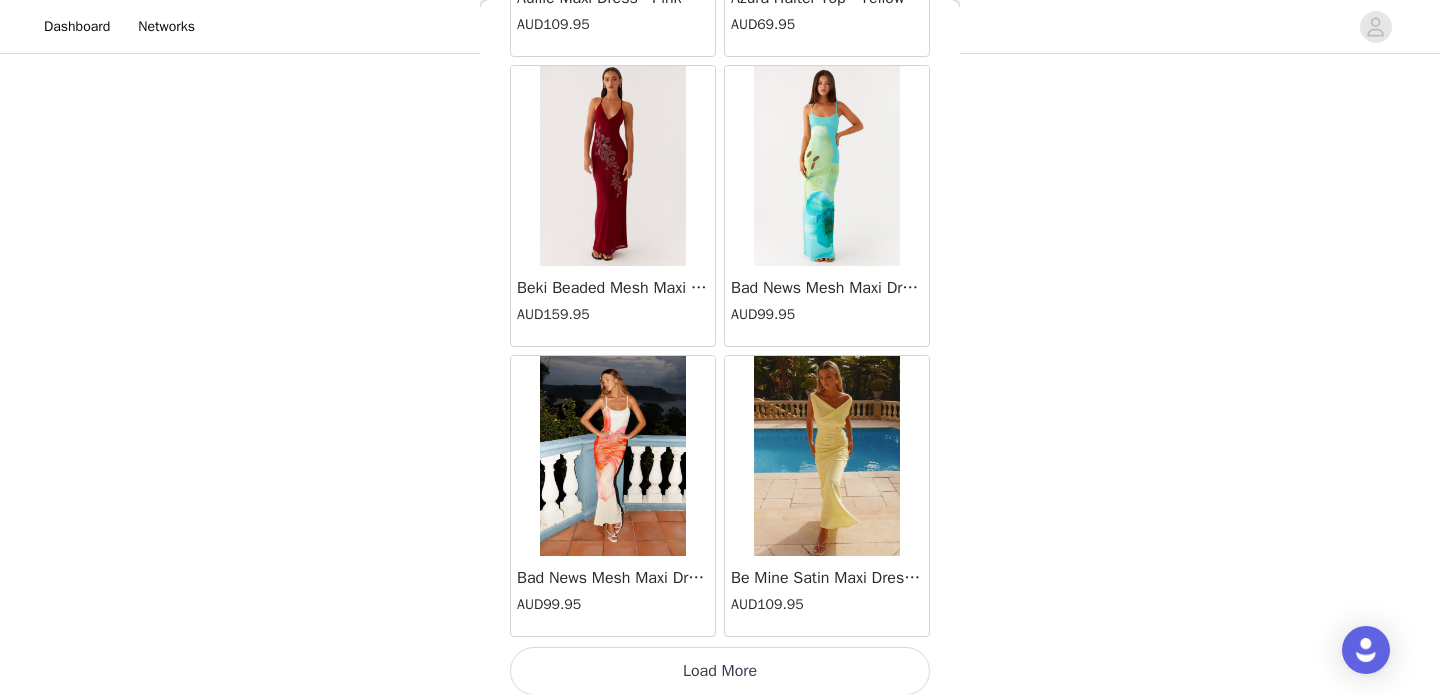 scroll, scrollTop: 2366, scrollLeft: 0, axis: vertical 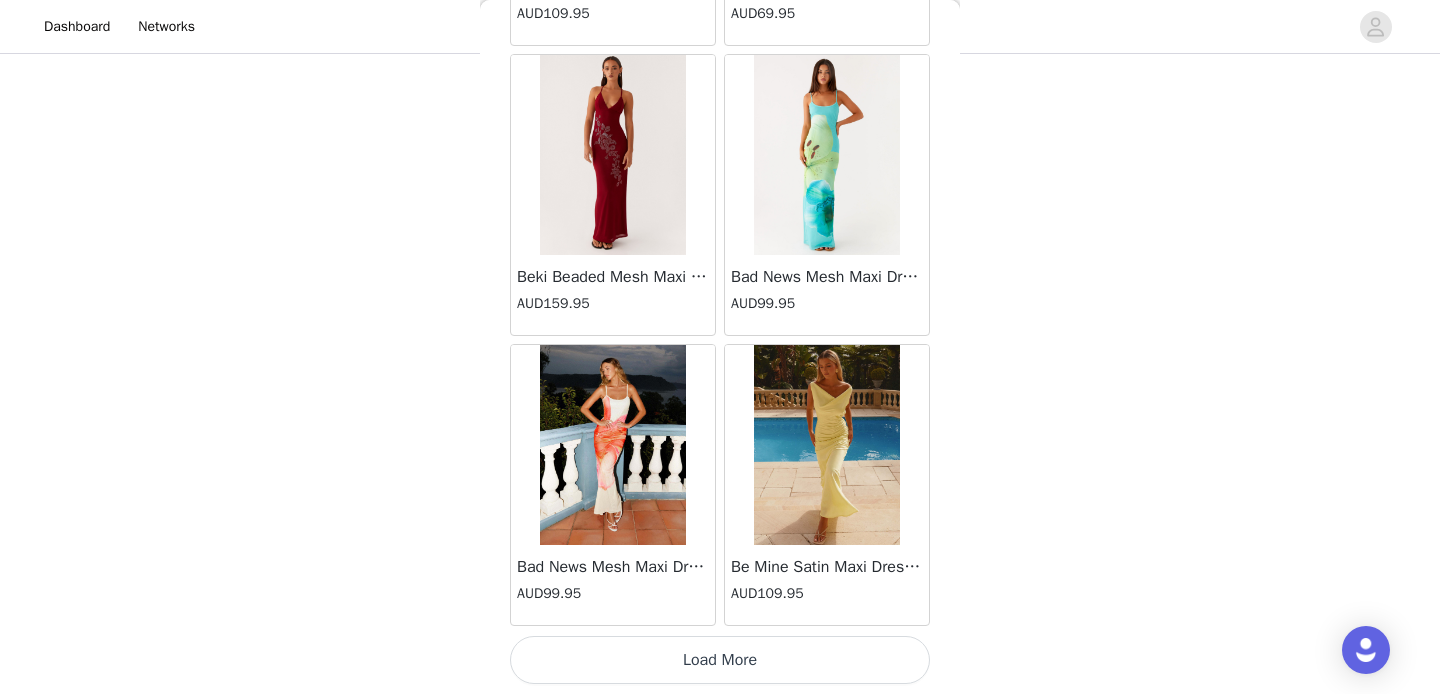 click on "Load More" at bounding box center [720, 660] 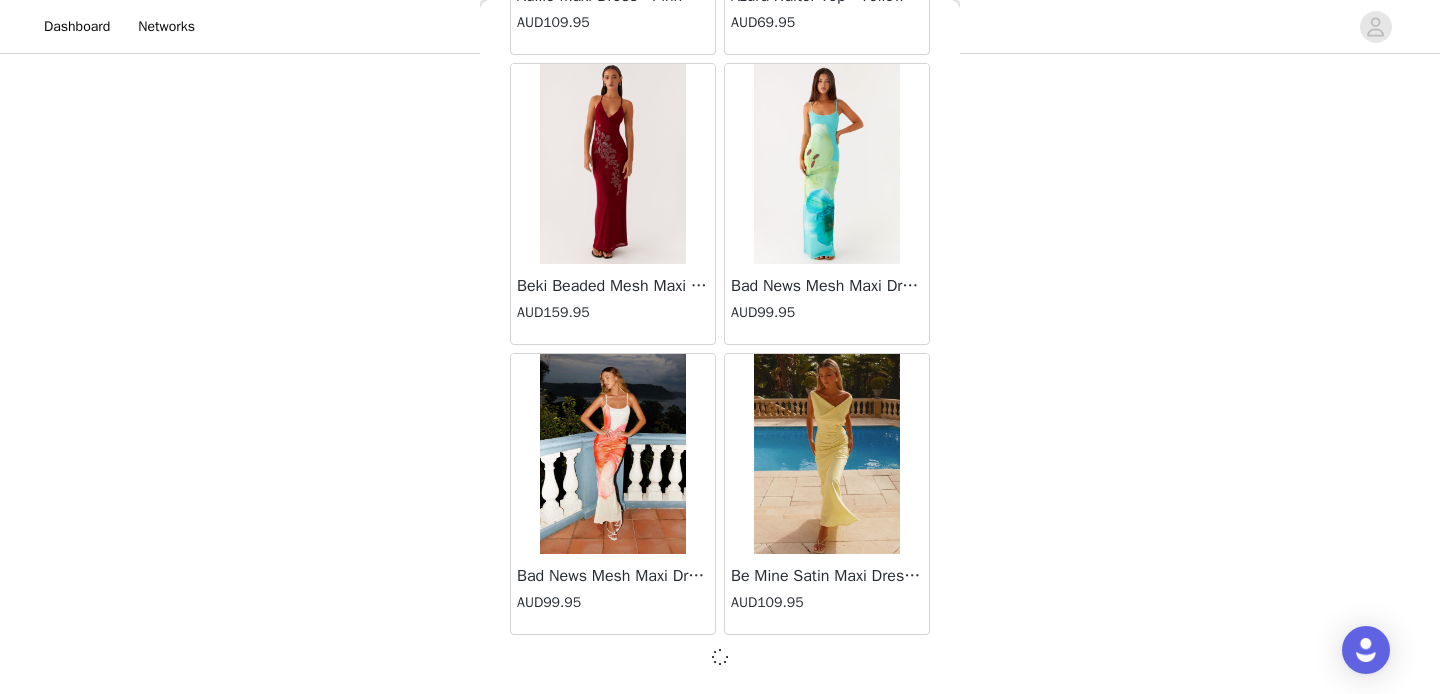 scroll, scrollTop: 355, scrollLeft: 0, axis: vertical 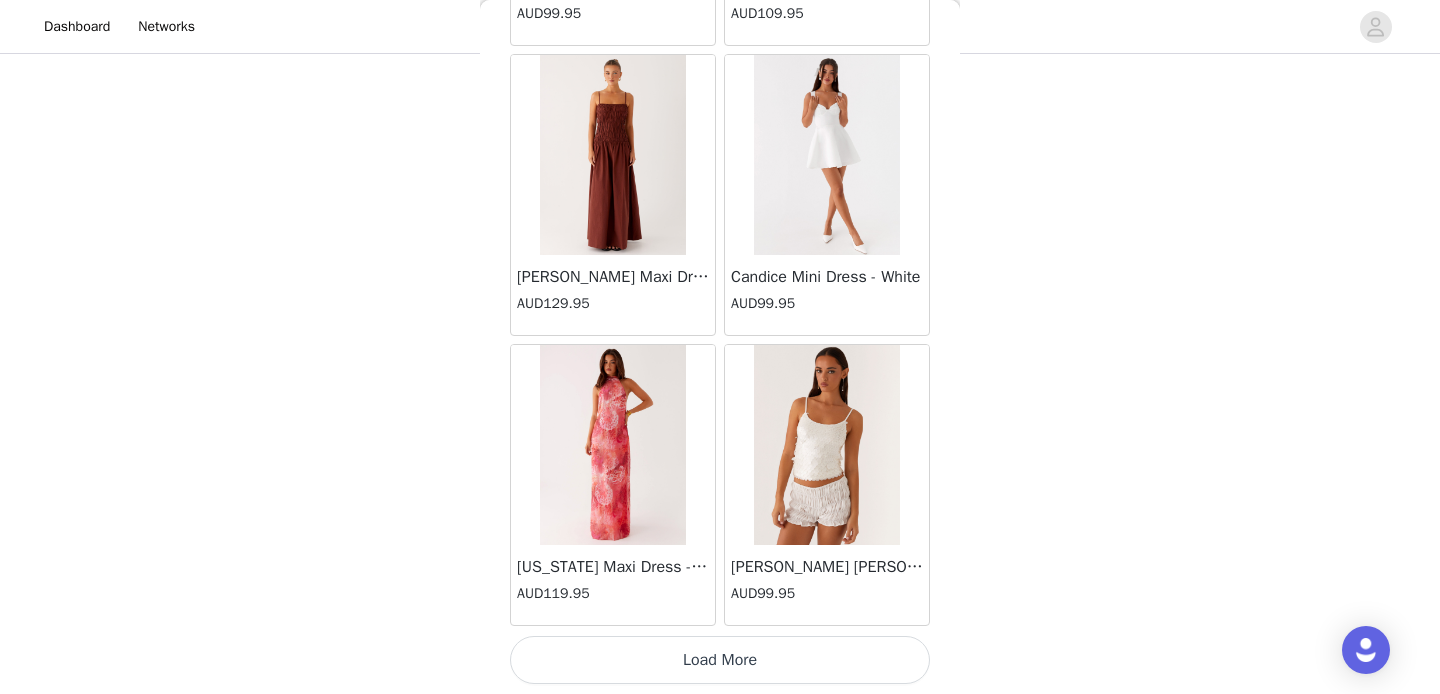click on "Load More" at bounding box center [720, 660] 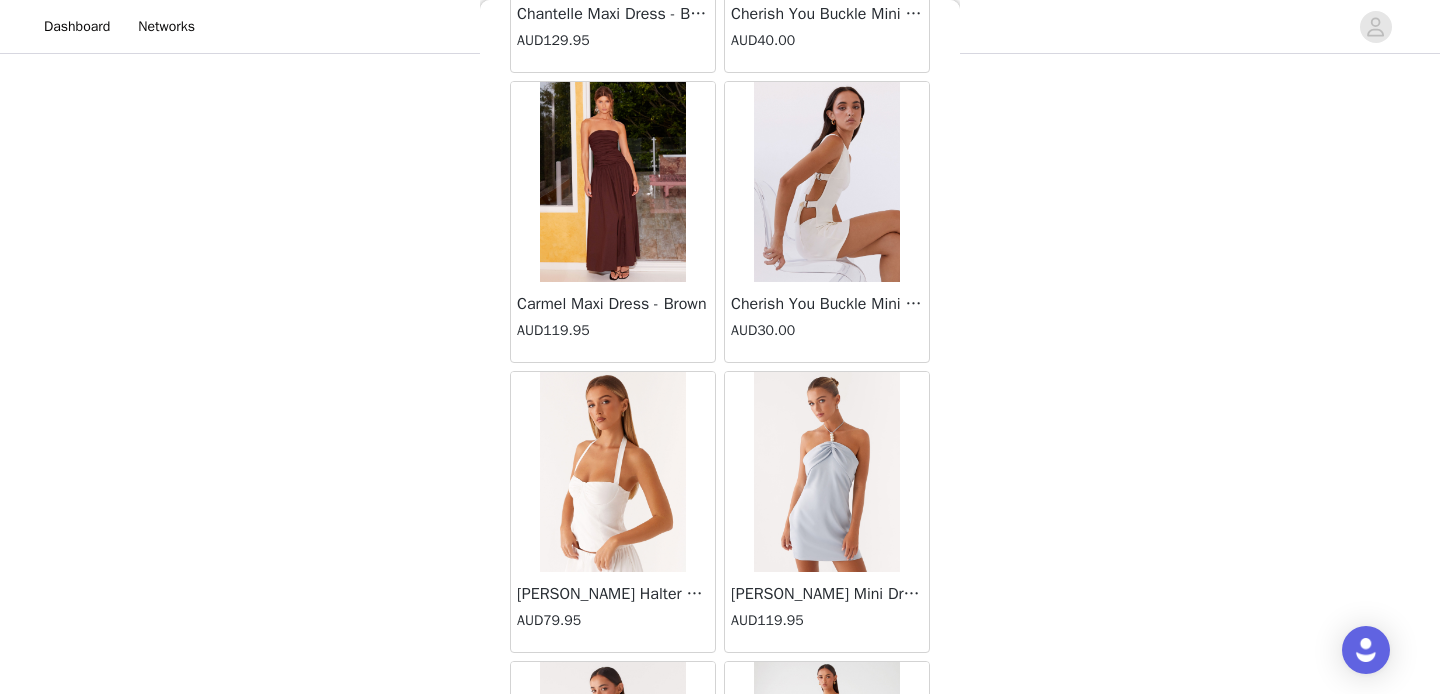 scroll, scrollTop: 8166, scrollLeft: 0, axis: vertical 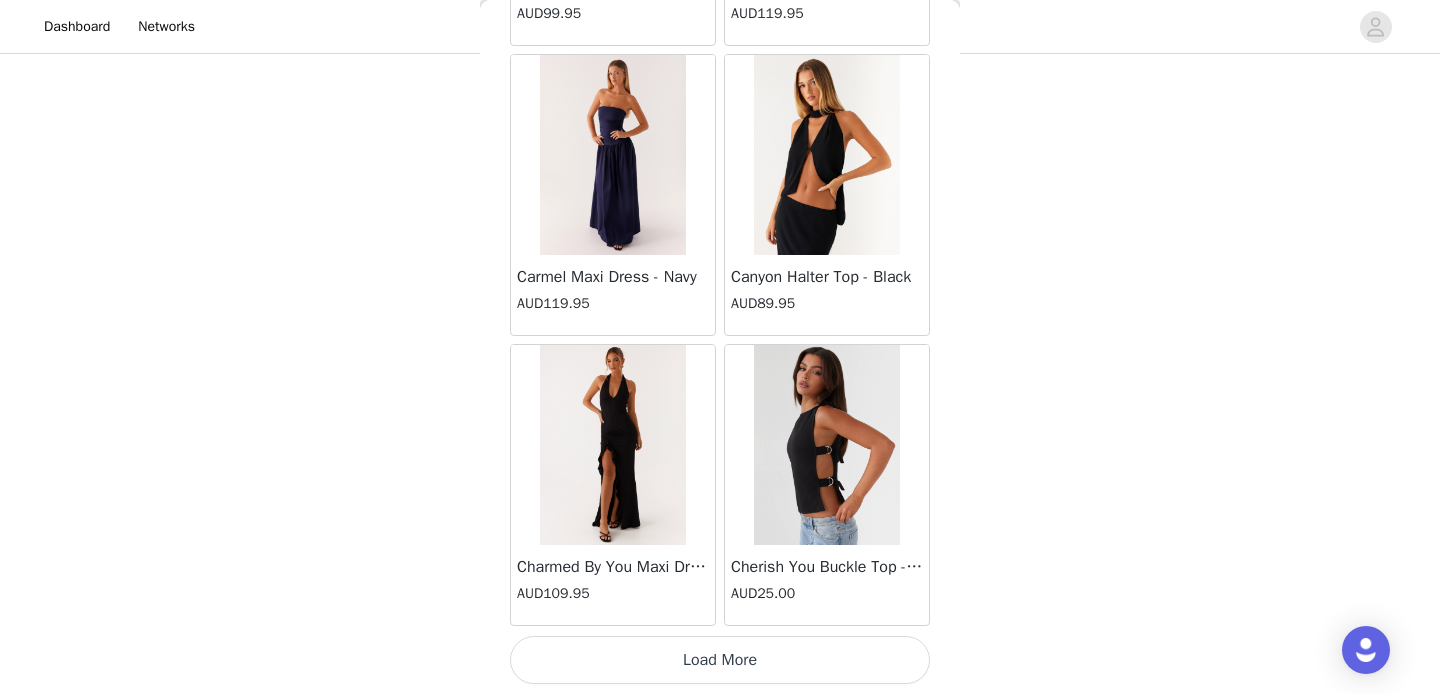 click on "Load More" at bounding box center [720, 660] 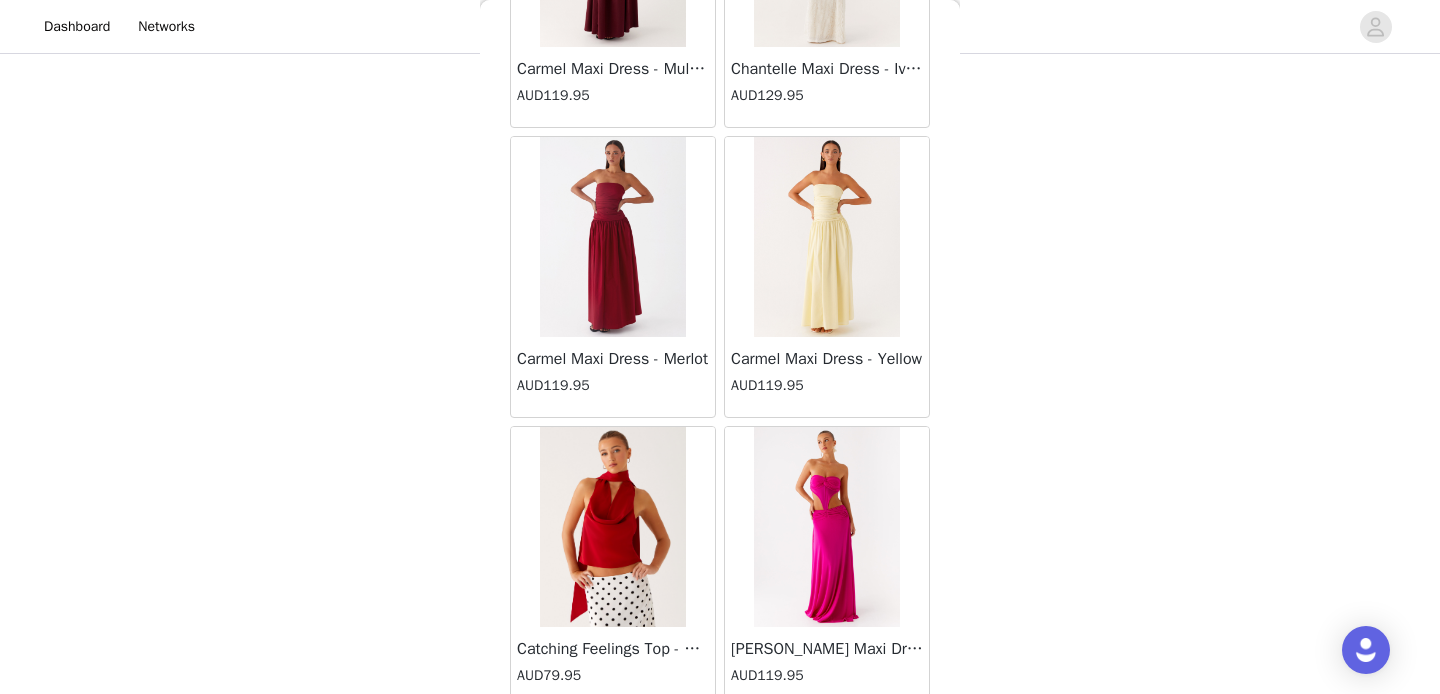 scroll, scrollTop: 11066, scrollLeft: 0, axis: vertical 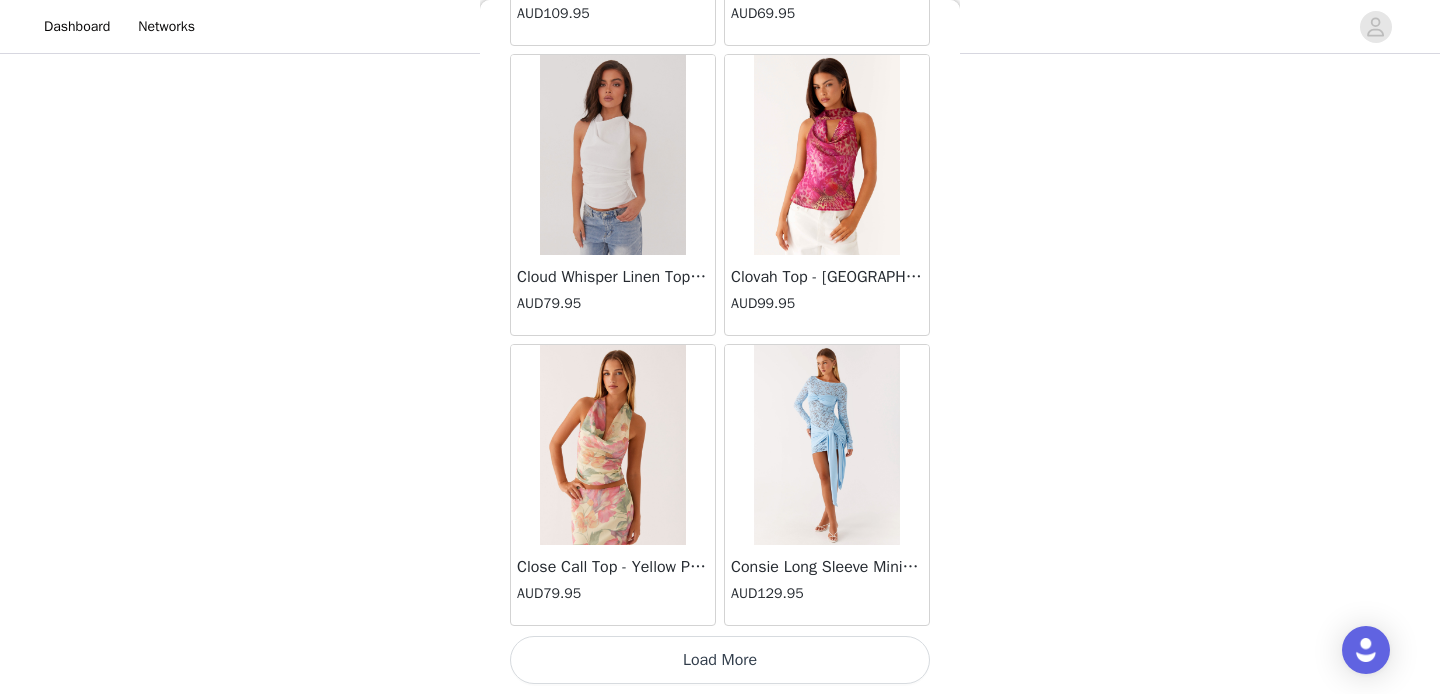 click on "Load More" at bounding box center (720, 660) 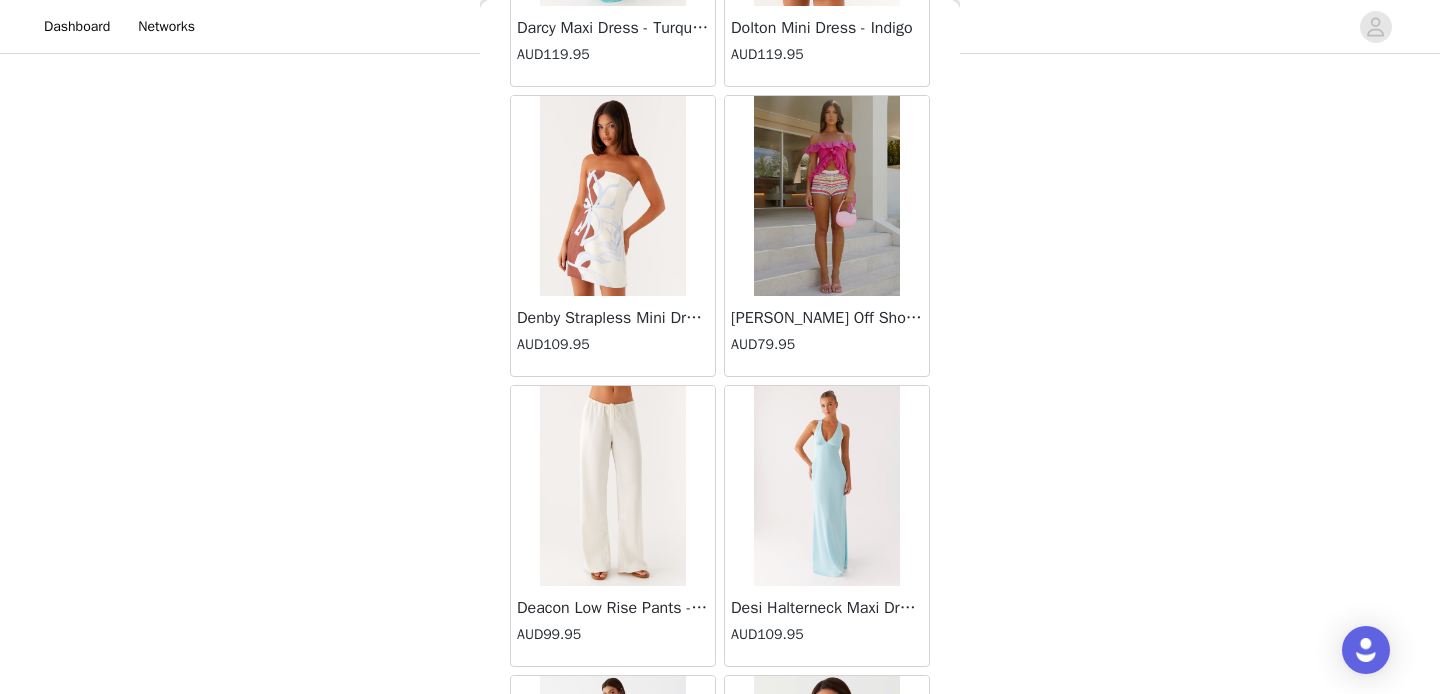 scroll, scrollTop: 13966, scrollLeft: 0, axis: vertical 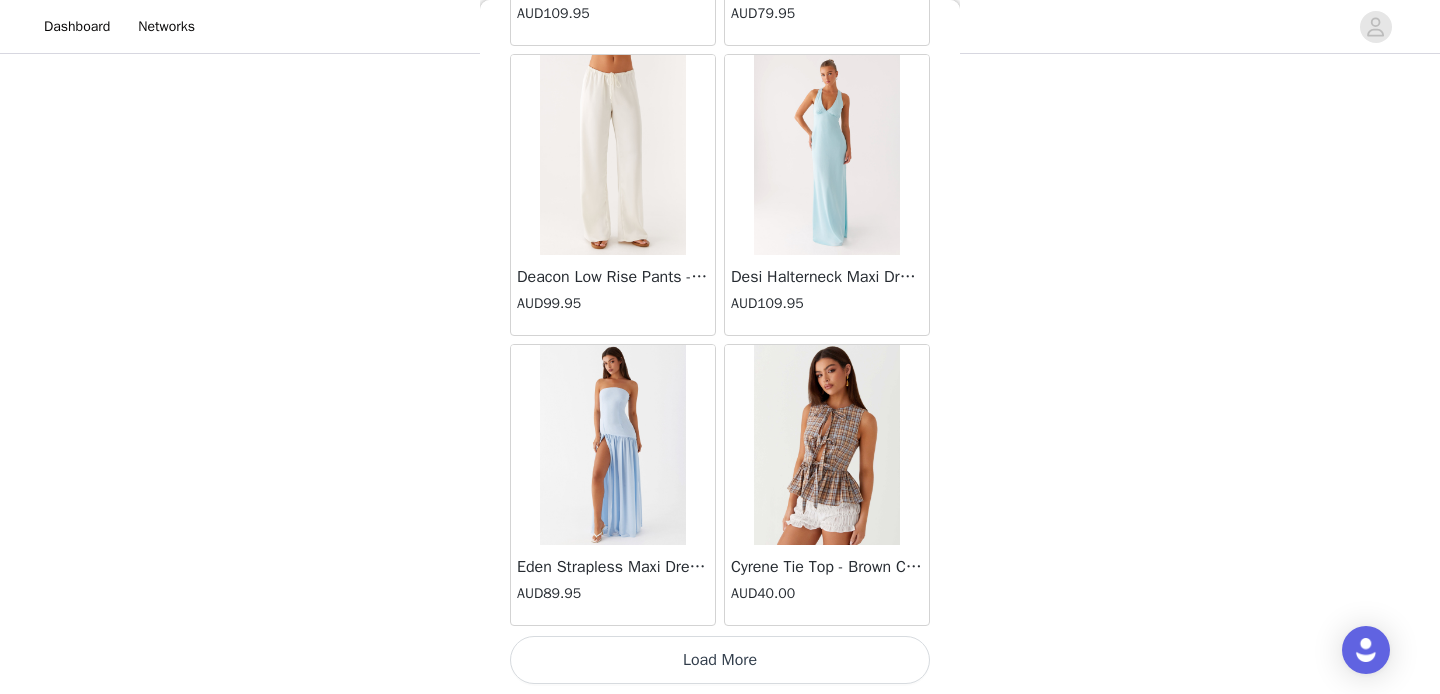 click on "Load More" at bounding box center (720, 660) 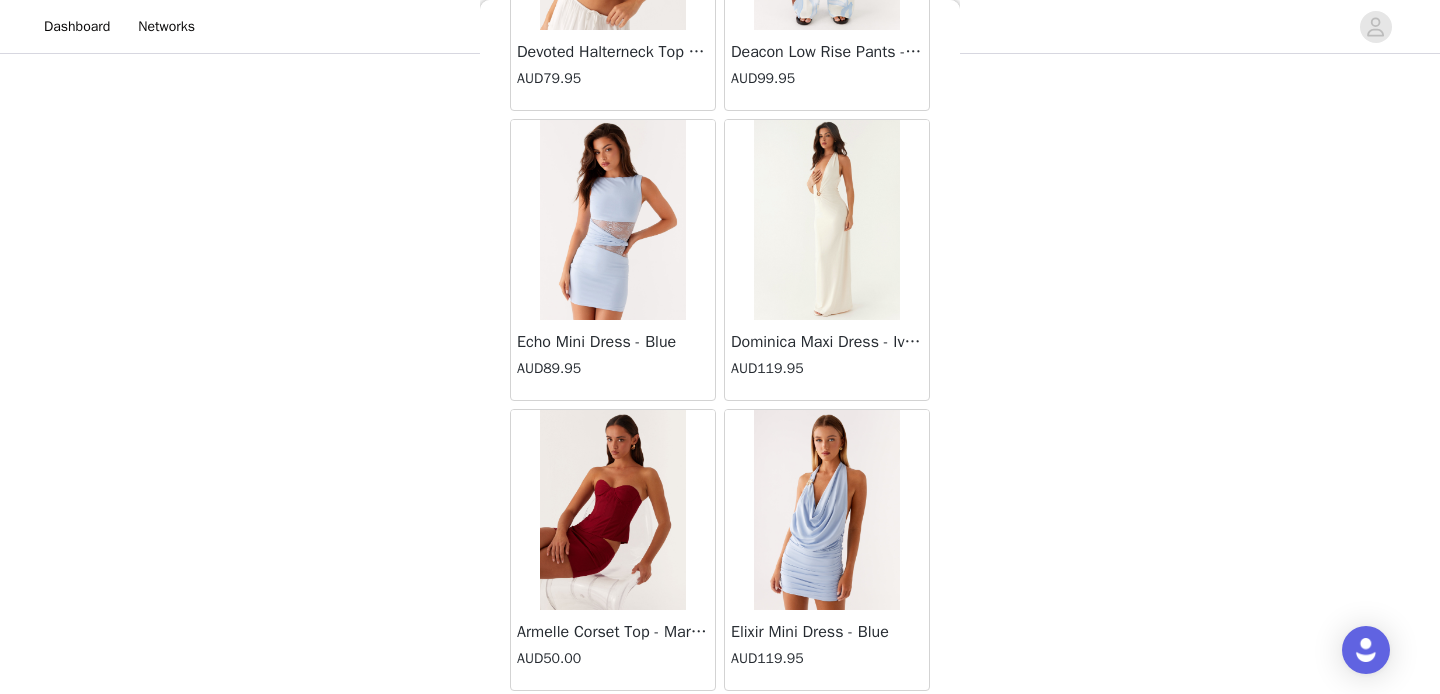 scroll, scrollTop: 16866, scrollLeft: 0, axis: vertical 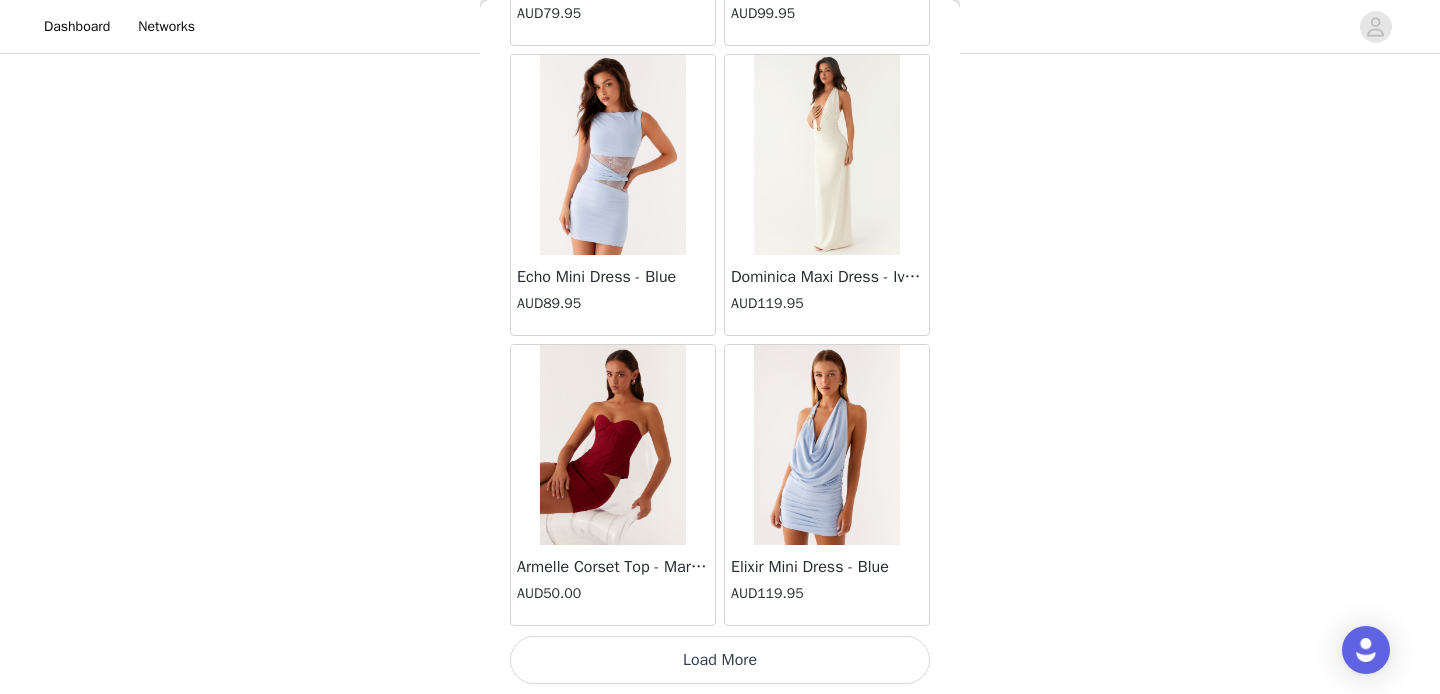click on "Load More" at bounding box center (720, 660) 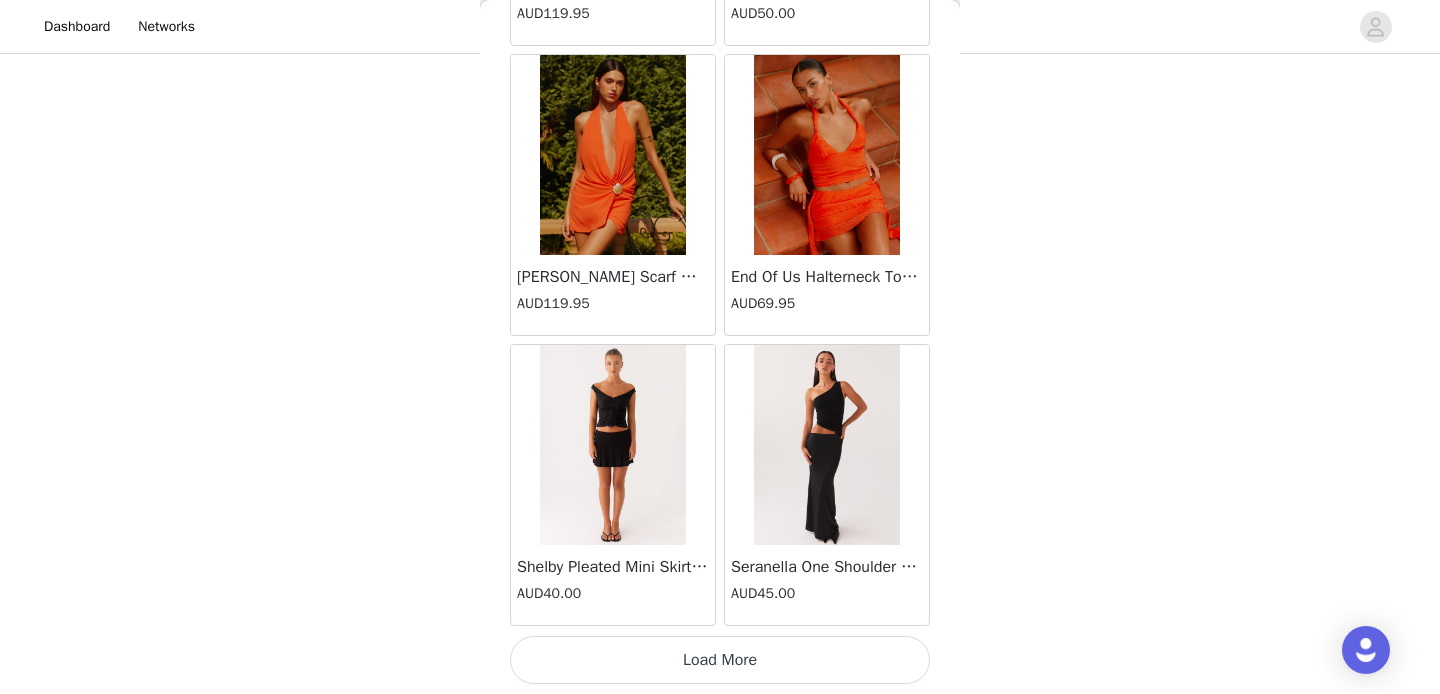 click on "Load More" at bounding box center [720, 660] 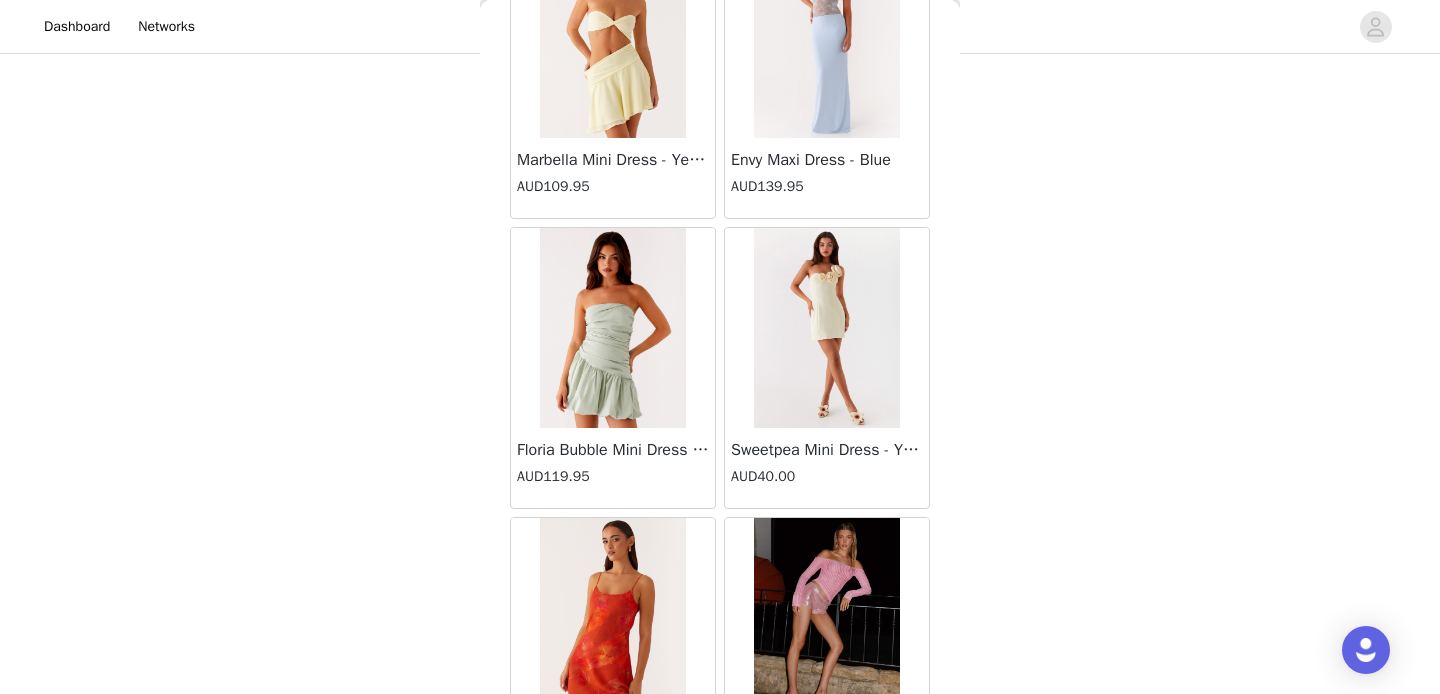 scroll, scrollTop: 22666, scrollLeft: 0, axis: vertical 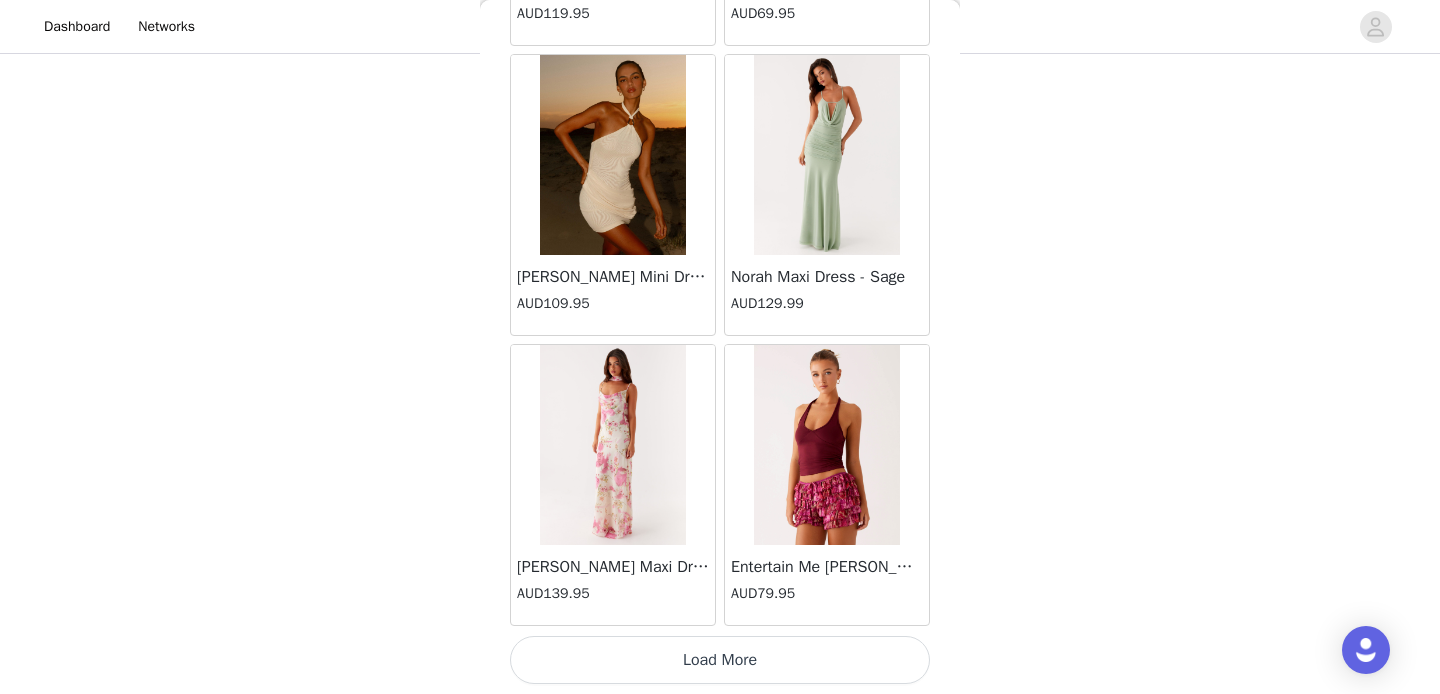 click on "Load More" at bounding box center (720, 660) 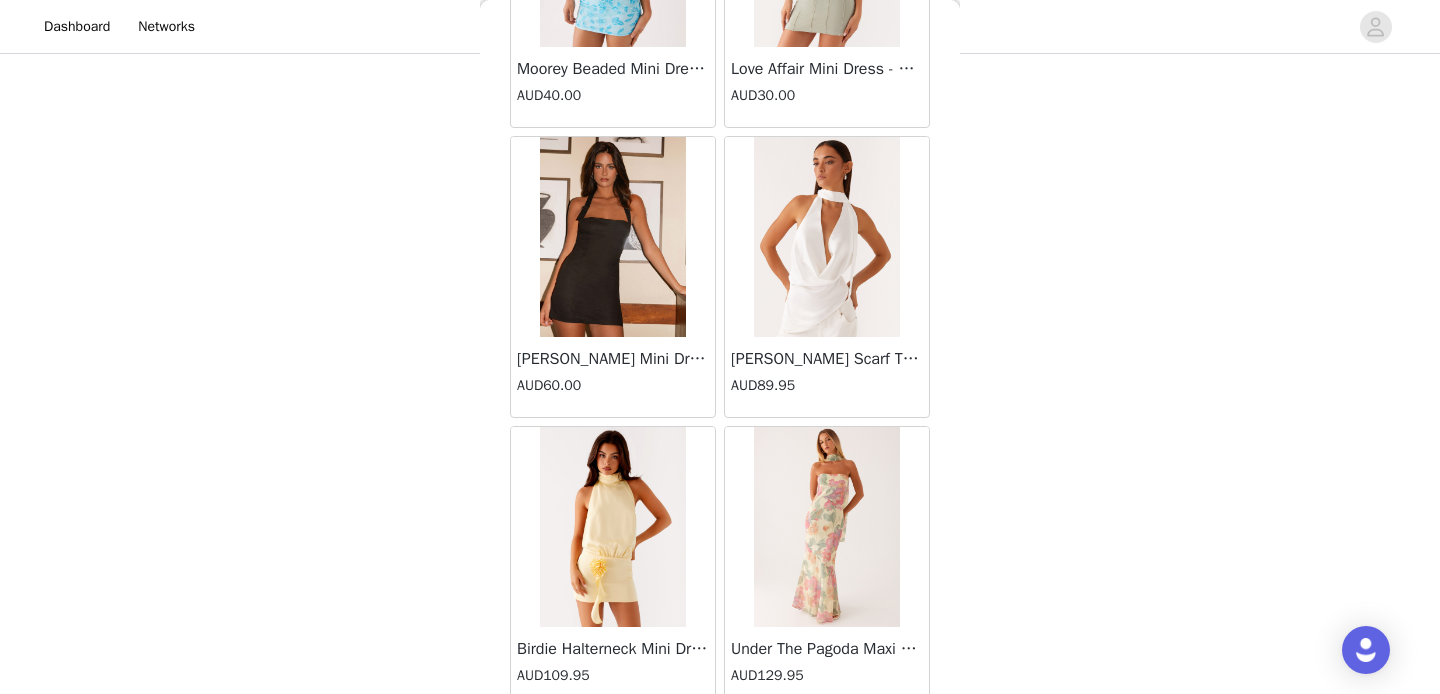 scroll, scrollTop: 25566, scrollLeft: 0, axis: vertical 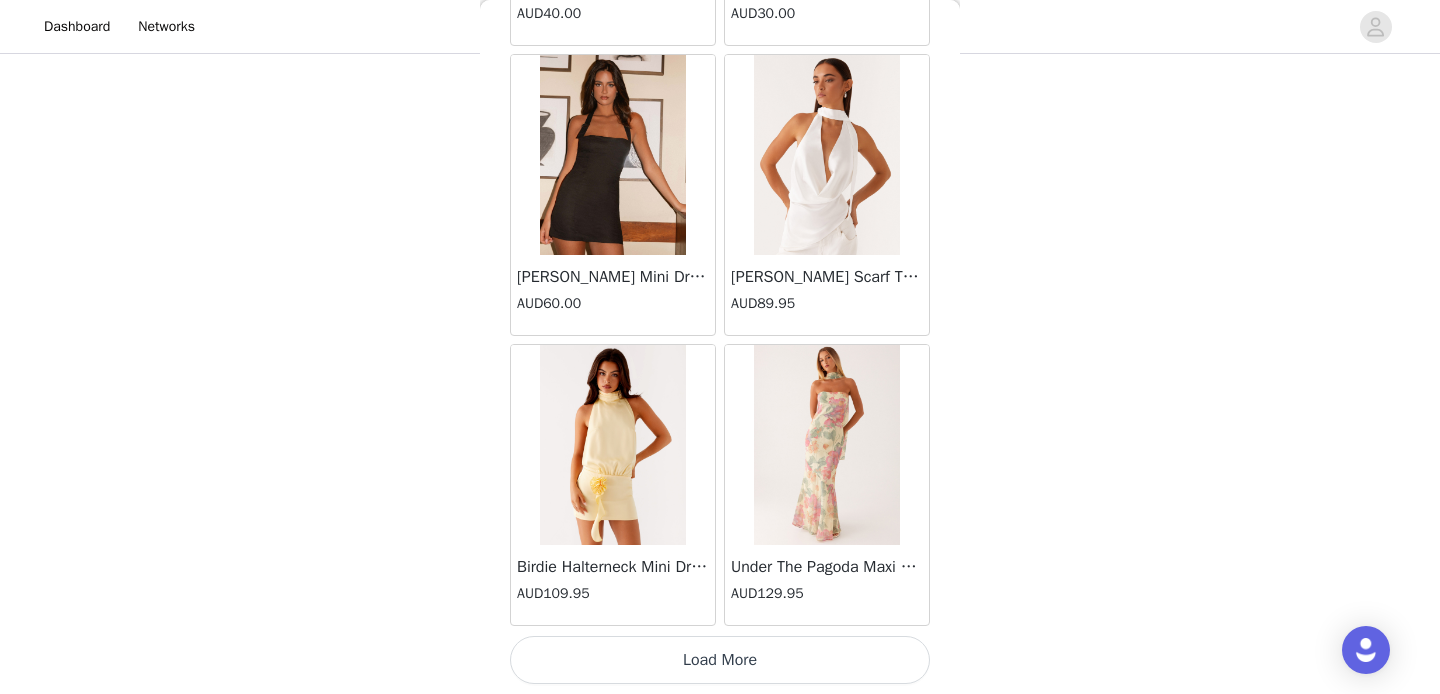 click on "Load More" at bounding box center (720, 660) 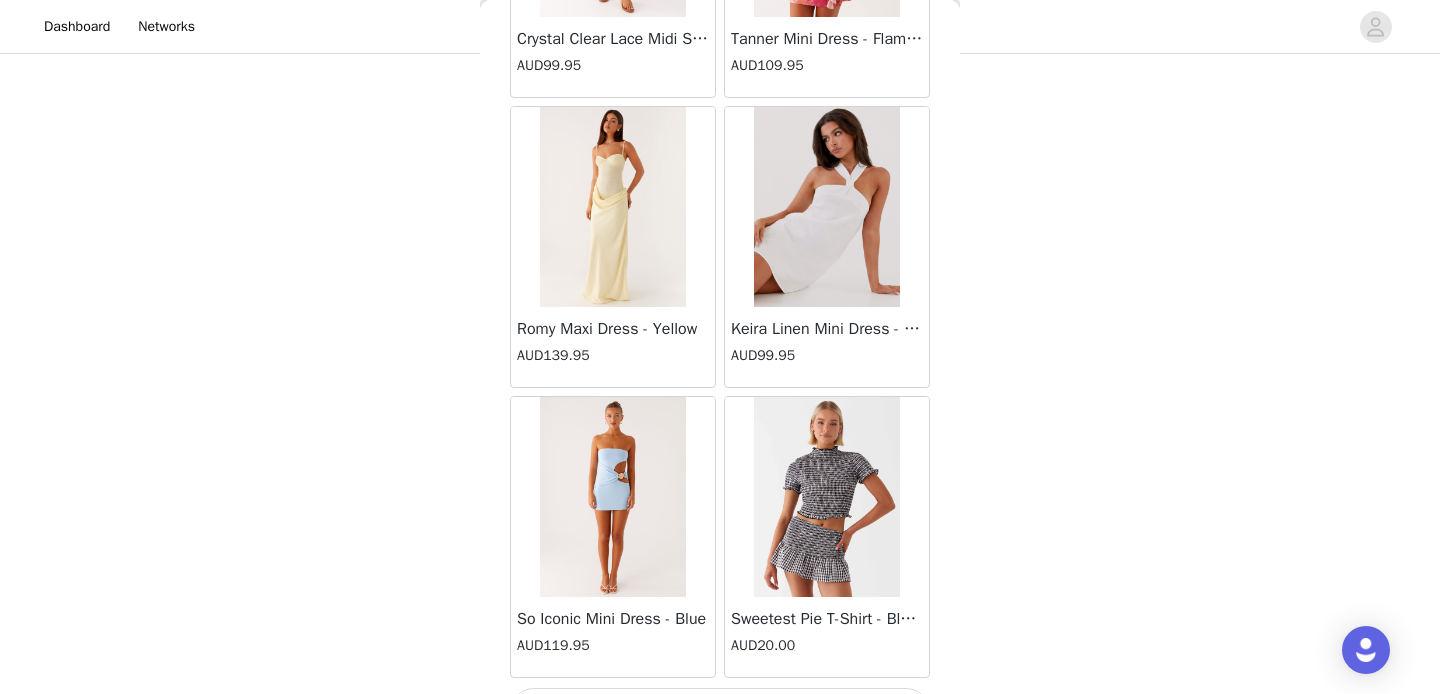 scroll, scrollTop: 28466, scrollLeft: 0, axis: vertical 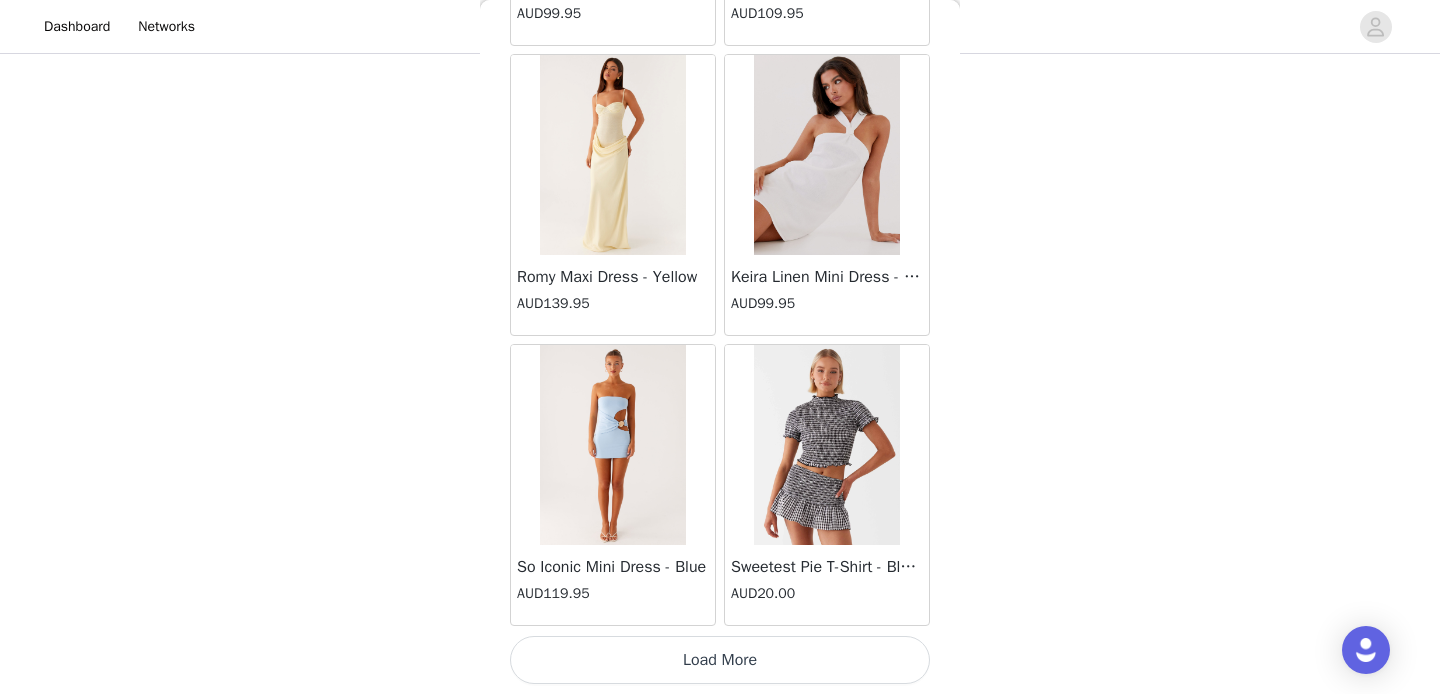 click on "Load More" at bounding box center (720, 660) 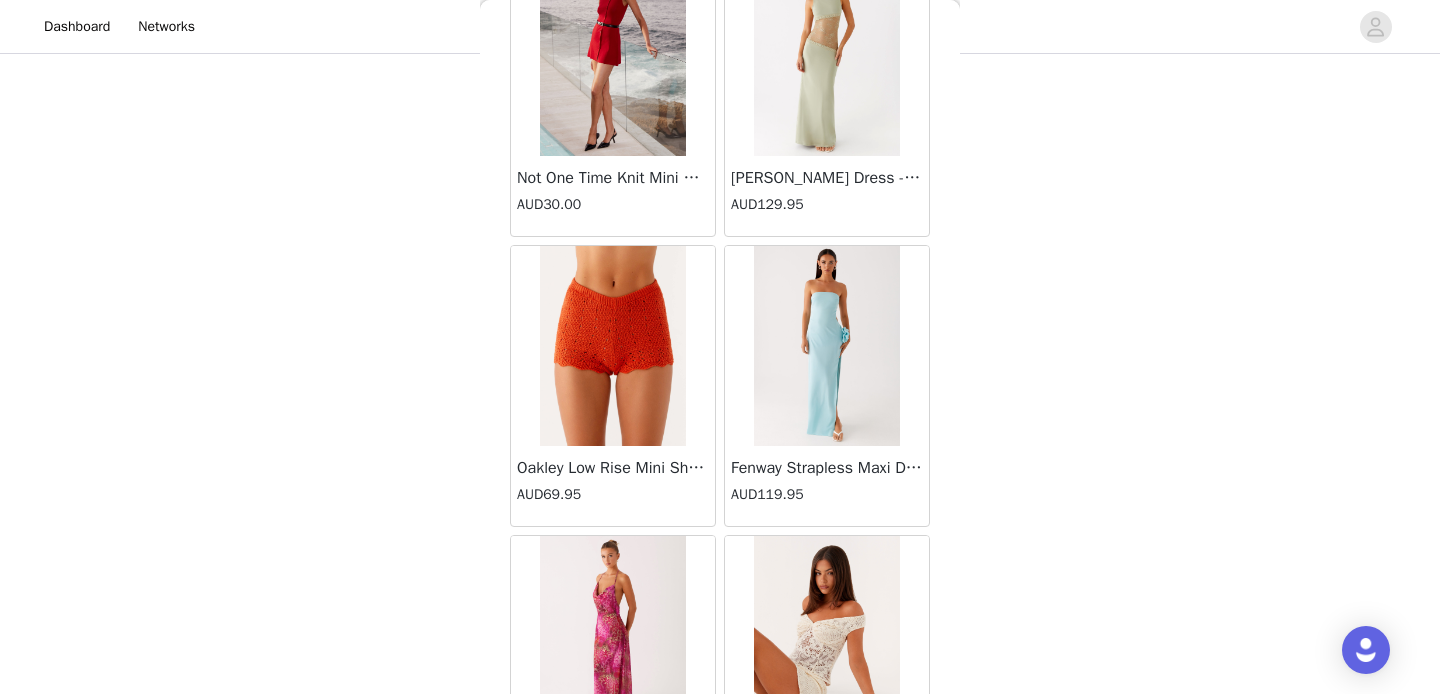 scroll, scrollTop: 31366, scrollLeft: 0, axis: vertical 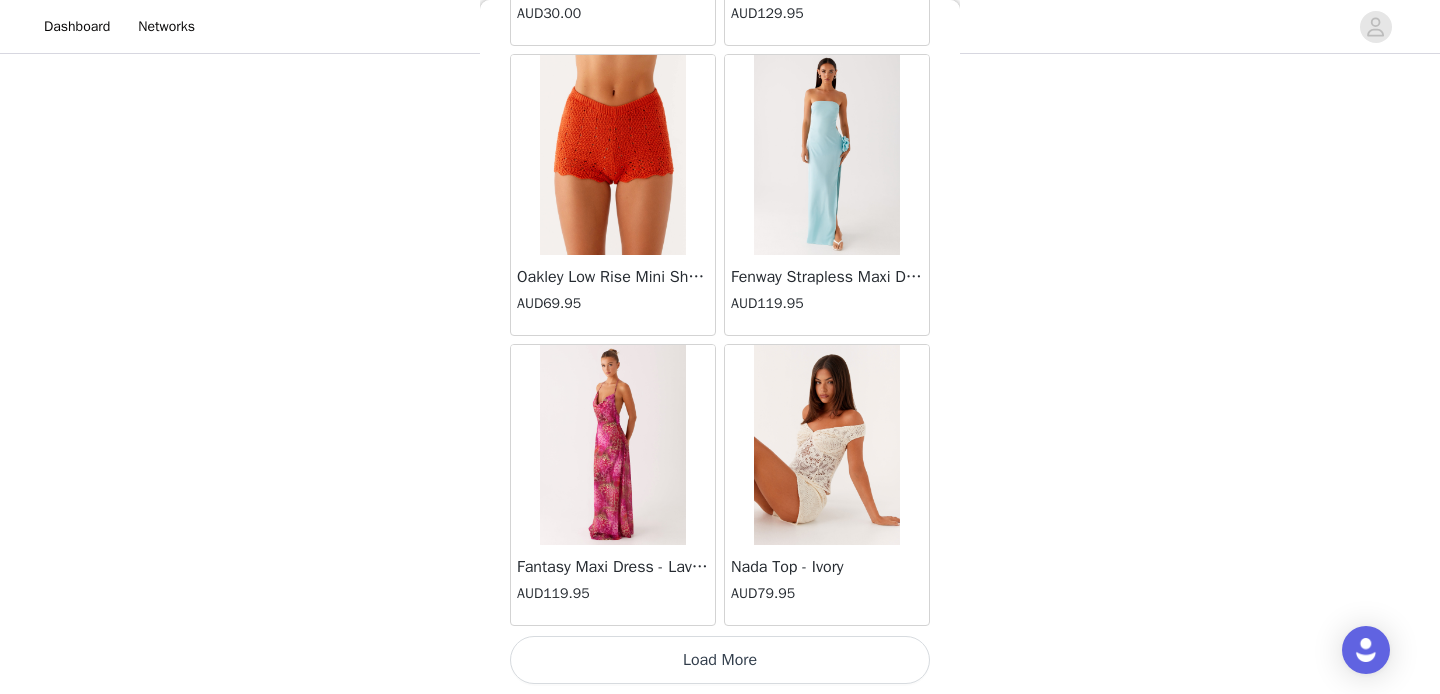 click on "Load More" at bounding box center (720, 660) 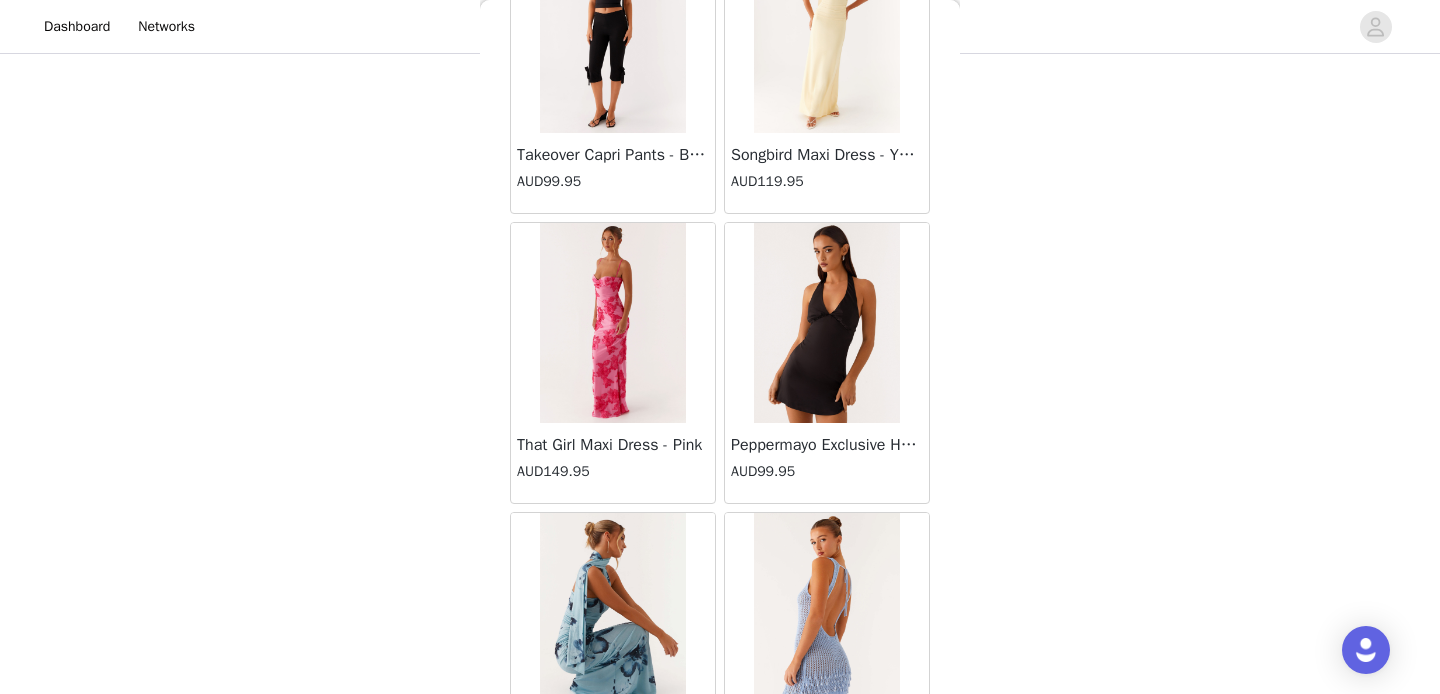 scroll, scrollTop: 34266, scrollLeft: 0, axis: vertical 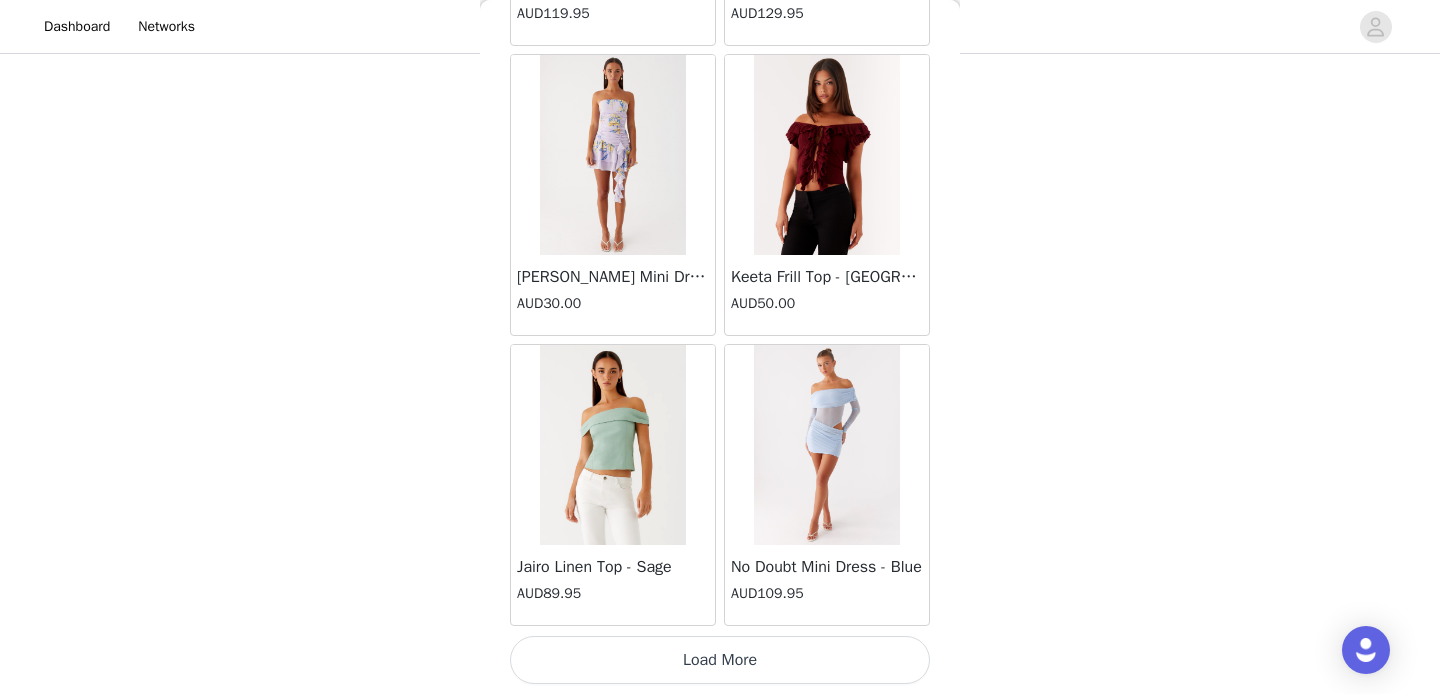 click on "Load More" at bounding box center (720, 660) 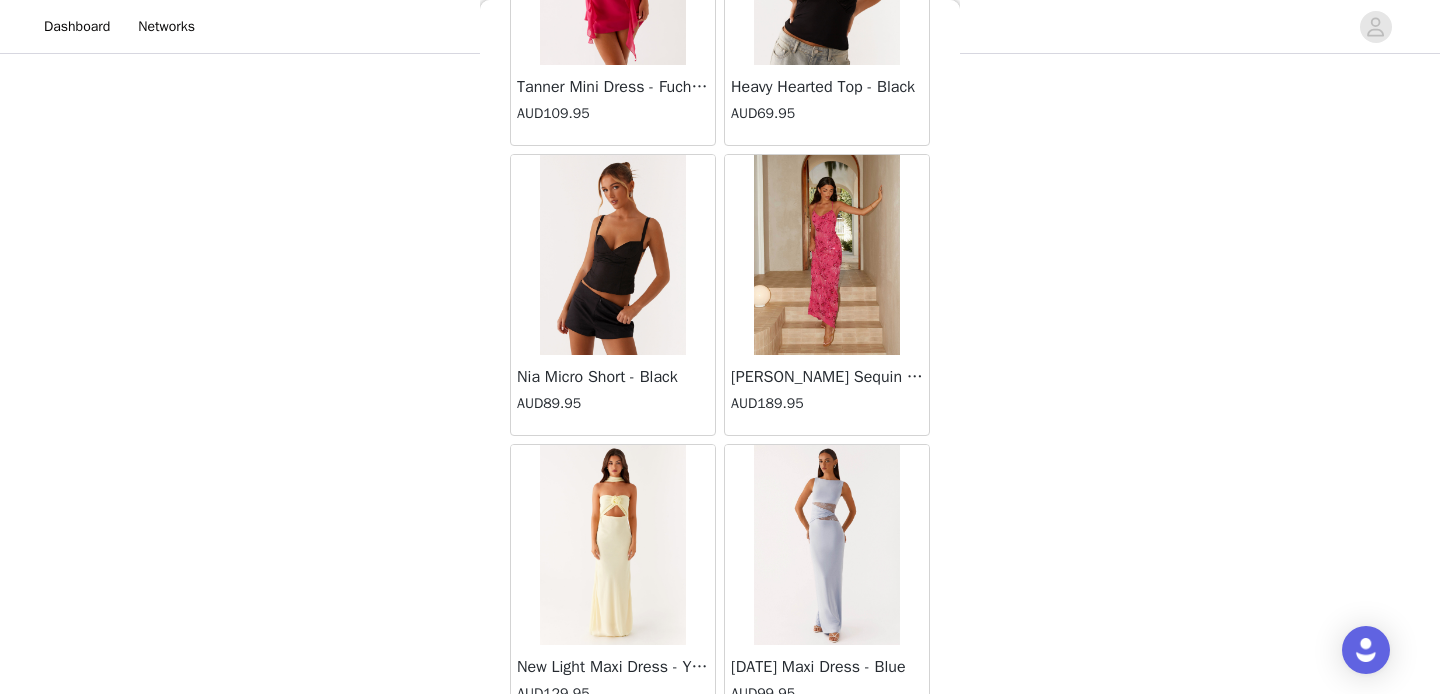 scroll, scrollTop: 37166, scrollLeft: 0, axis: vertical 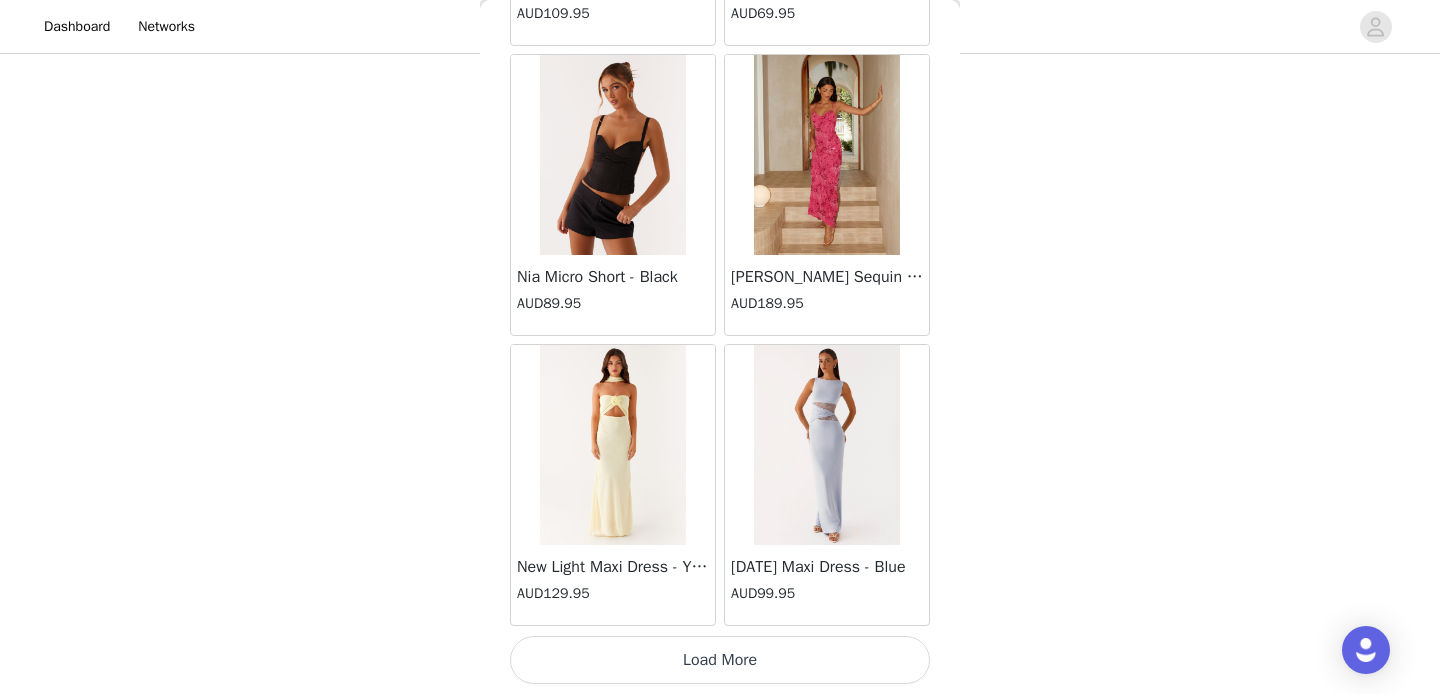 click on "Load More" at bounding box center (720, 660) 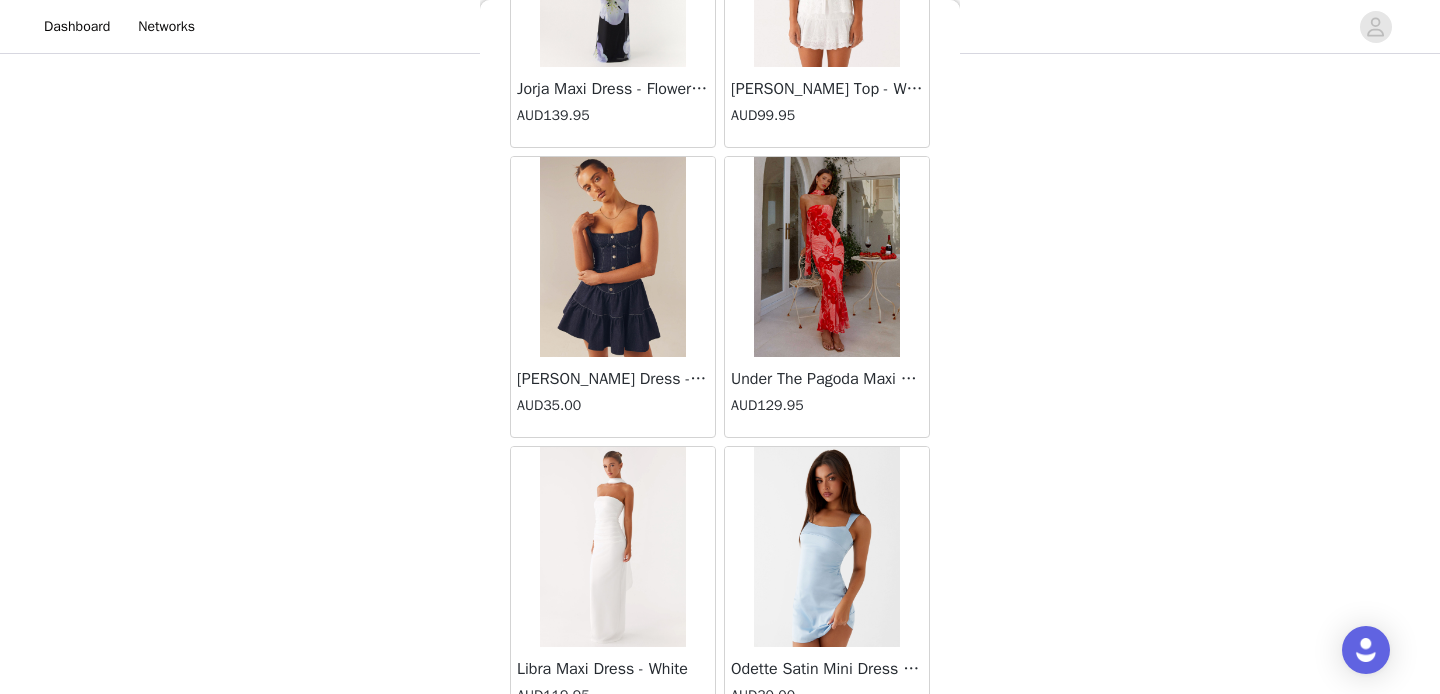 scroll, scrollTop: 40066, scrollLeft: 0, axis: vertical 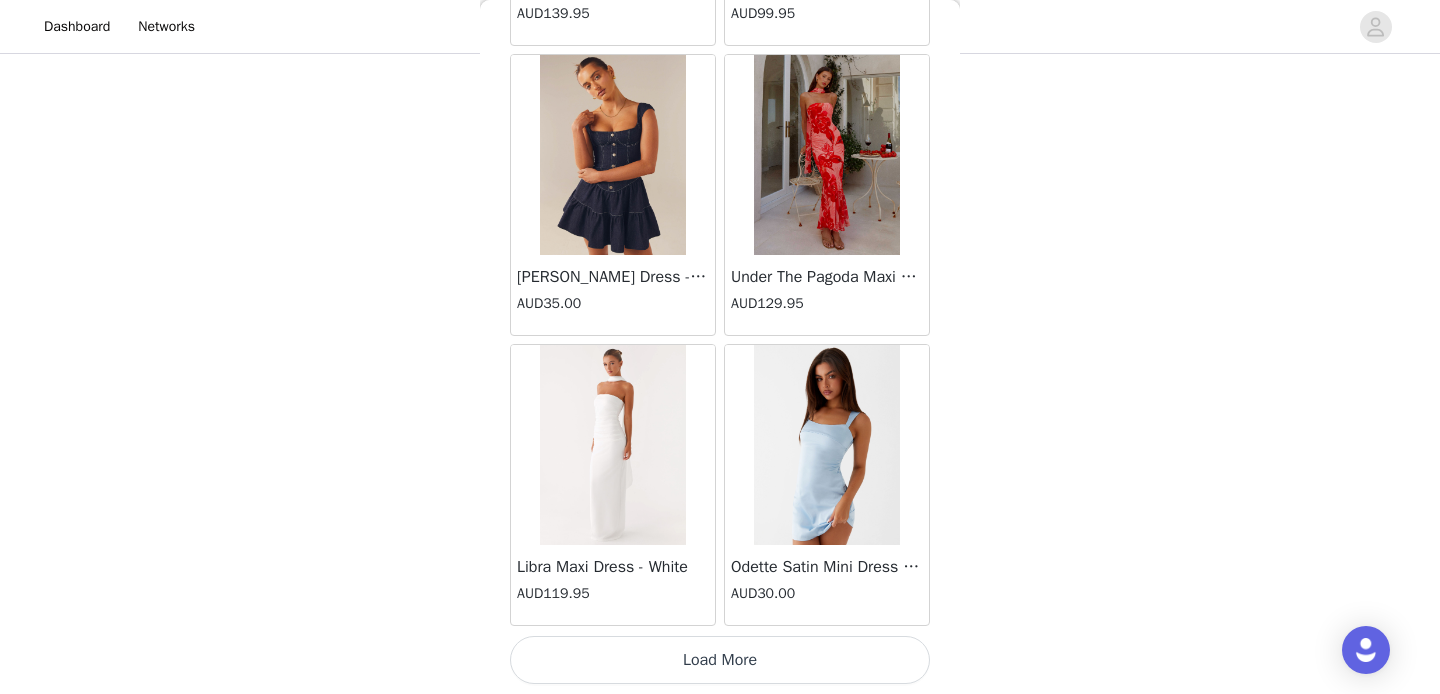 click on "Load More" at bounding box center (720, 660) 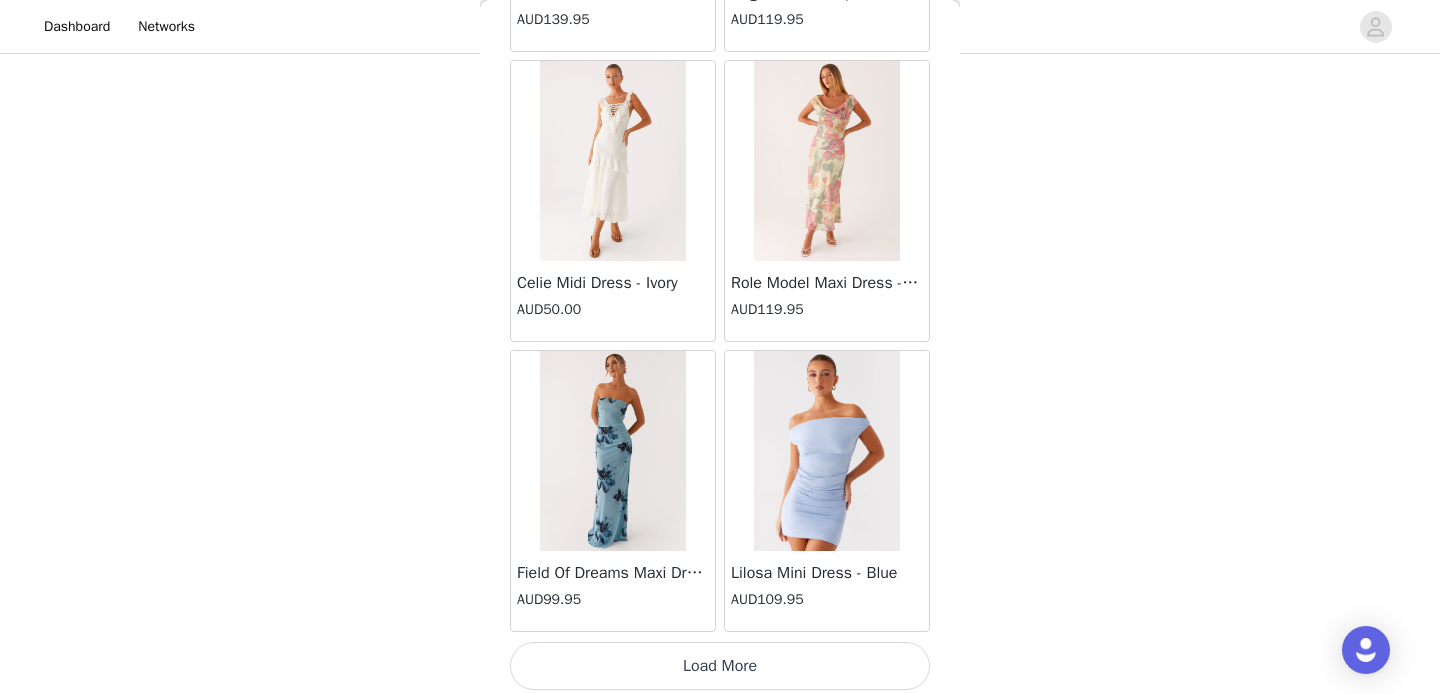 scroll, scrollTop: 42966, scrollLeft: 0, axis: vertical 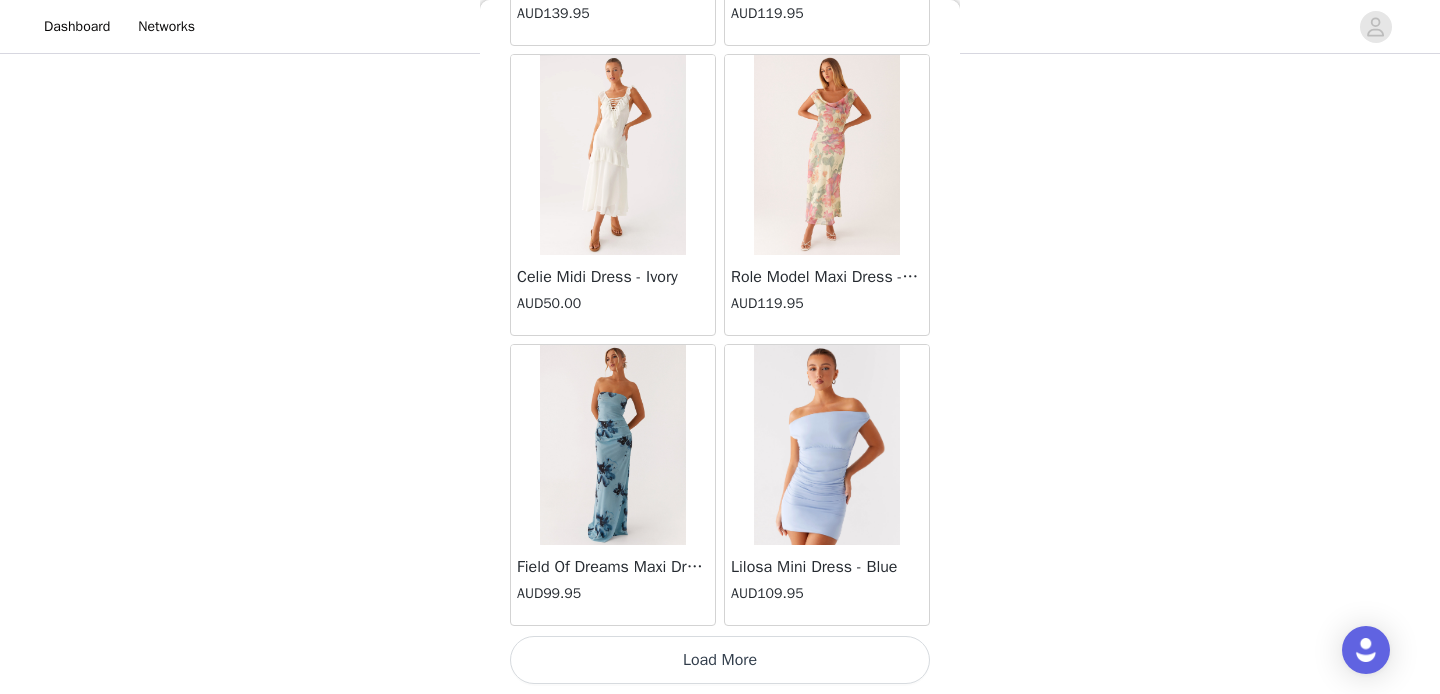 click on "Load More" at bounding box center (720, 660) 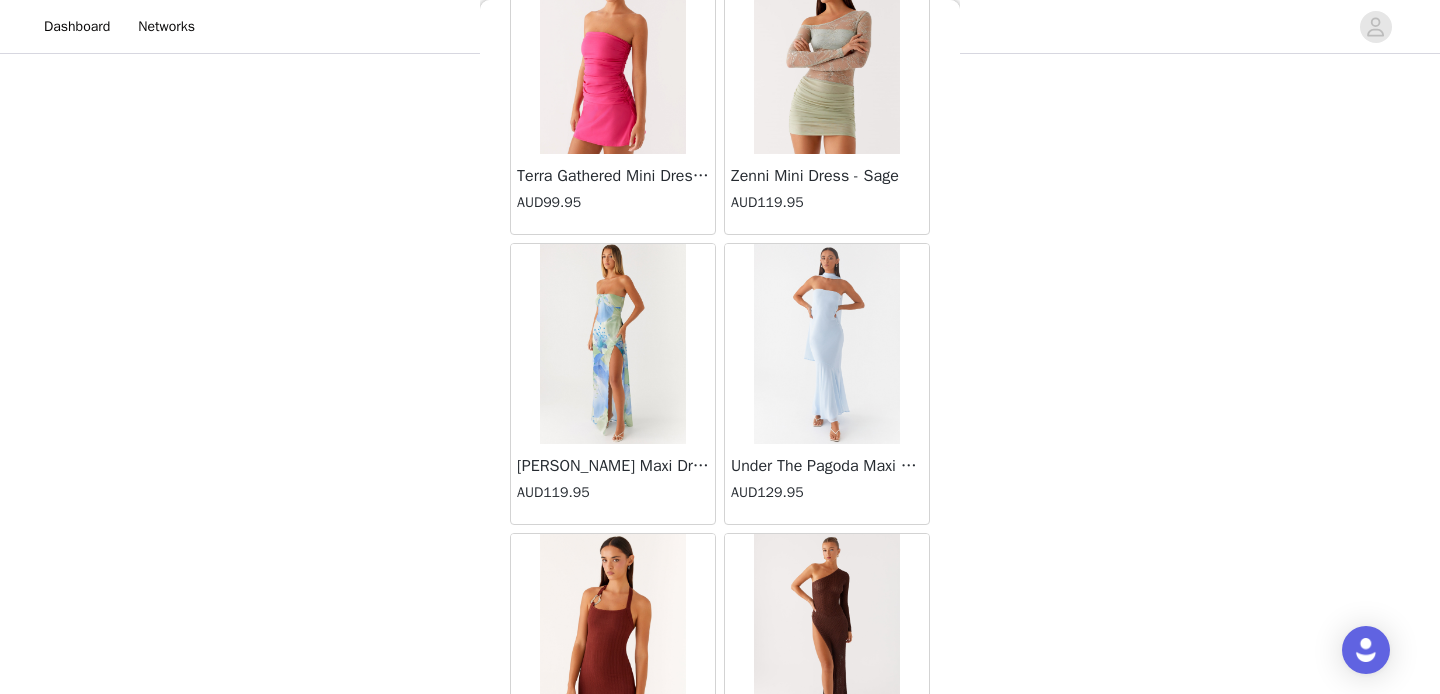 scroll, scrollTop: 44739, scrollLeft: 0, axis: vertical 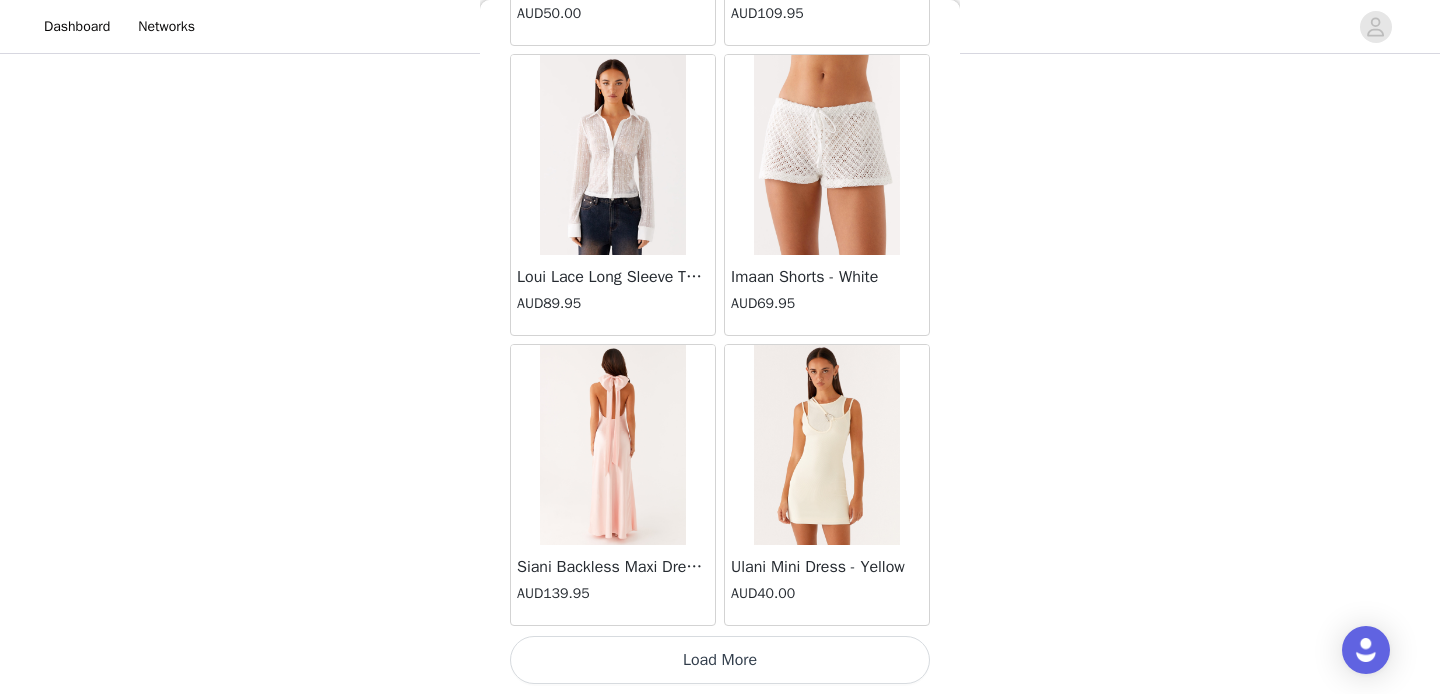 click on "Load More" at bounding box center (720, 660) 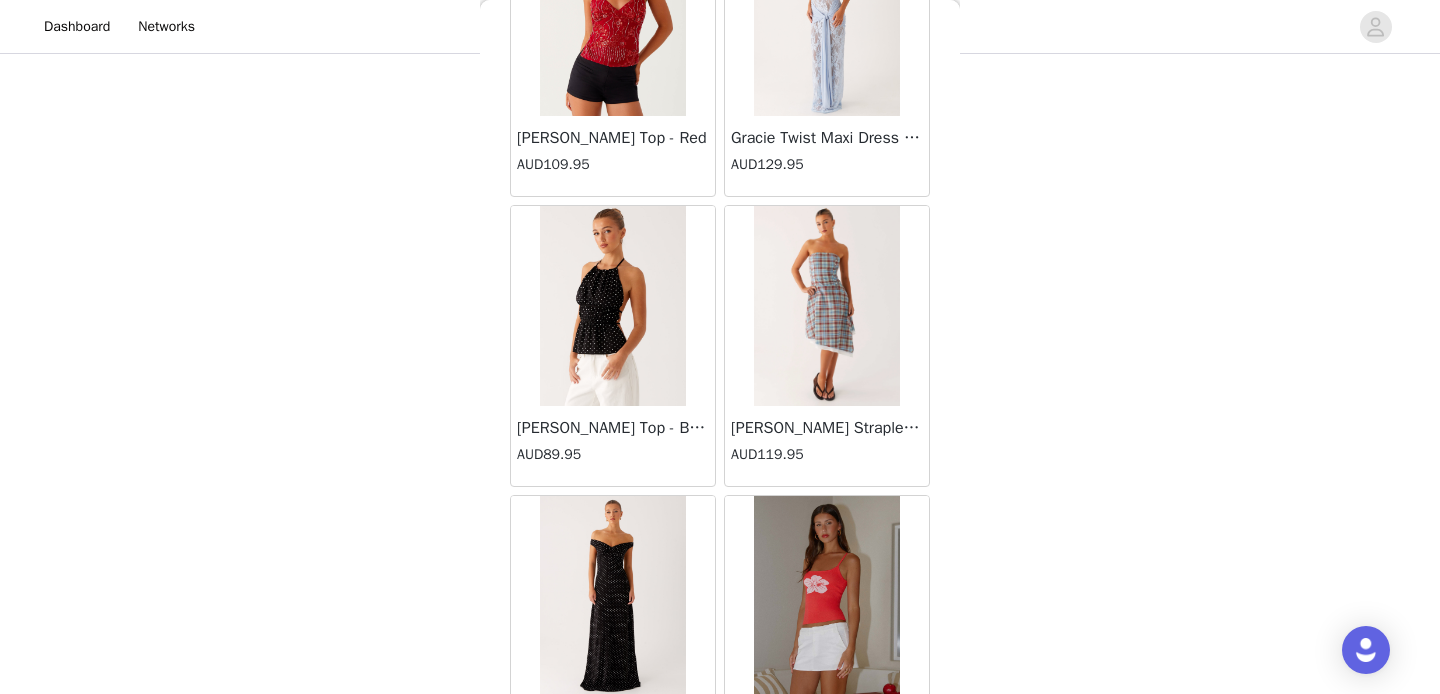 scroll, scrollTop: 48766, scrollLeft: 0, axis: vertical 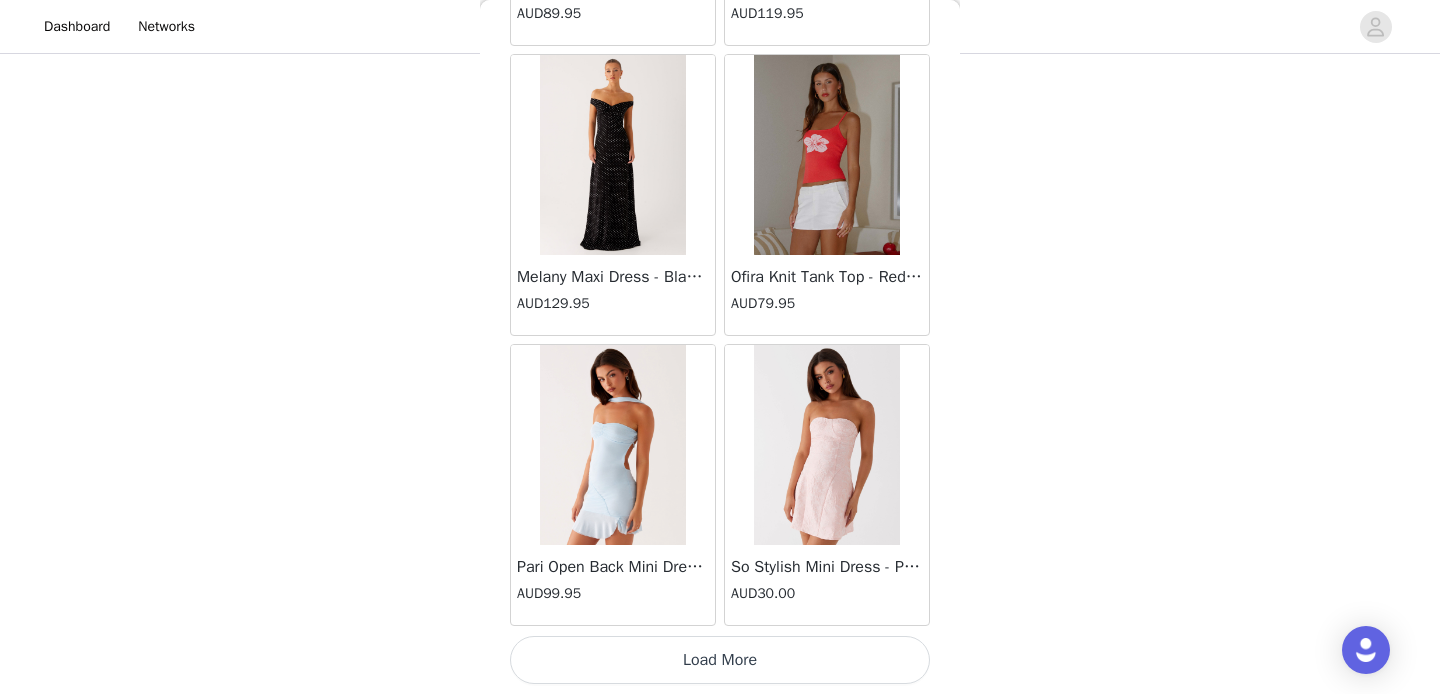 click on "Load More" at bounding box center [720, 660] 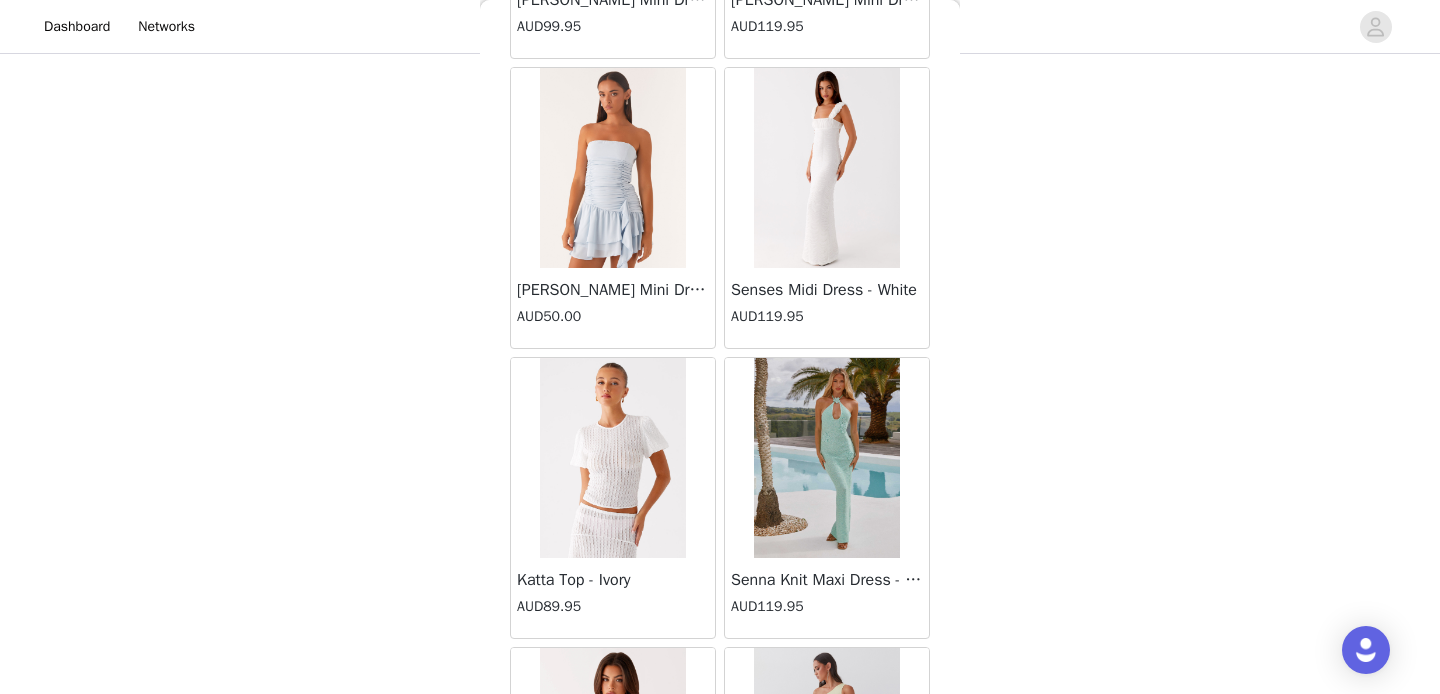 scroll, scrollTop: 51666, scrollLeft: 0, axis: vertical 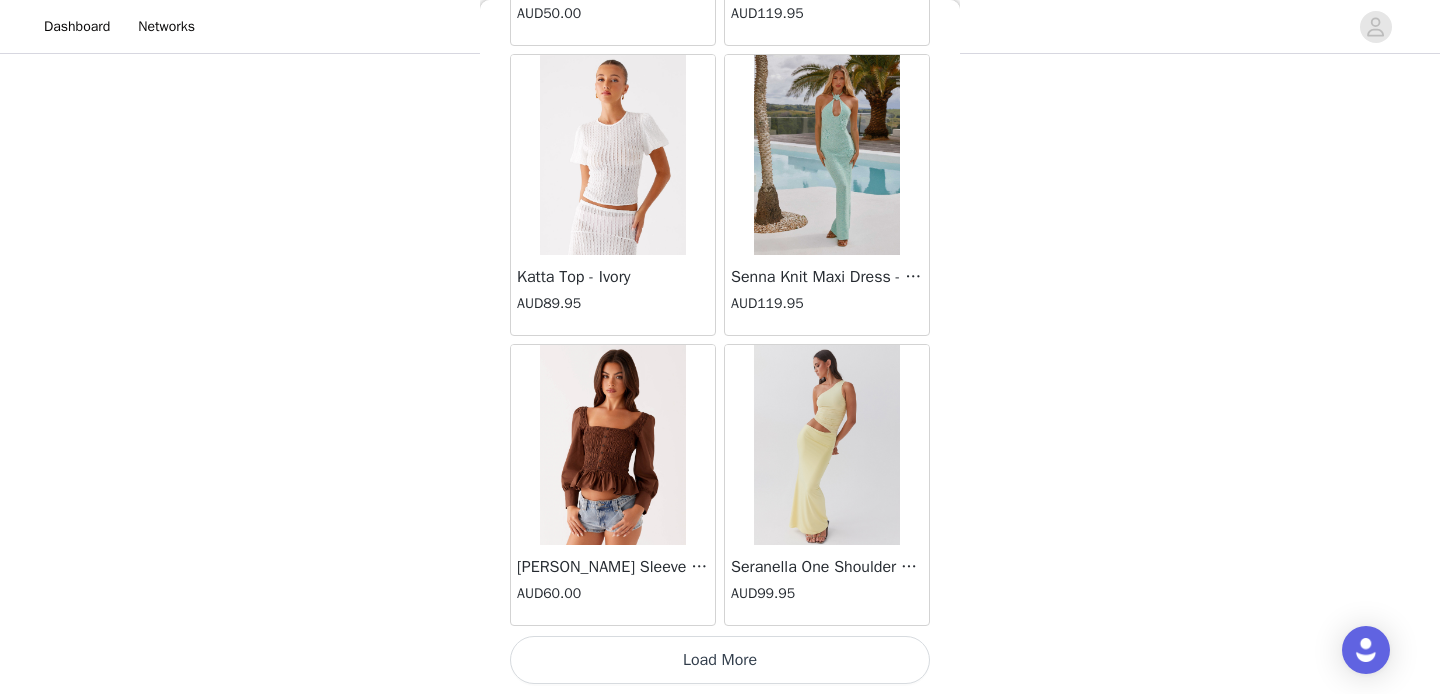 click on "Load More" at bounding box center [720, 660] 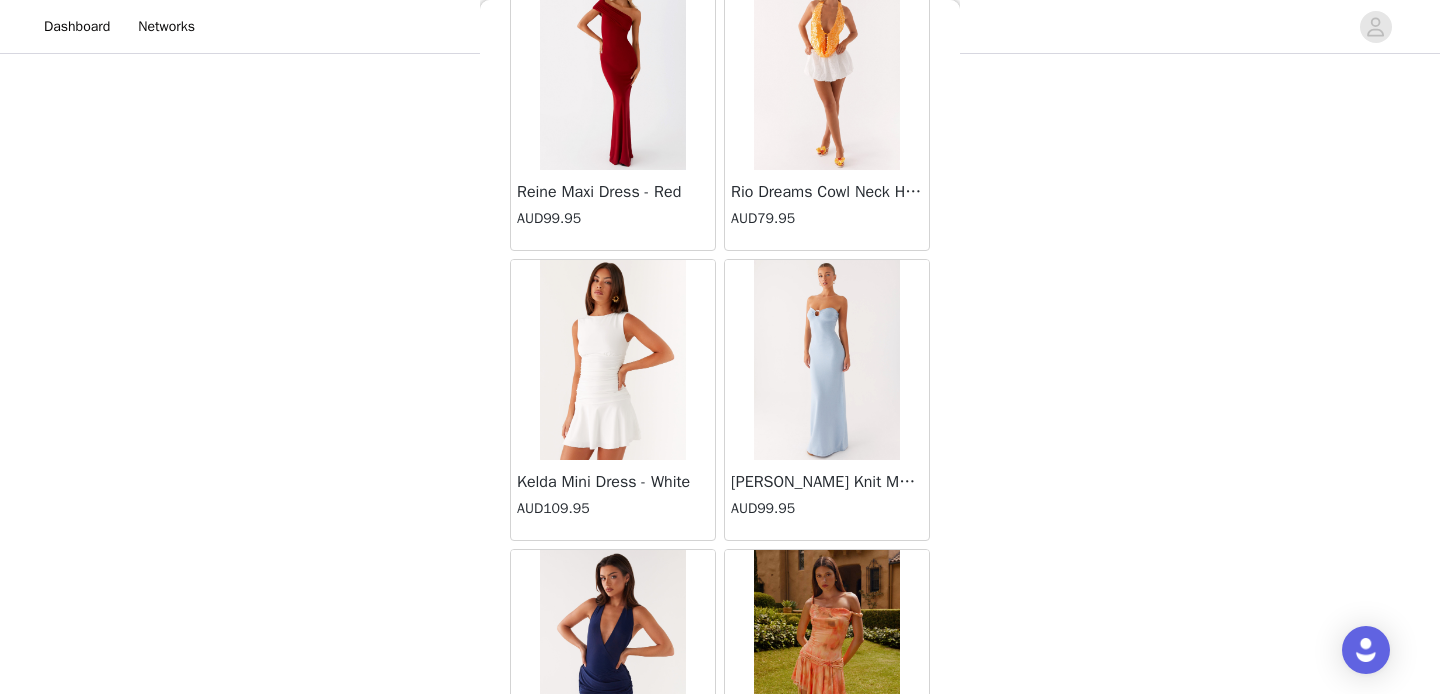 scroll, scrollTop: 54566, scrollLeft: 0, axis: vertical 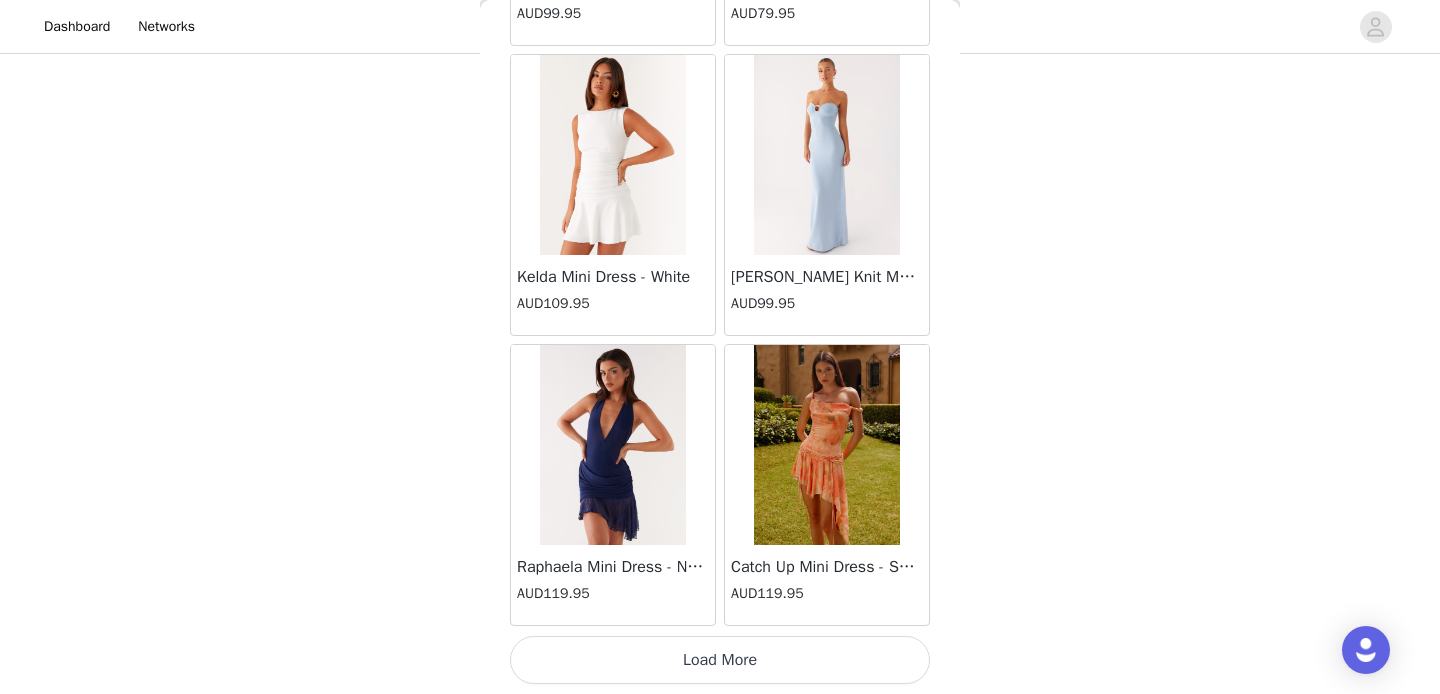 click on "Load More" at bounding box center (720, 660) 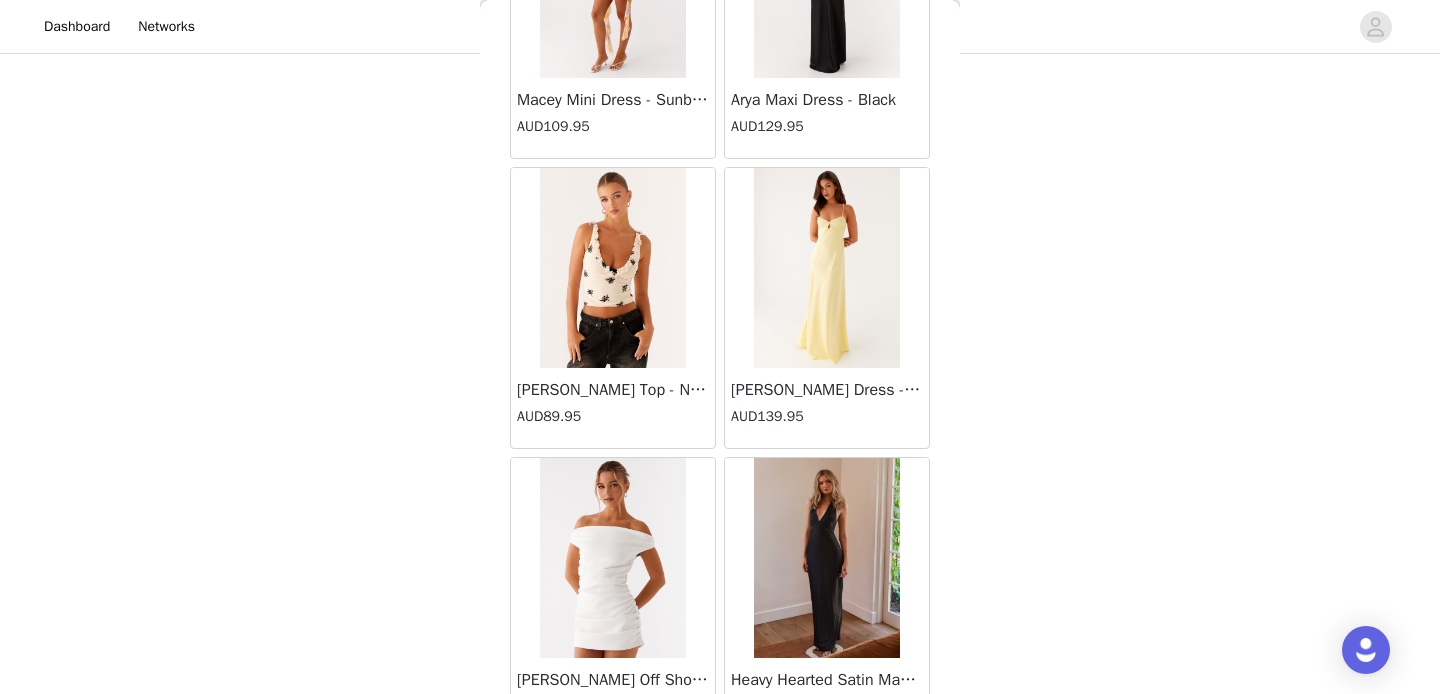 scroll, scrollTop: 57466, scrollLeft: 0, axis: vertical 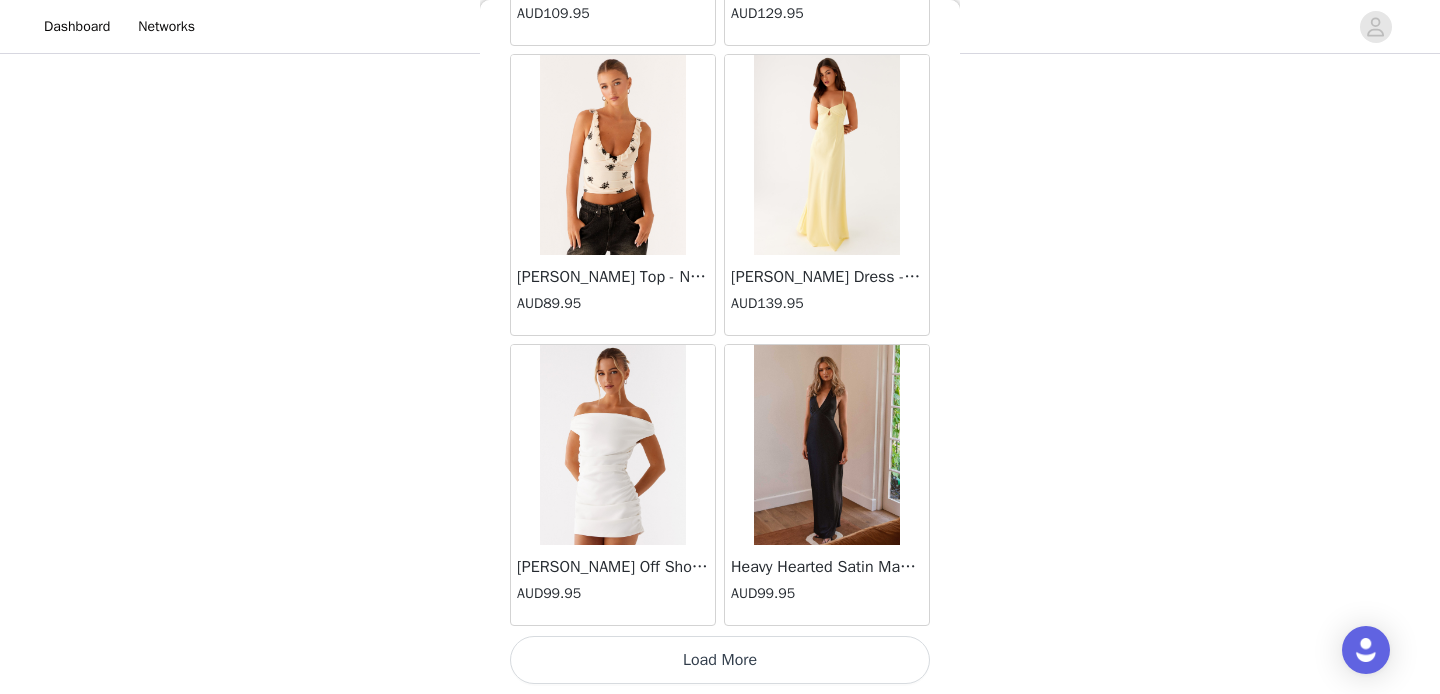 click on "Load More" at bounding box center (720, 660) 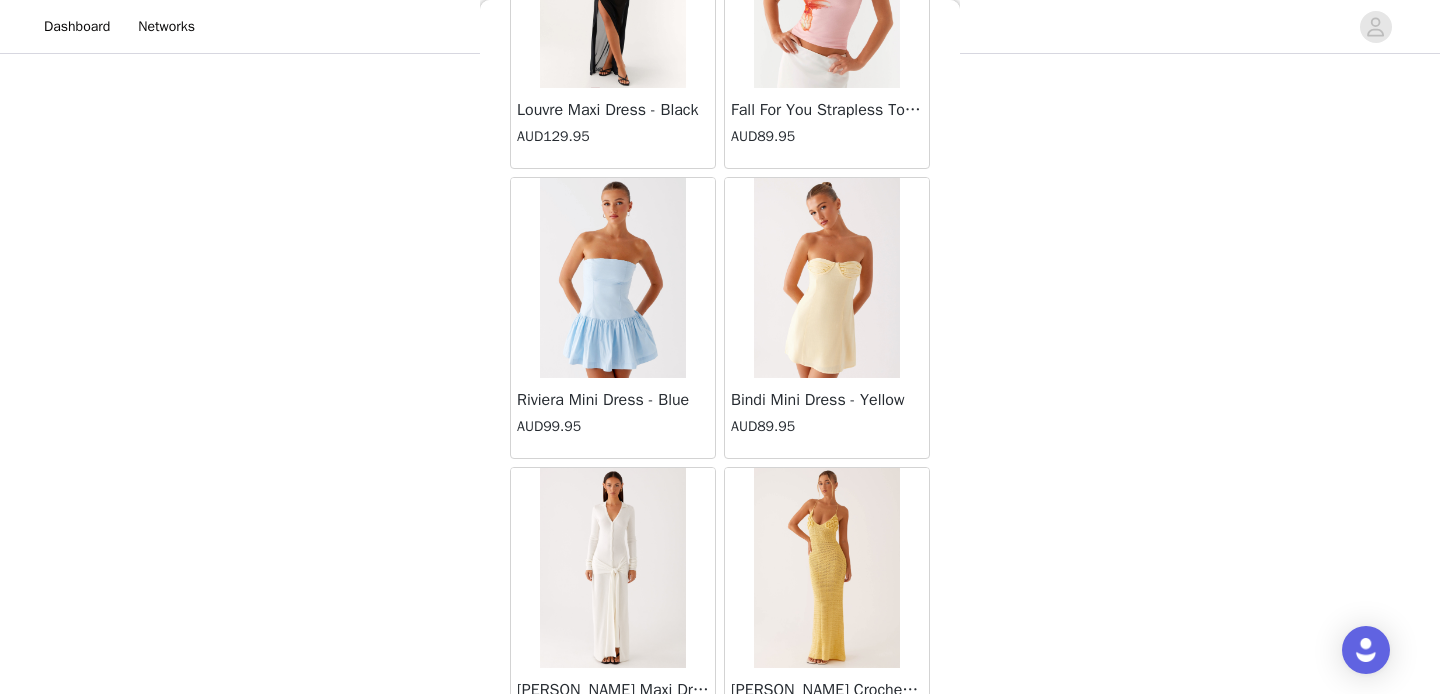 scroll, scrollTop: 60366, scrollLeft: 0, axis: vertical 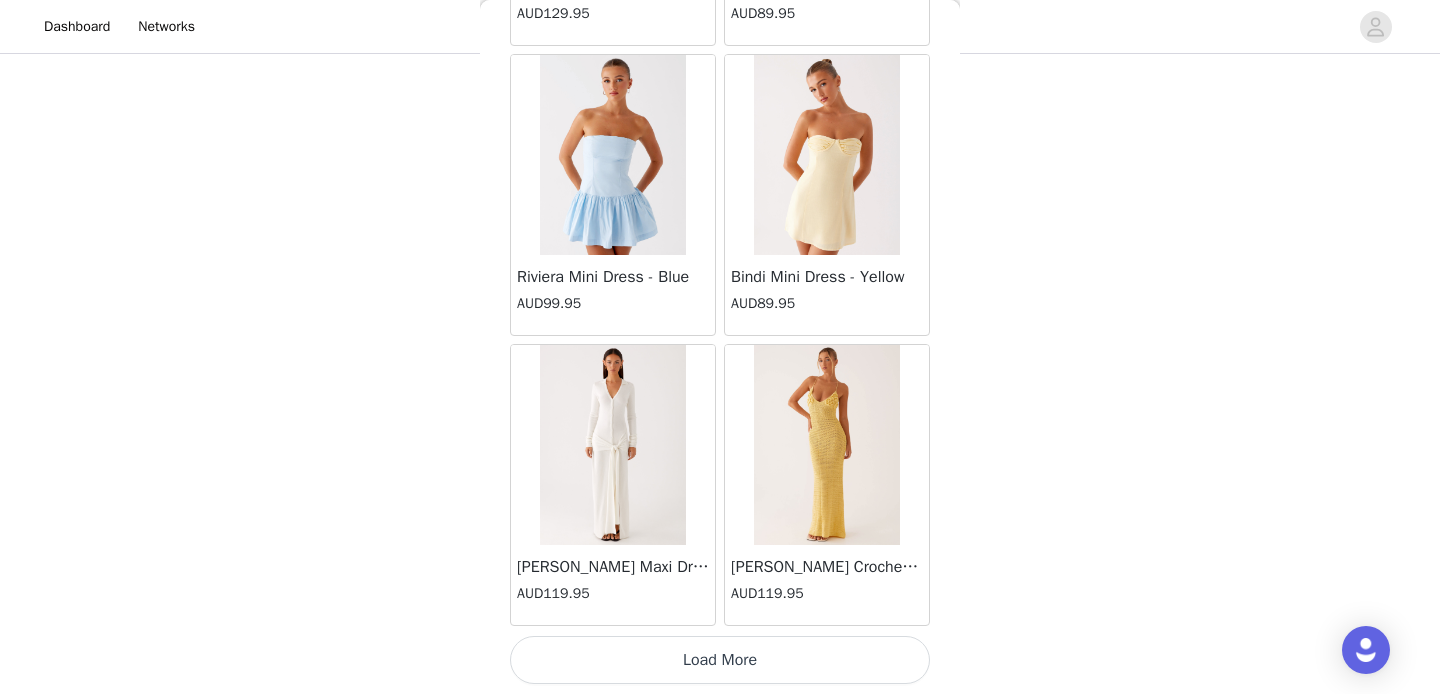 click on "Load More" at bounding box center (720, 660) 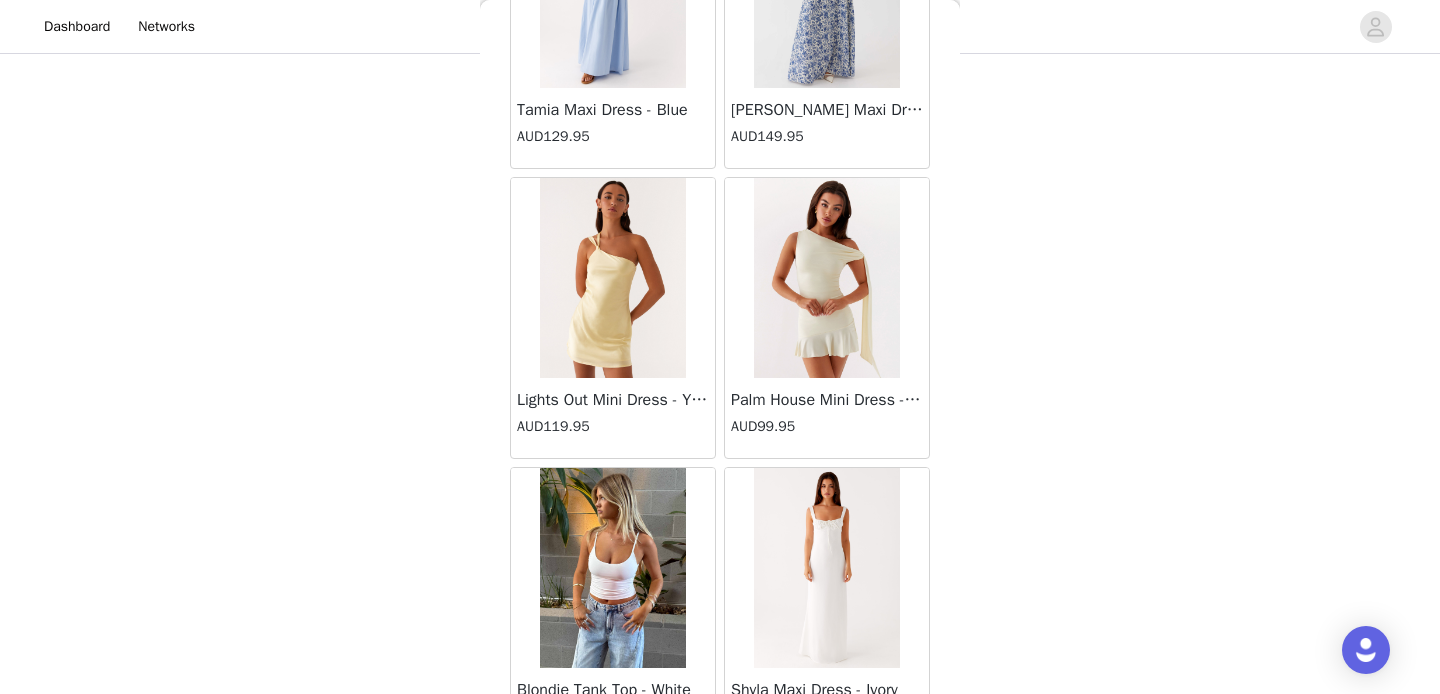 scroll, scrollTop: 63266, scrollLeft: 0, axis: vertical 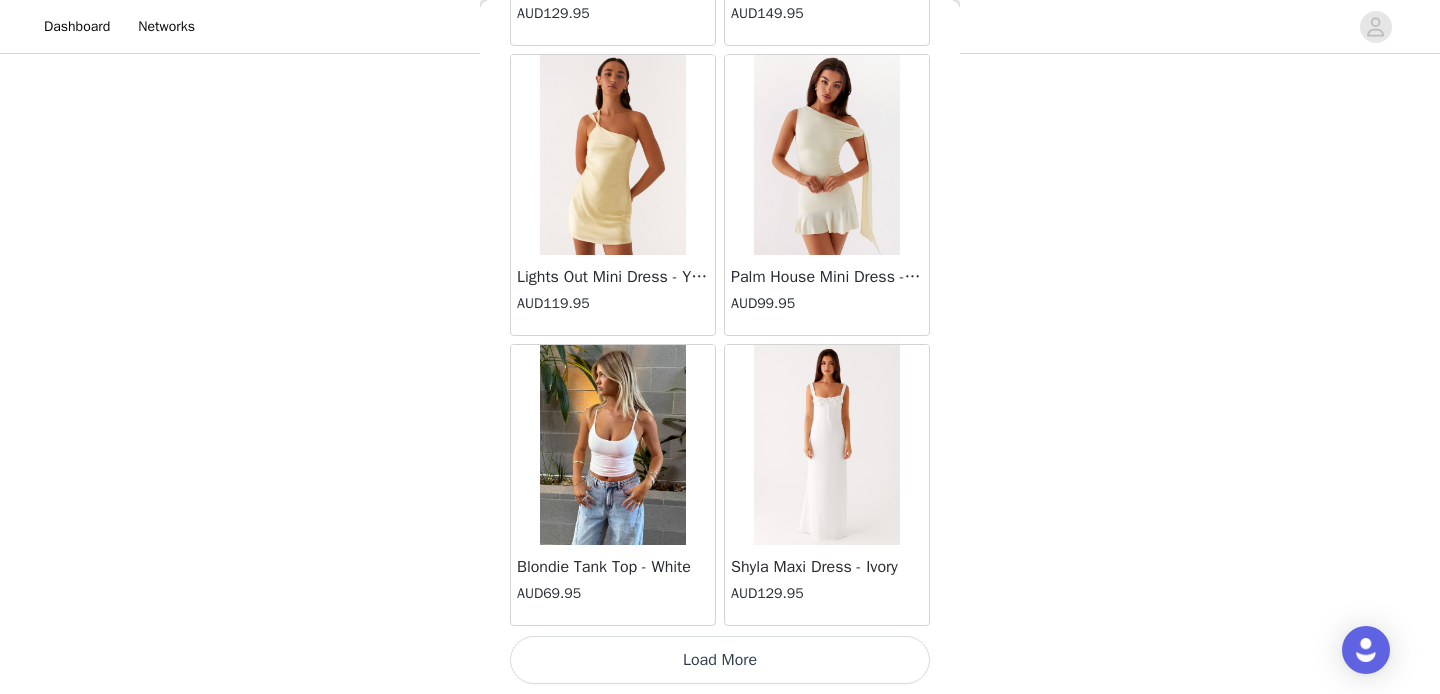 click on "Load More" at bounding box center [720, 660] 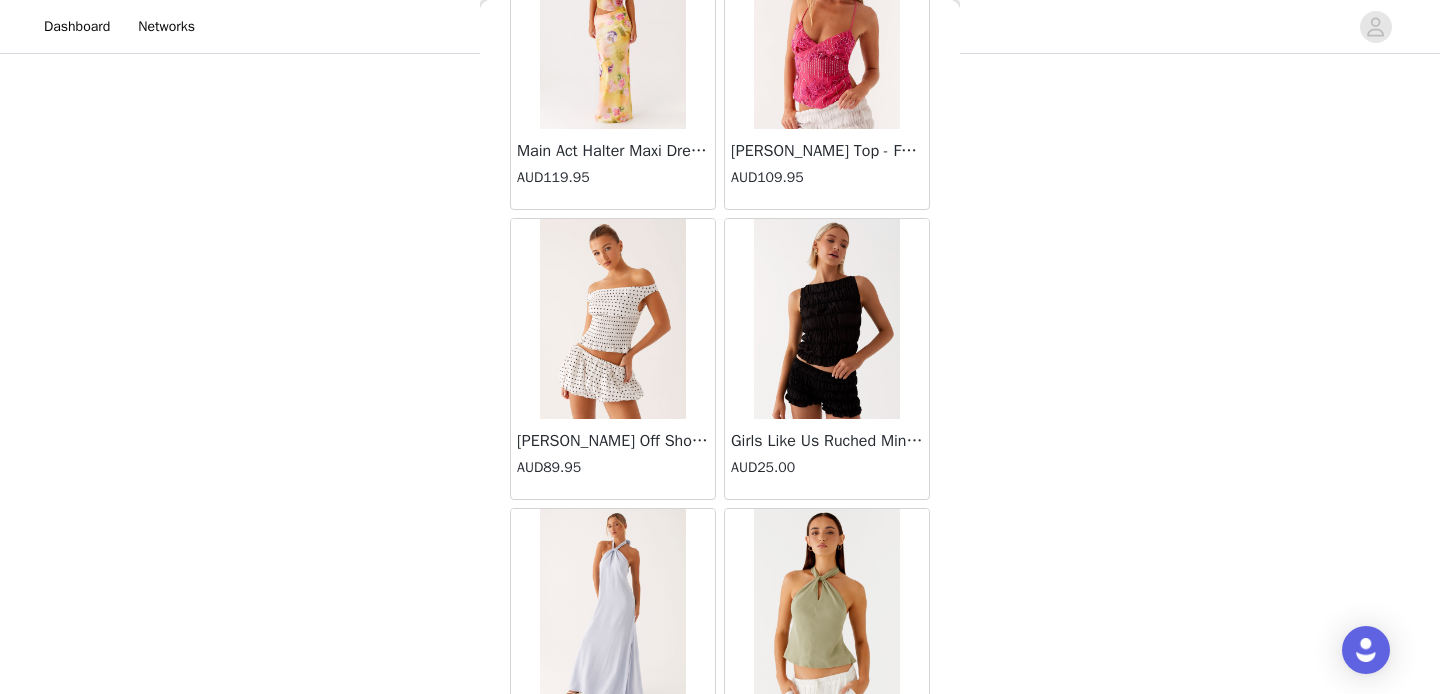 scroll, scrollTop: 66166, scrollLeft: 0, axis: vertical 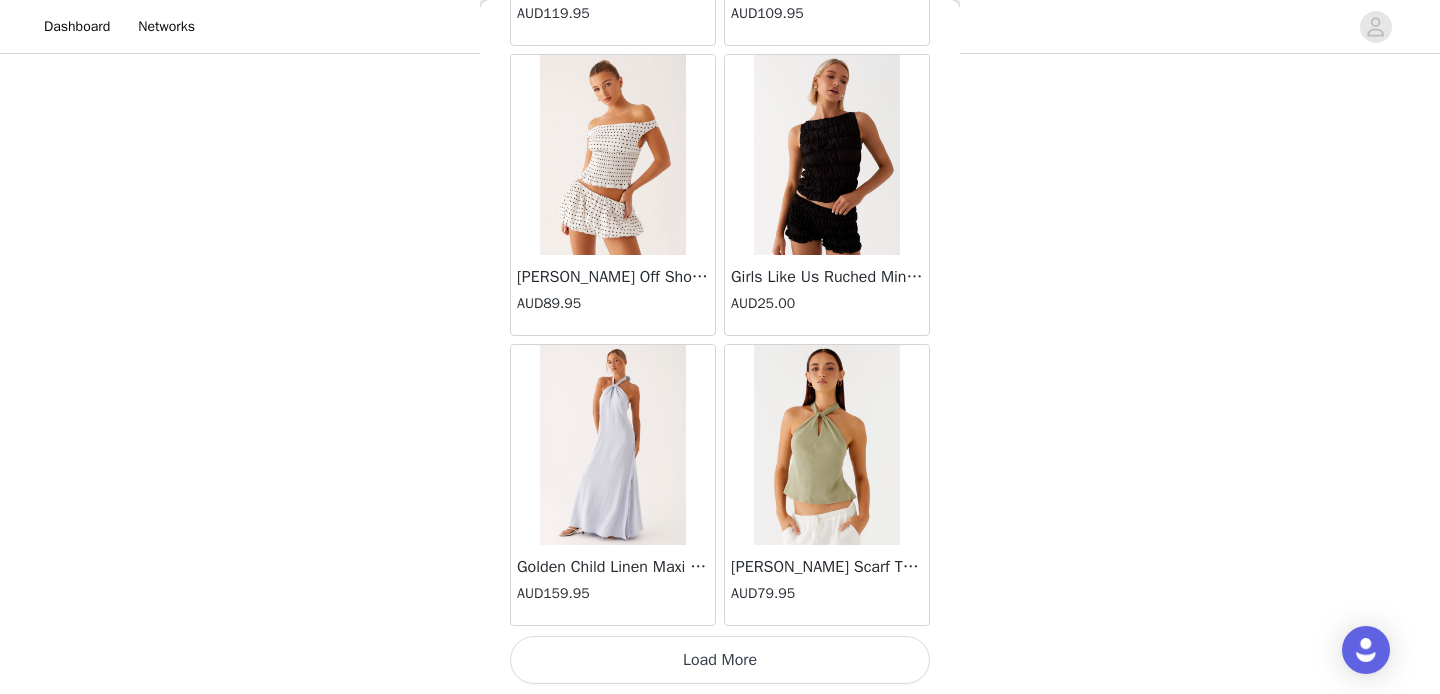 click on "Load More" at bounding box center [720, 660] 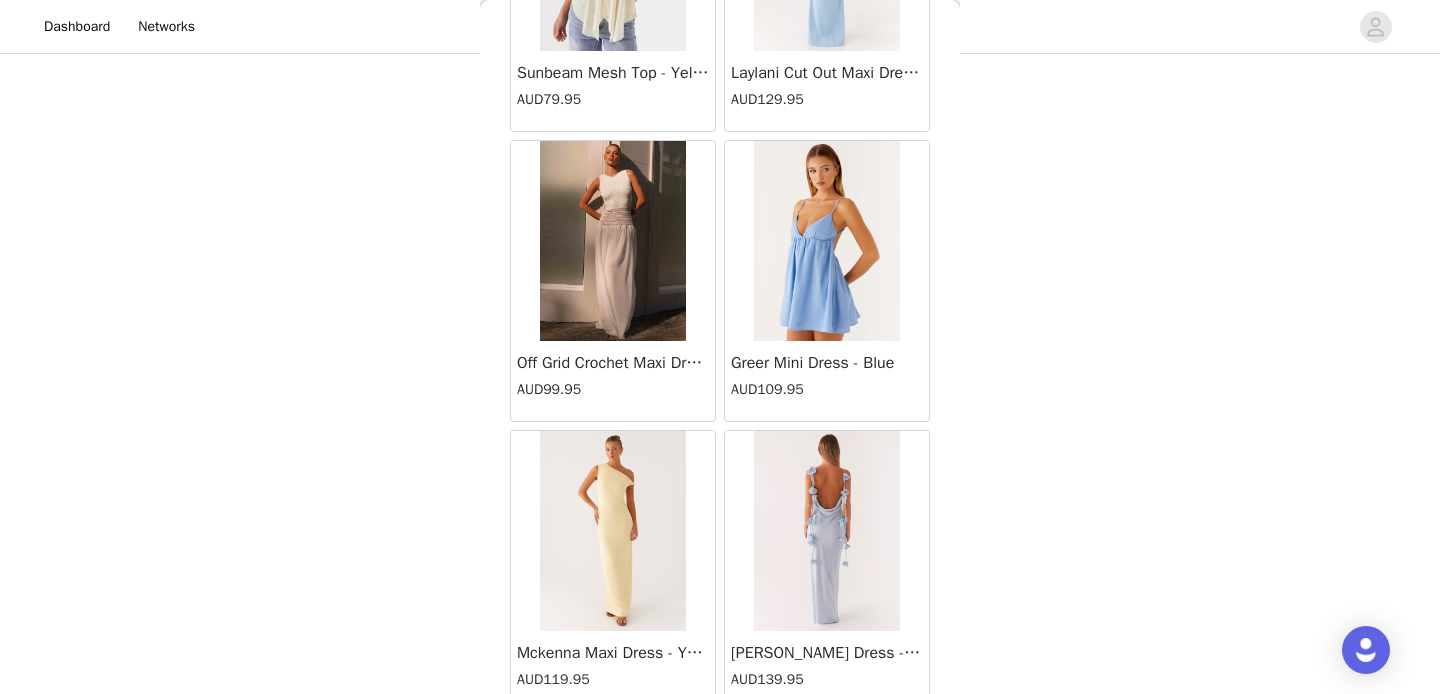 scroll, scrollTop: 69066, scrollLeft: 0, axis: vertical 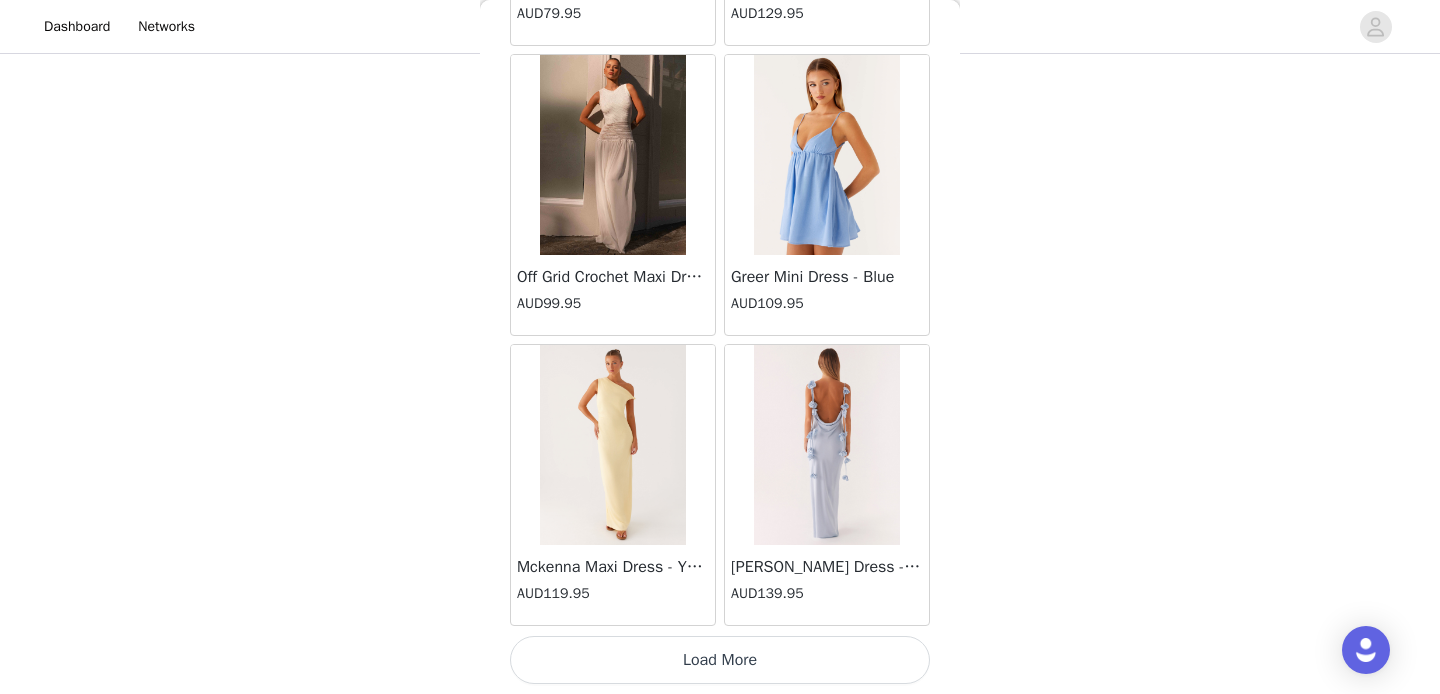 click on "Load More" at bounding box center [720, 660] 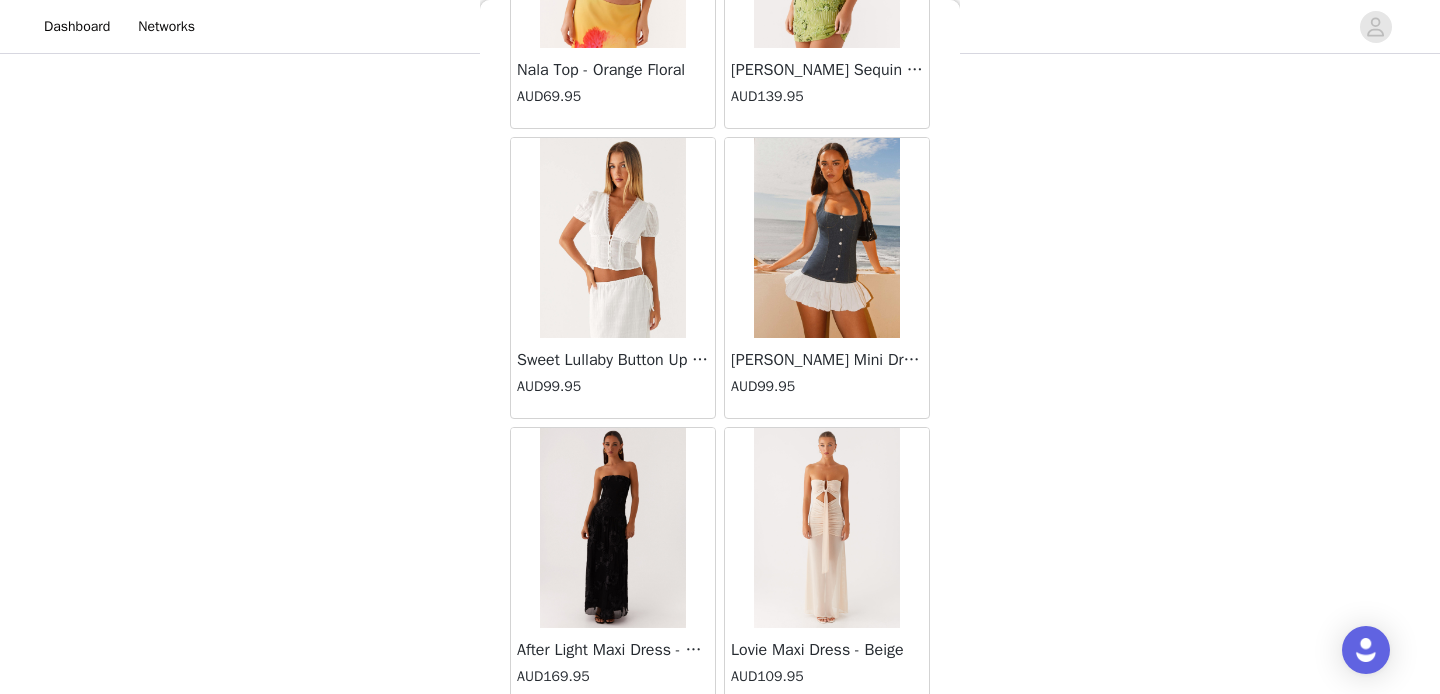 scroll, scrollTop: 71966, scrollLeft: 0, axis: vertical 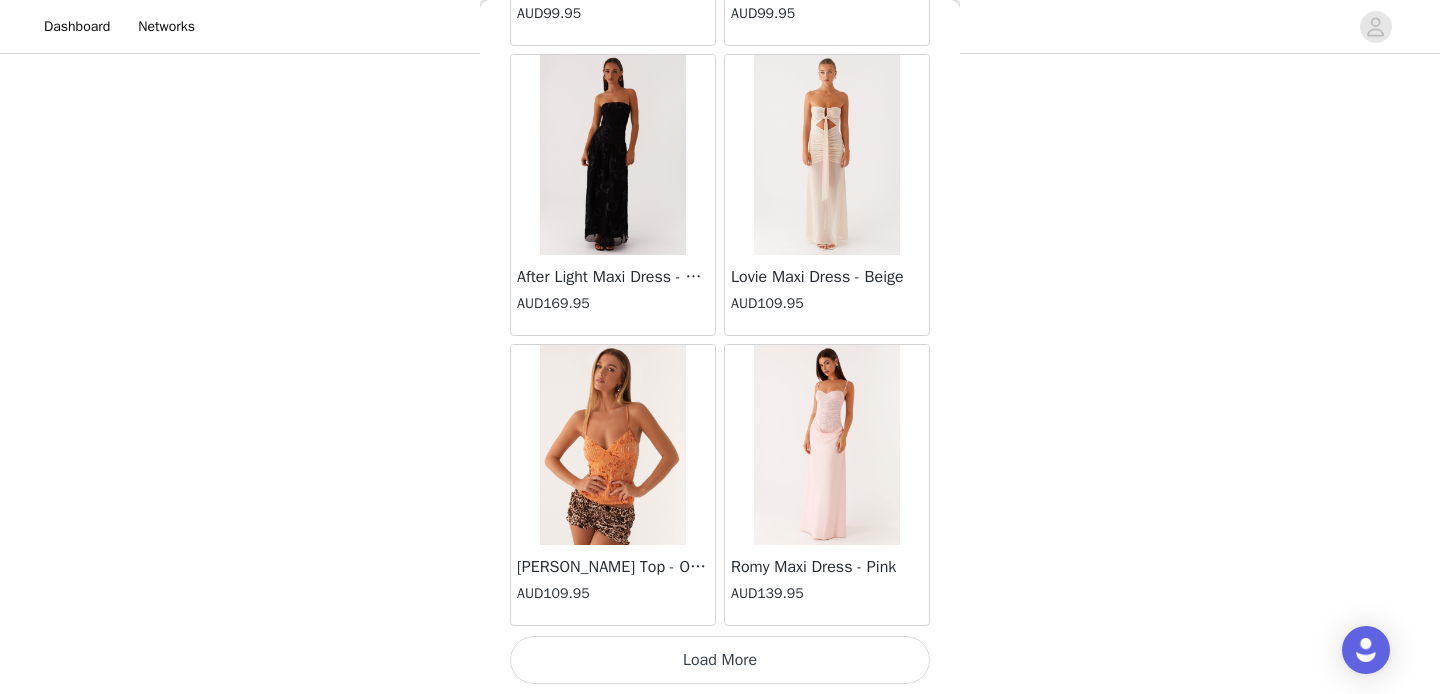 click on "Load More" at bounding box center [720, 660] 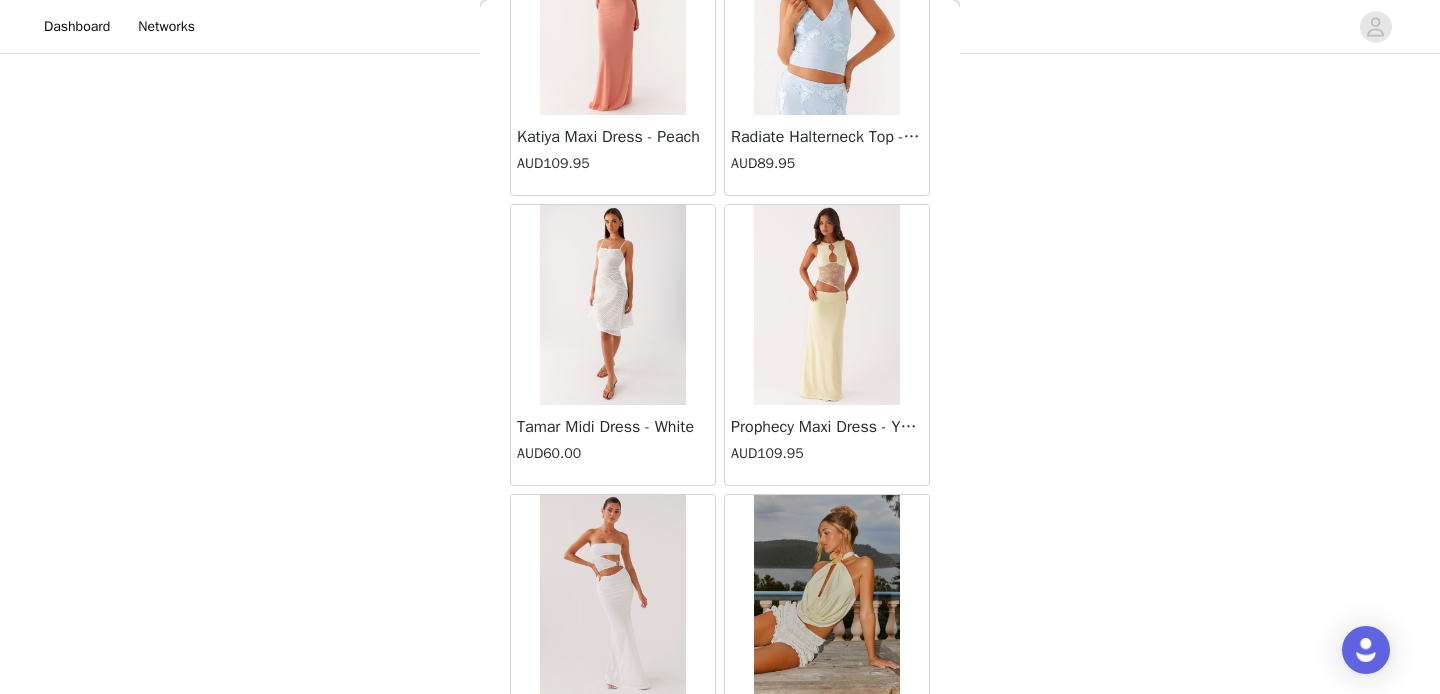 scroll, scrollTop: 74866, scrollLeft: 0, axis: vertical 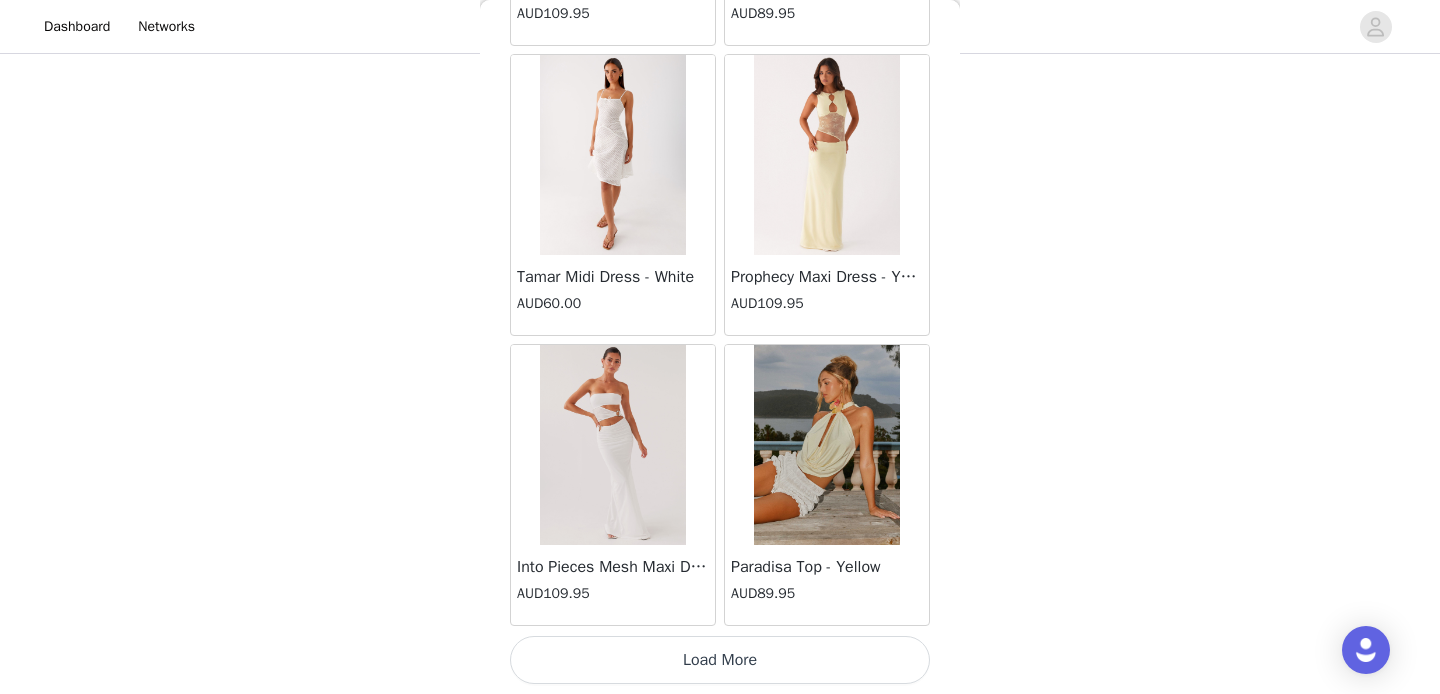 click on "Load More" at bounding box center (720, 660) 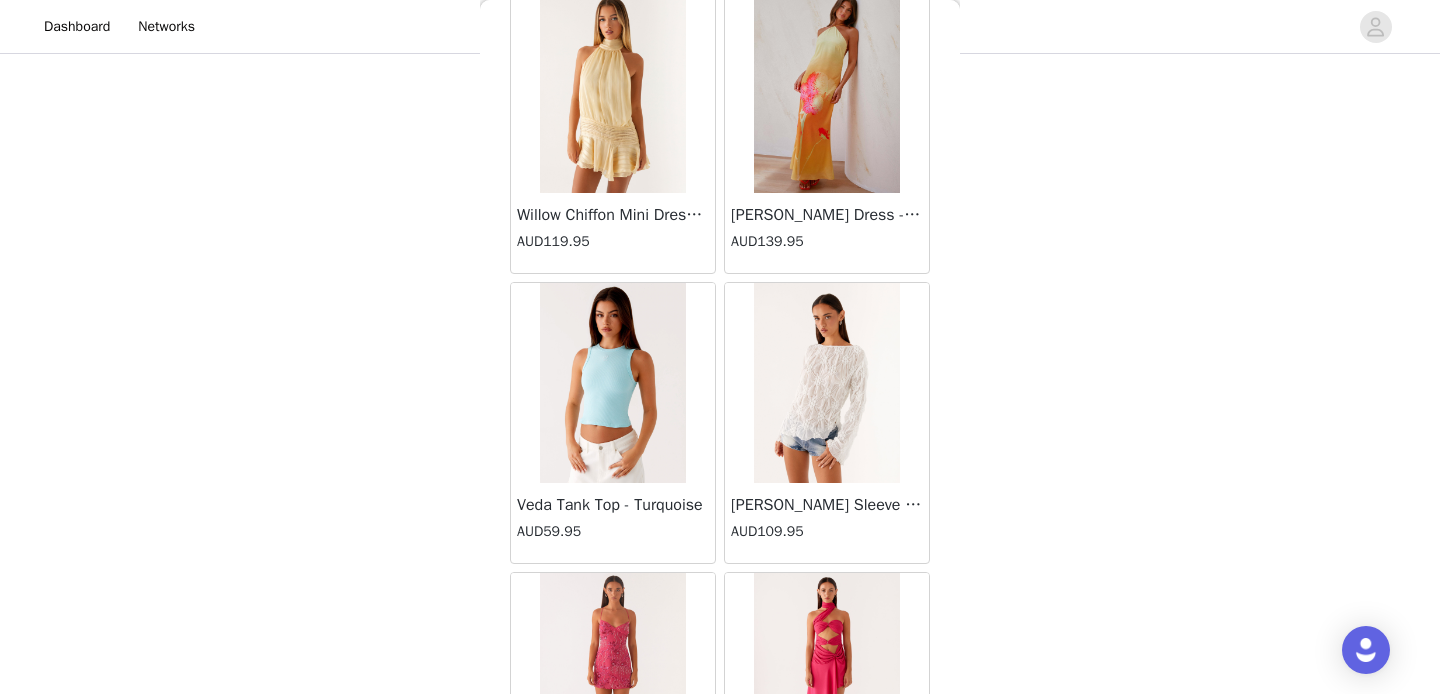 scroll, scrollTop: 77766, scrollLeft: 0, axis: vertical 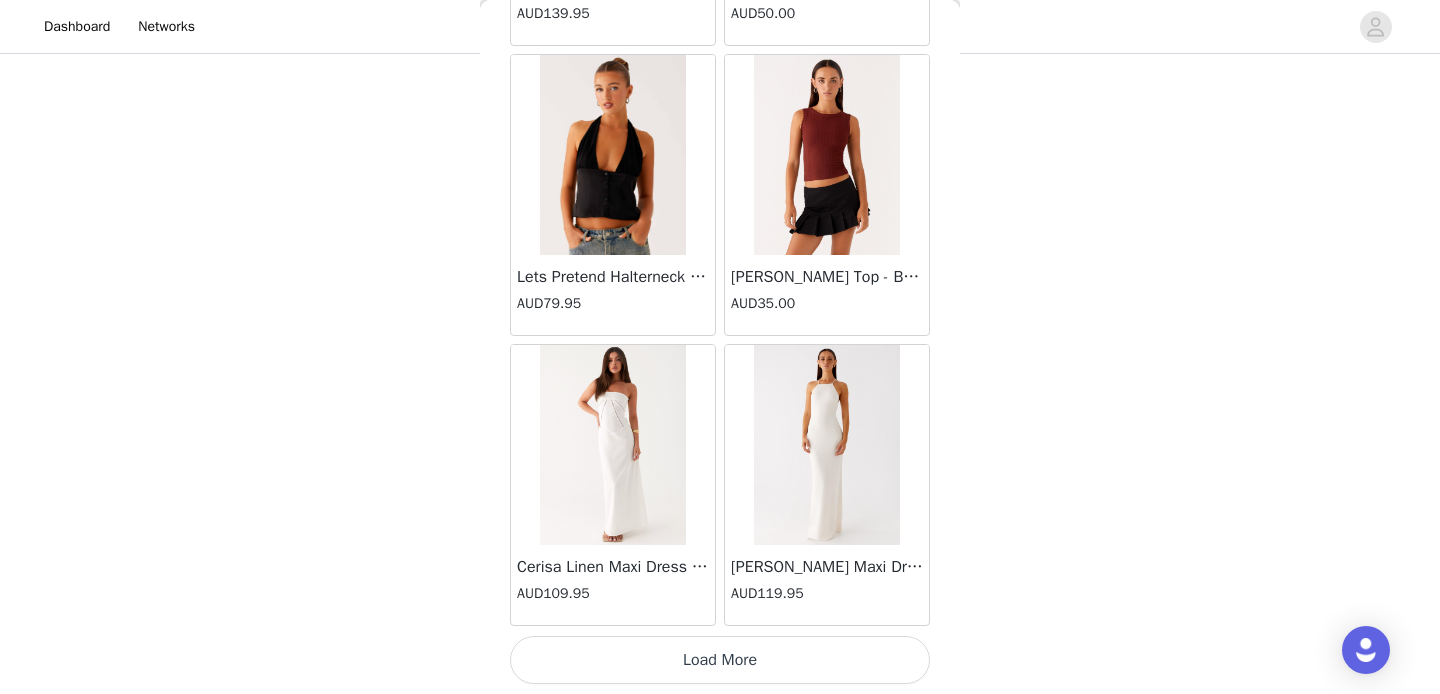 click on "Load More" at bounding box center (720, 660) 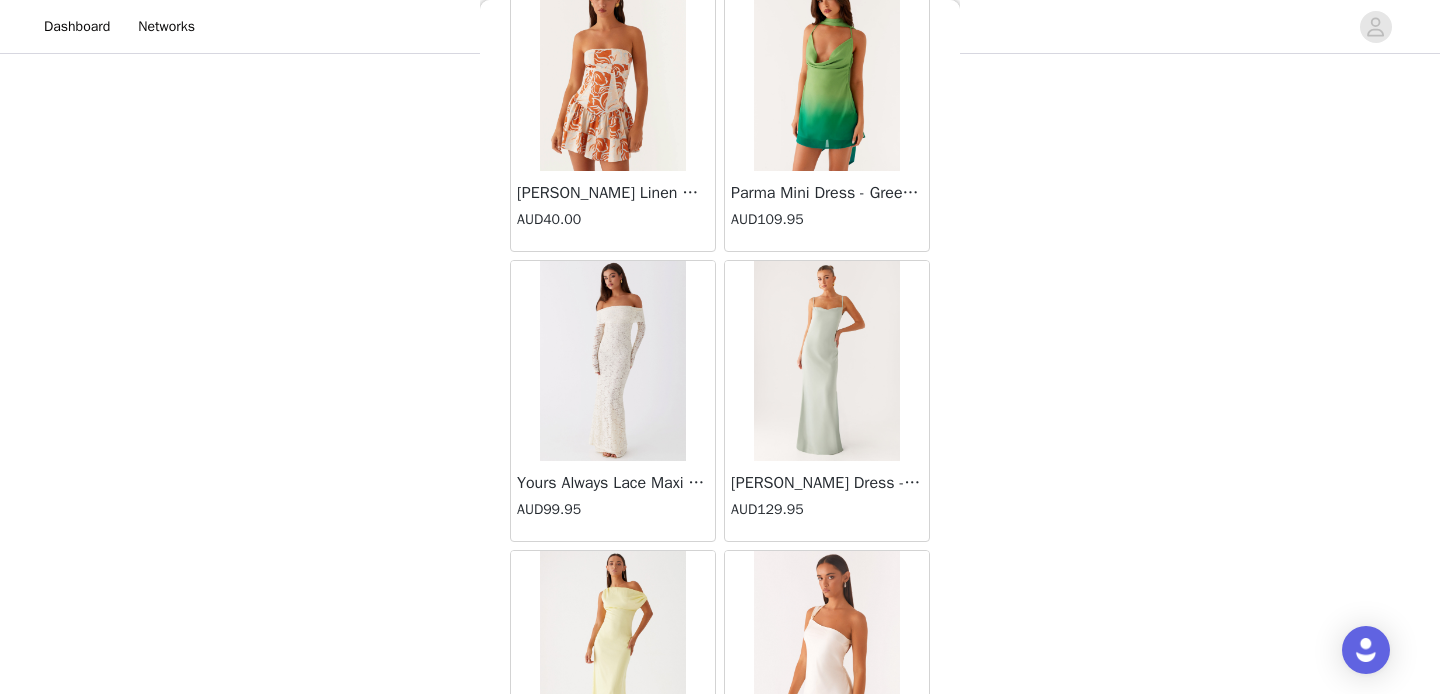 scroll, scrollTop: 80666, scrollLeft: 0, axis: vertical 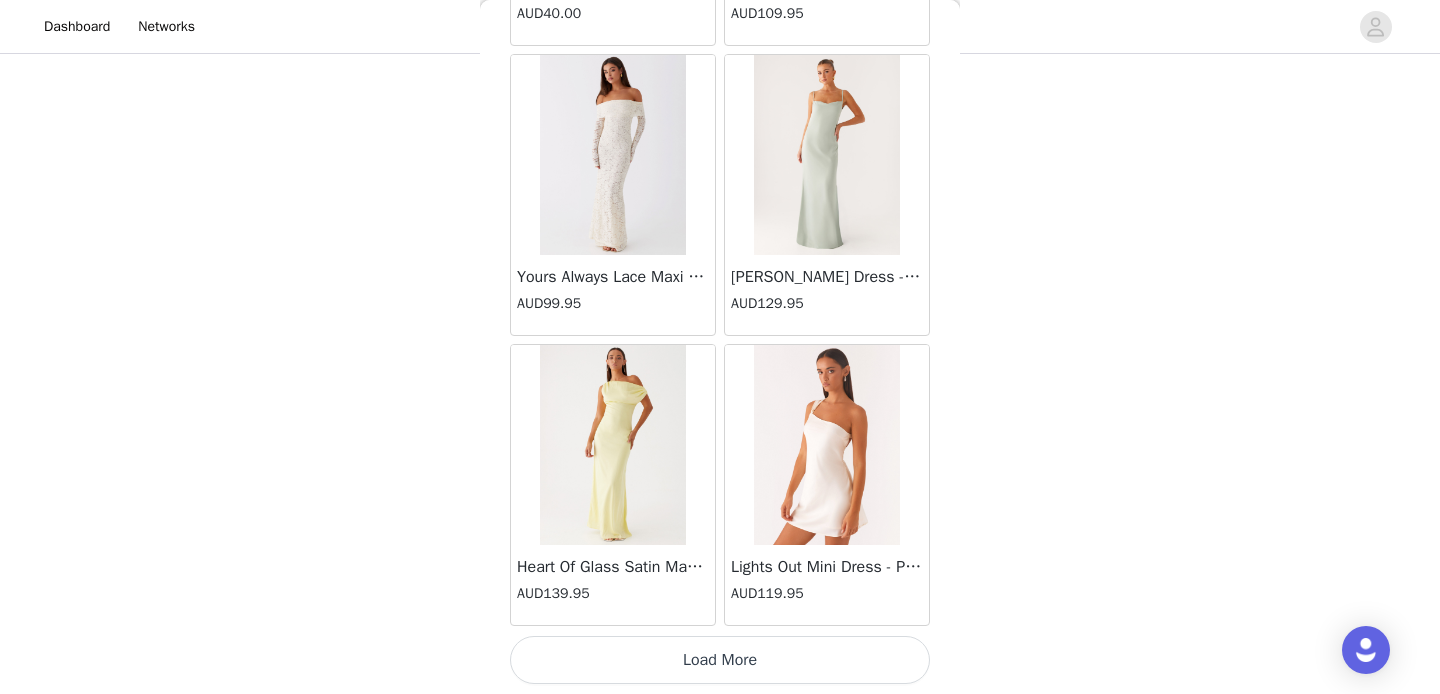 click on "[PERSON_NAME] Strapless Mini Dress - Yellow   AUD45.00       [PERSON_NAME] Maxi Dress - Orange Blue Floral   AUD109.95       Avenue Mini Dress - Plum   AUD109.95       Aullie Maxi Dress - Yellow   AUD109.95       Aullie Maxi Dress - Ivory   AUD109.95       Aullie Mini Dress - Black   AUD99.95       Avalia Backless Scarf Mini Dress - White Polka Dot   AUD89.95       Aullie Maxi Dress - Blue   AUD109.95       [PERSON_NAME] Maxi Dress - Bloom Wave Print   AUD119.95       Athens One Shoulder Top - Floral   AUD79.95       Aullie Mini Dress - Blue   AUD50.00       Aullie Maxi Dress - Black   AUD109.95       [PERSON_NAME] Strapless Mini Dress - Cobalt   AUD30.00       Atlantic Midi Dress - Yellow   AUD70.00       Aullie Maxi Dress - Pink   AUD109.95       Azura Halter Top - Yellow   AUD69.95       Beki Beaded Mesh Maxi Dress - Deep Red   AUD159.95       Bad News Mesh Maxi Dress - Turquoise Floral   AUD99.95       Bad News Mesh Maxi Dress - Yellow Floral   AUD99.95       Be Mine Satin Maxi Dress - Canary   AUD109.95" at bounding box center [720, -39938] 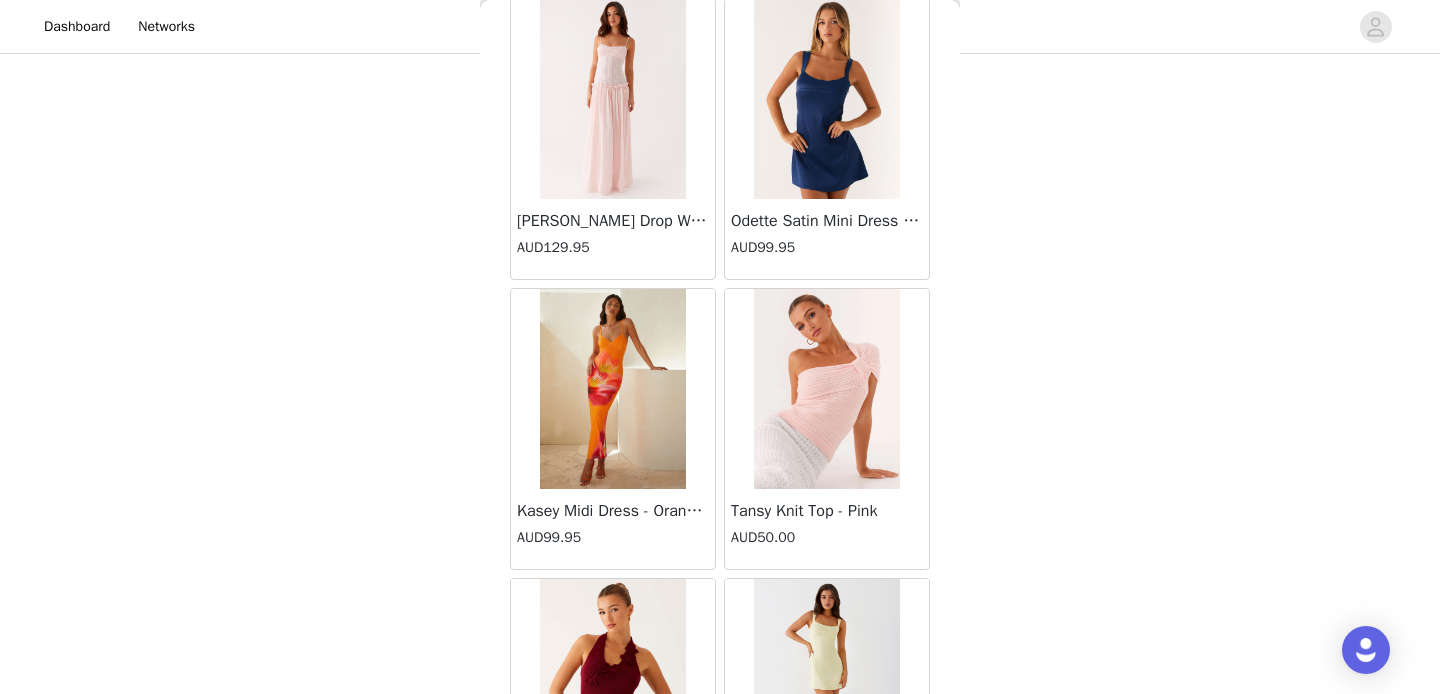scroll, scrollTop: 83566, scrollLeft: 0, axis: vertical 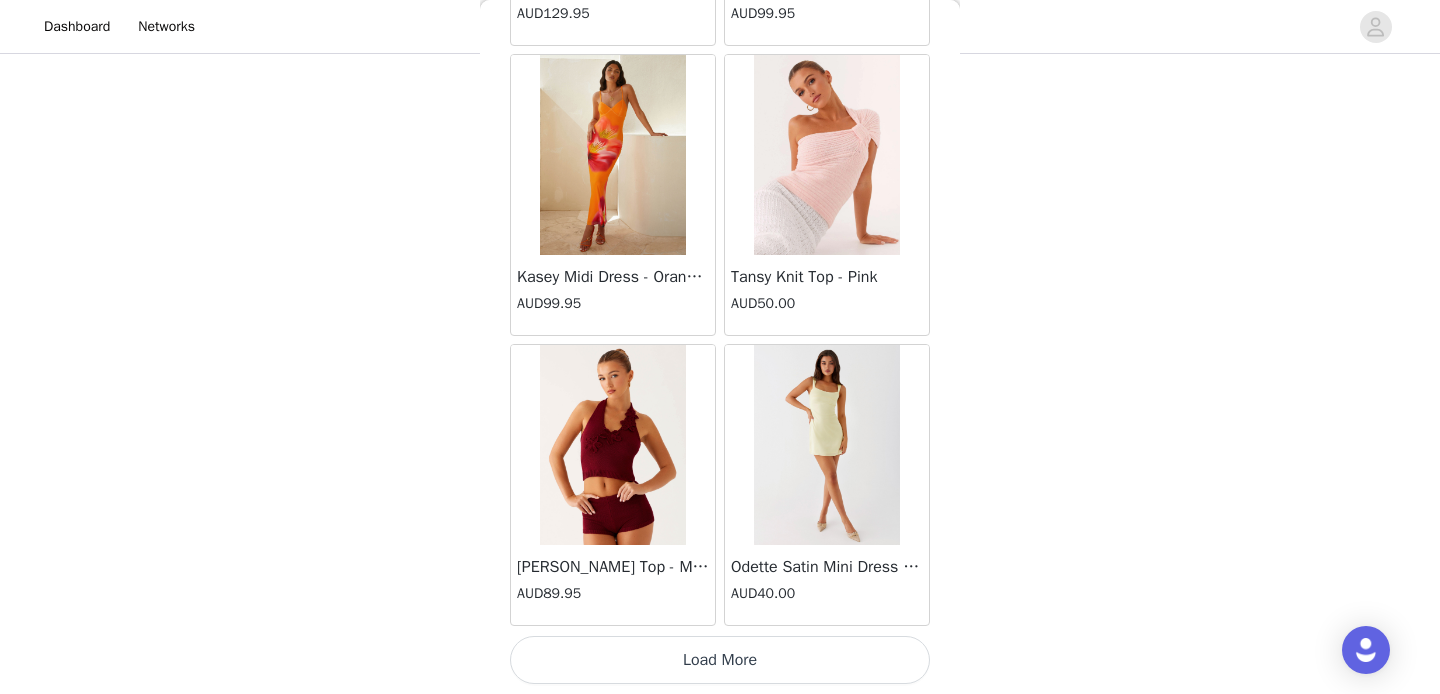 click on "Load More" at bounding box center [720, 660] 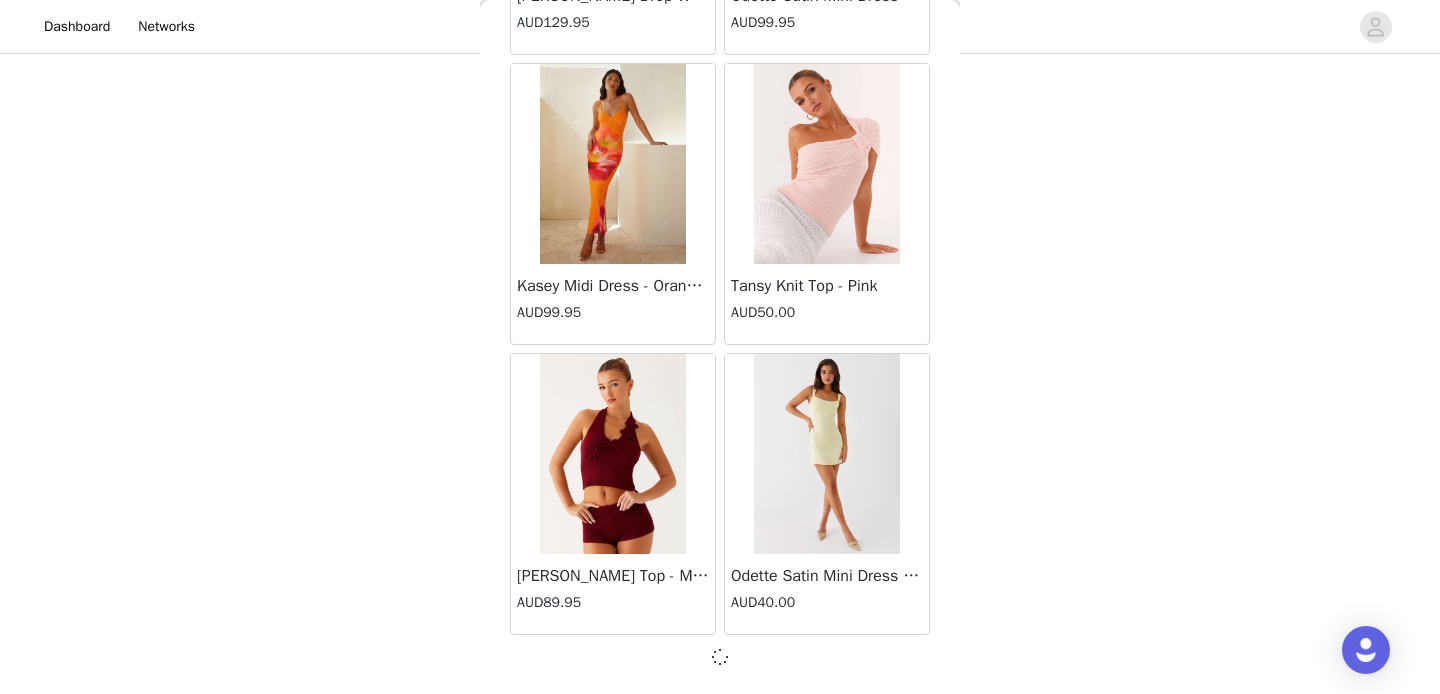 scroll, scrollTop: 83557, scrollLeft: 0, axis: vertical 